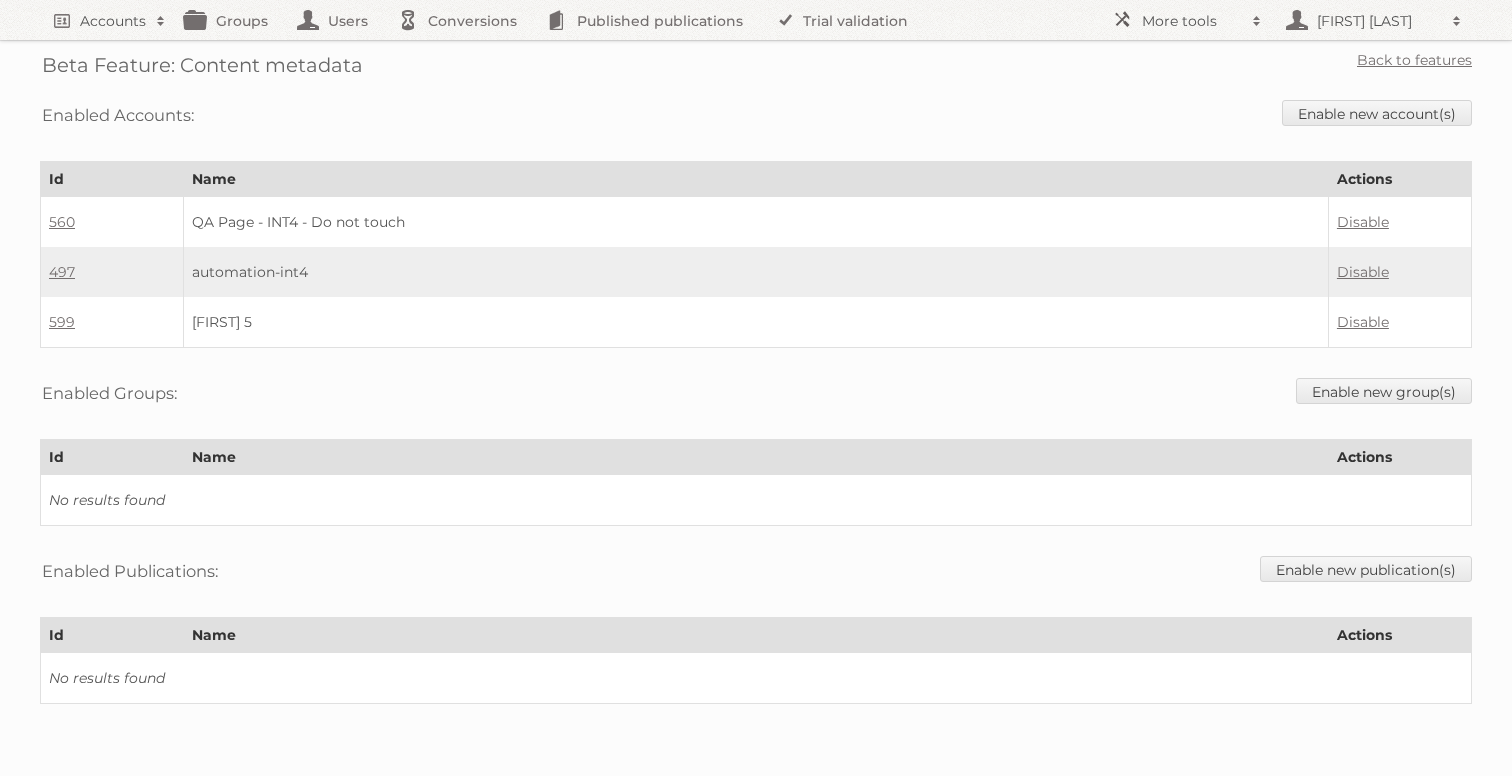scroll, scrollTop: 0, scrollLeft: 0, axis: both 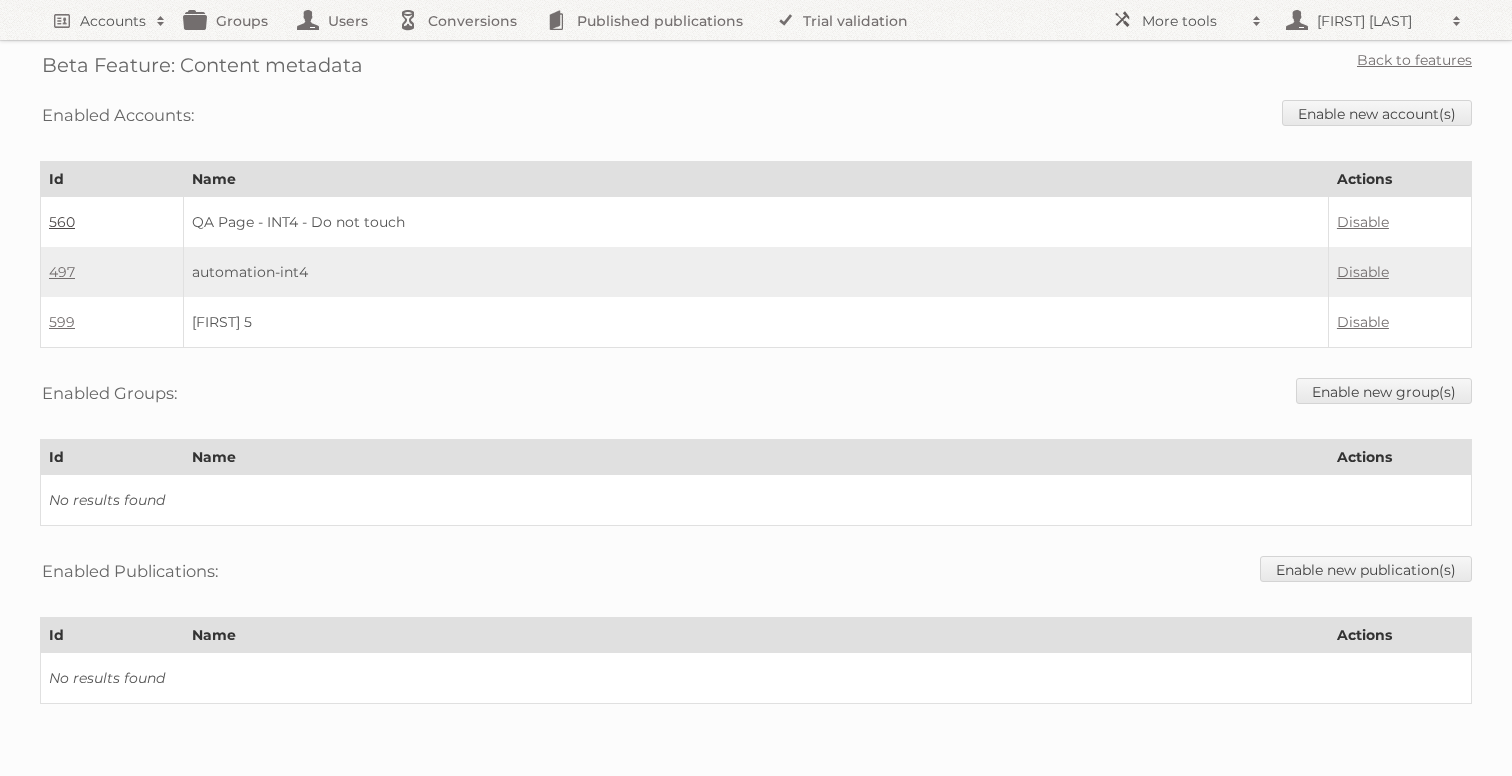 click on "560" at bounding box center (62, 222) 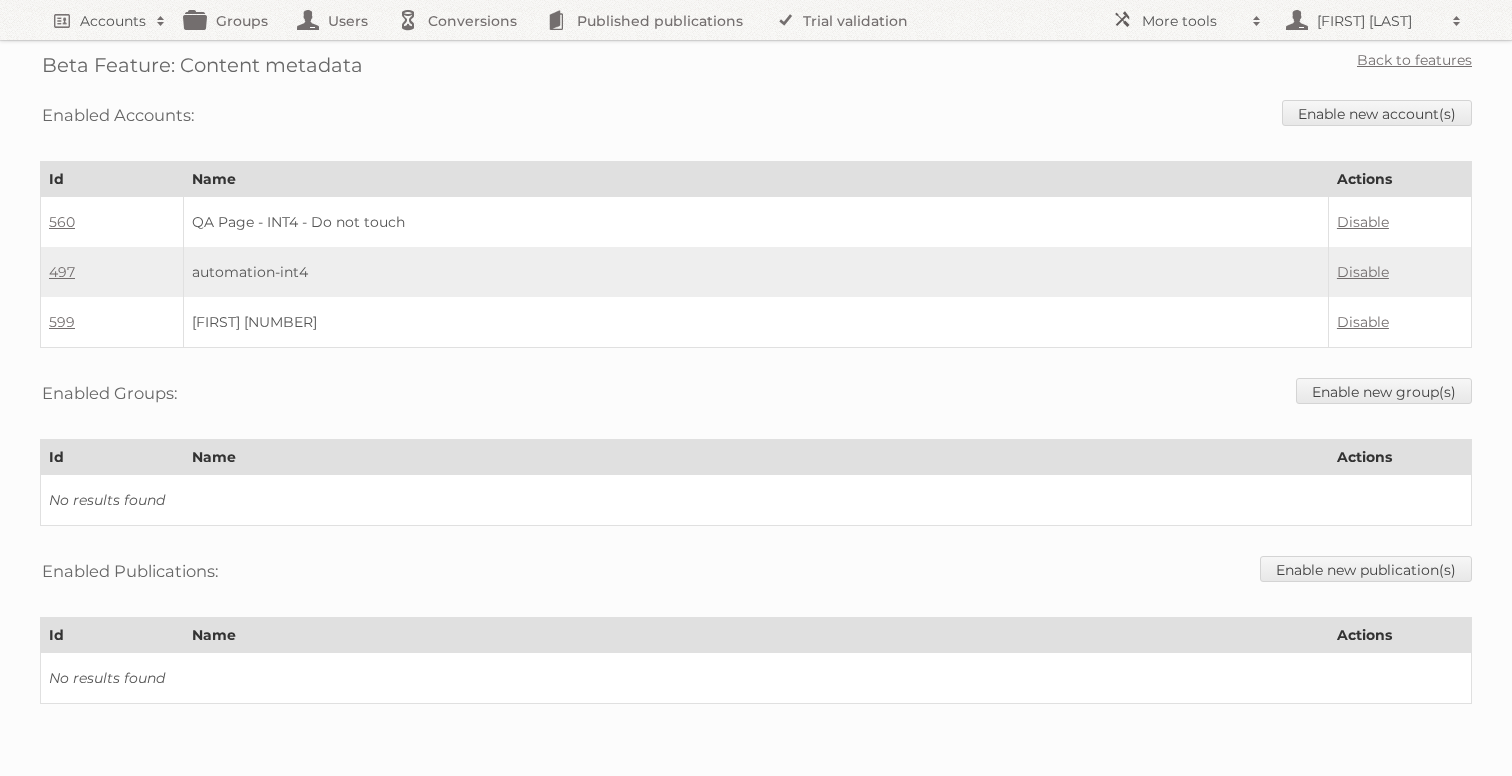 scroll, scrollTop: 0, scrollLeft: 0, axis: both 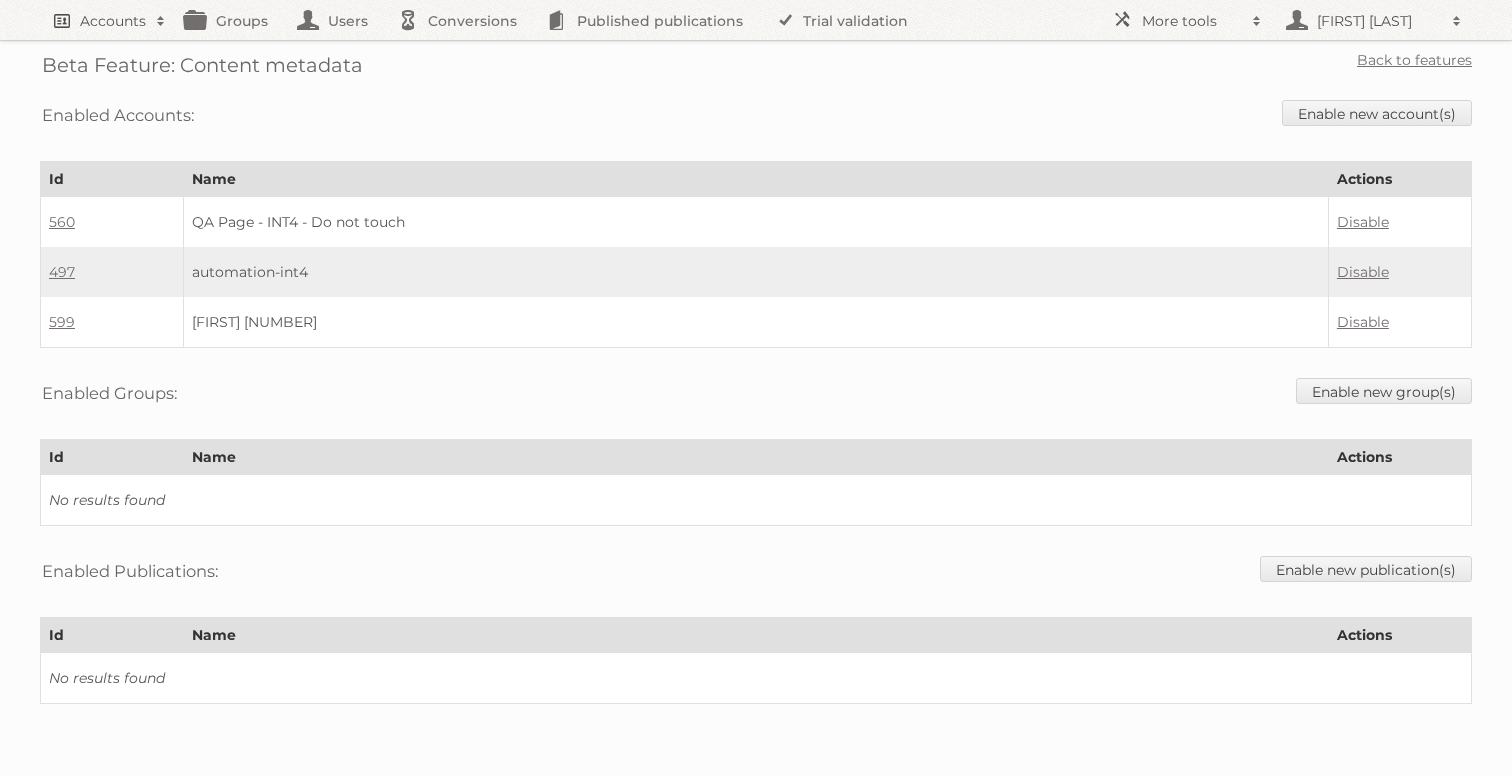 click on "Accounts" at bounding box center [113, 21] 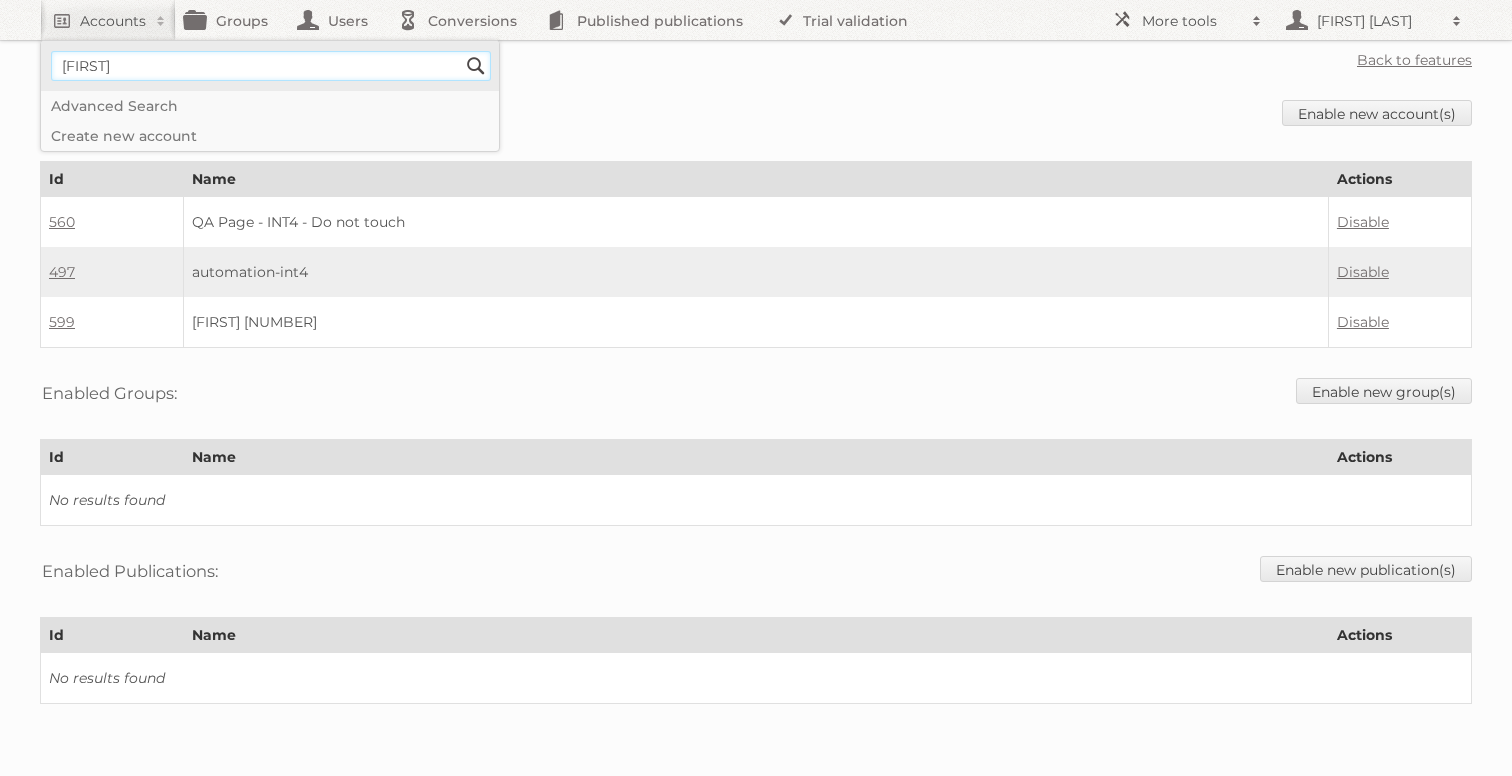 type on "[NAME]" 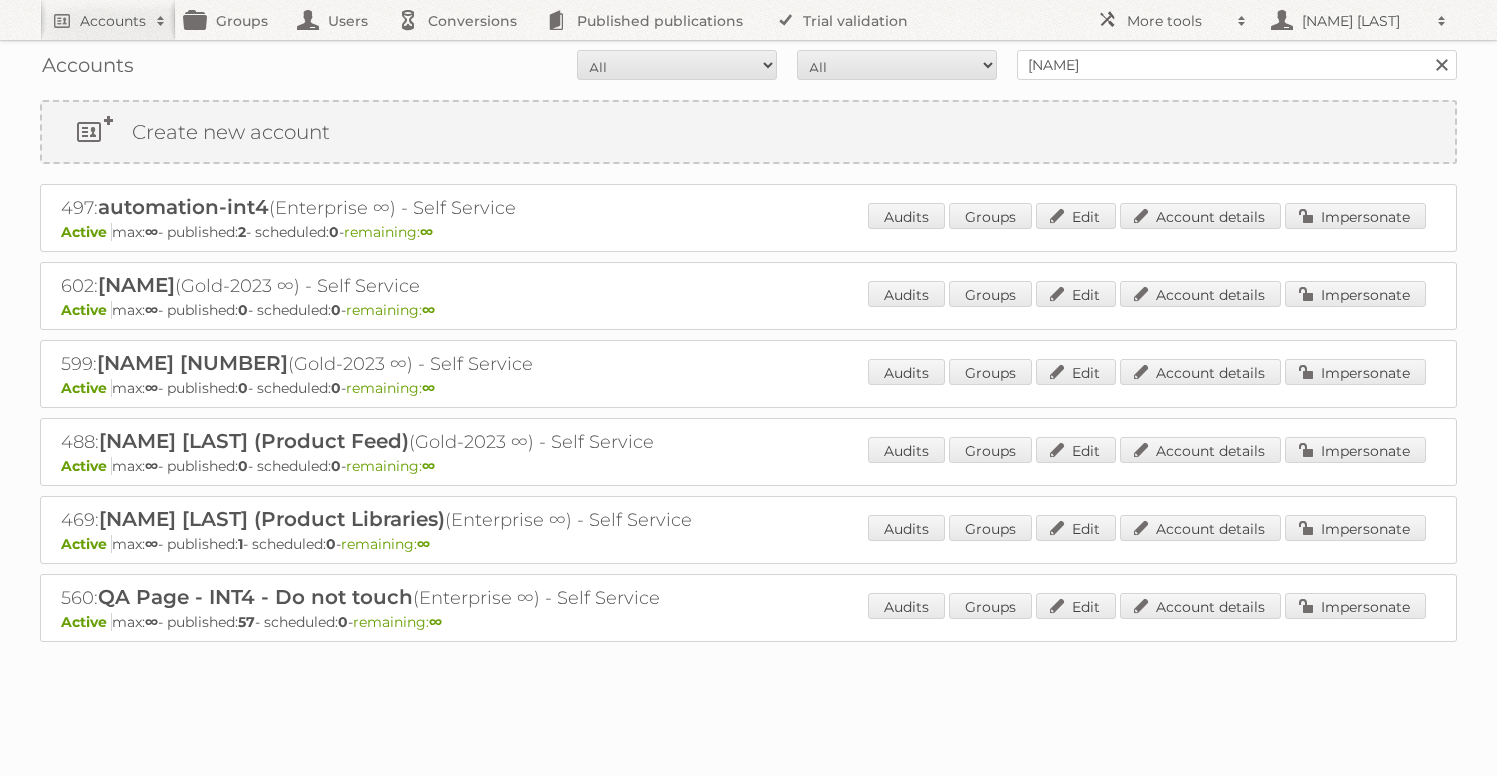 scroll, scrollTop: 0, scrollLeft: 0, axis: both 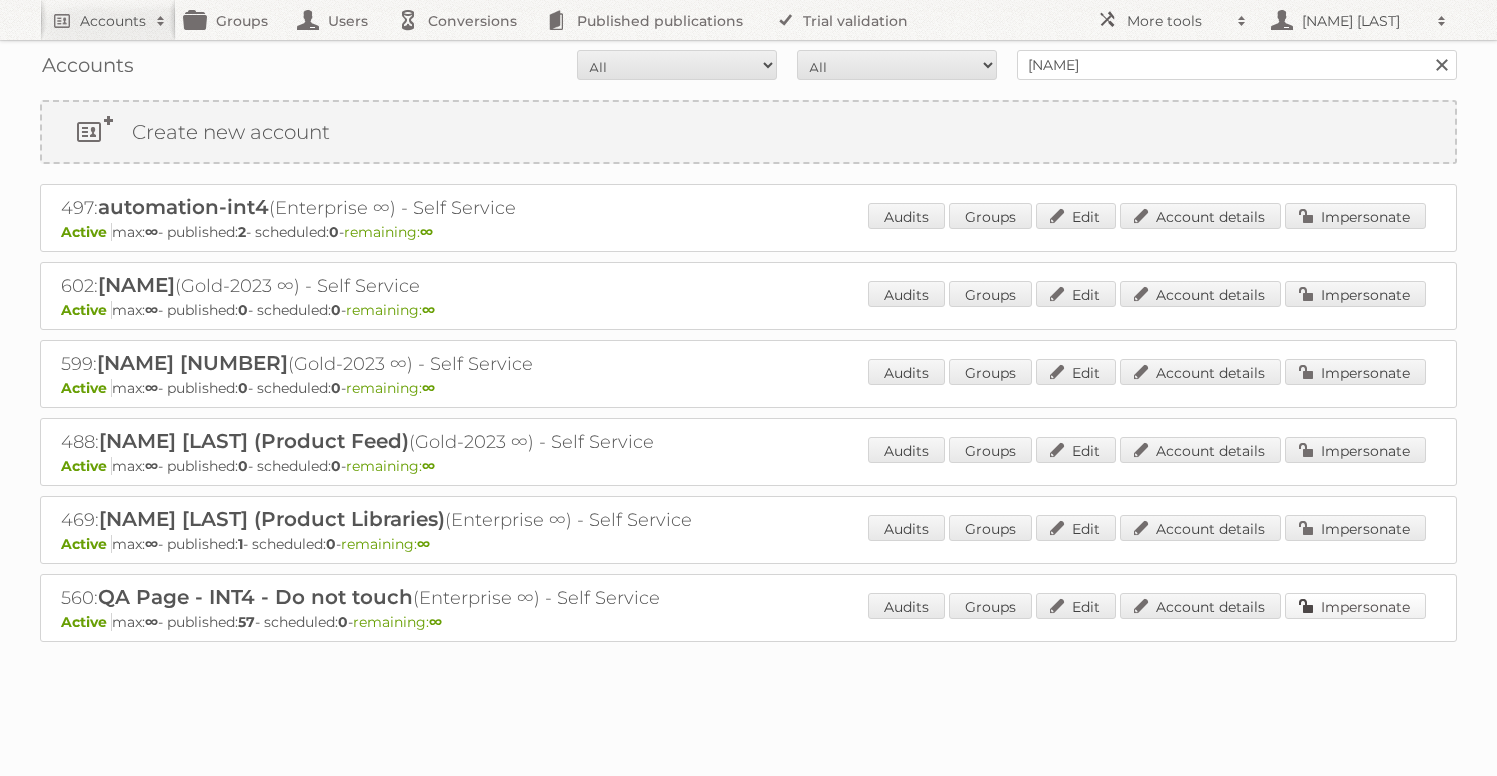 click on "Impersonate" at bounding box center (1355, 606) 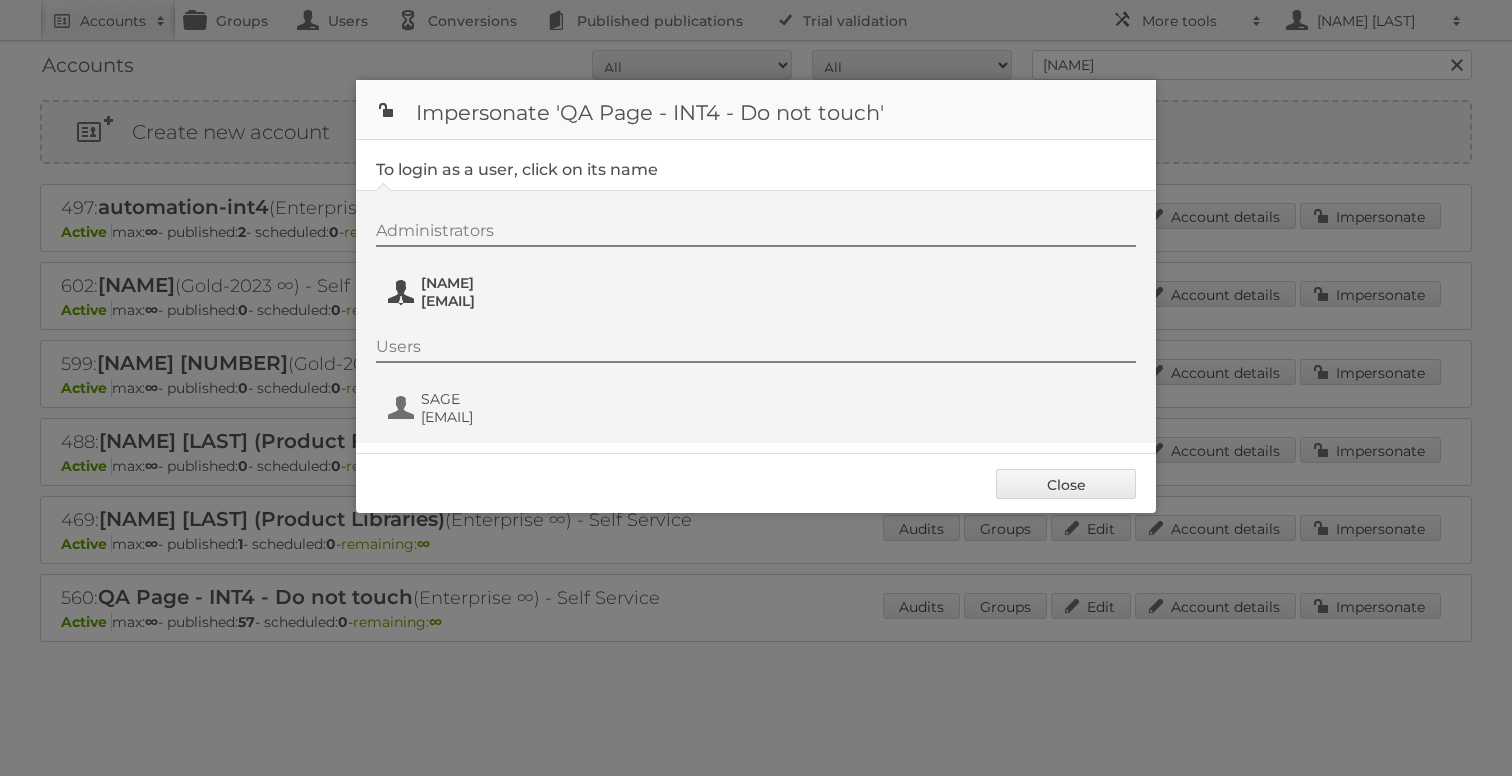 click on "Gisele" at bounding box center (518, 283) 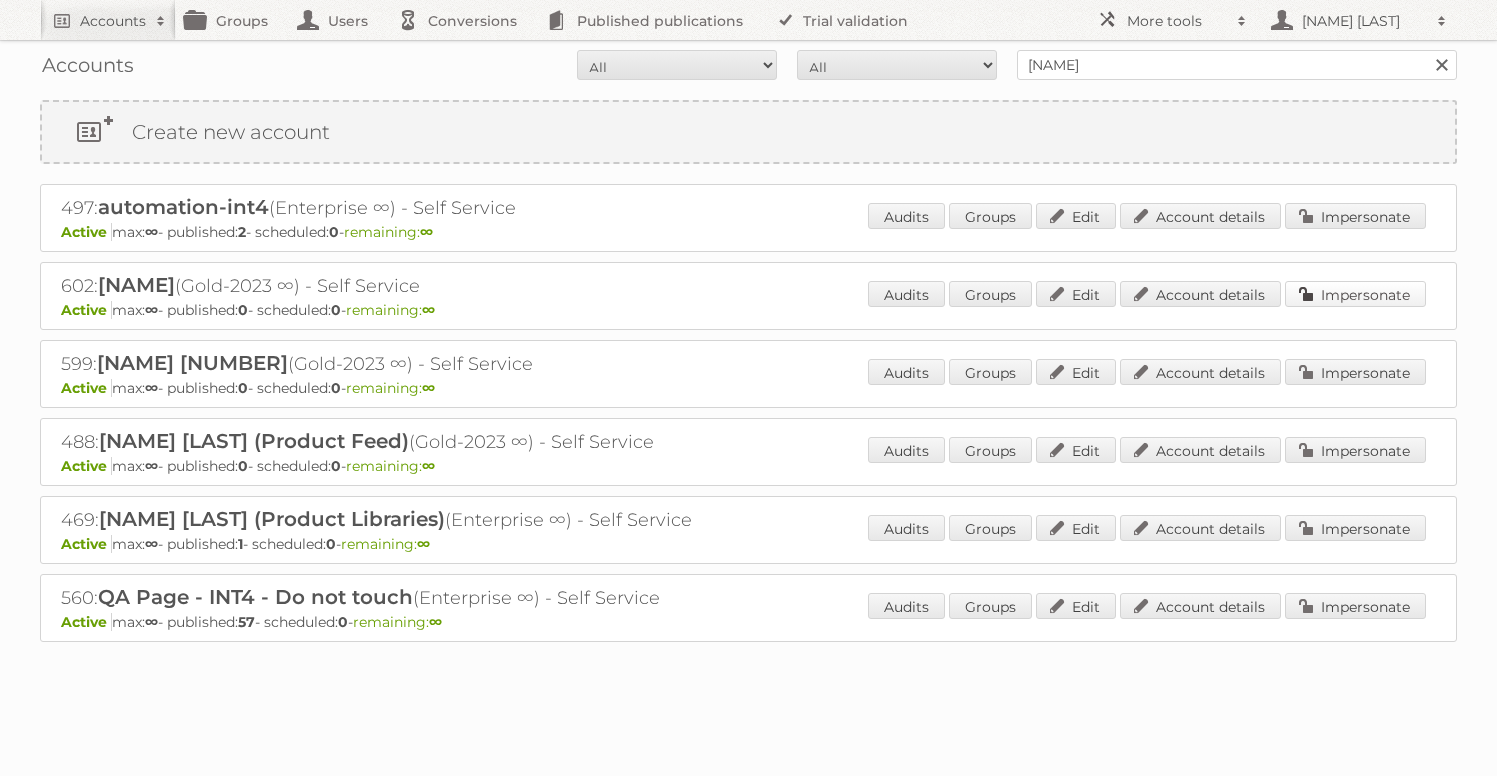click on "Impersonate" at bounding box center (1355, 294) 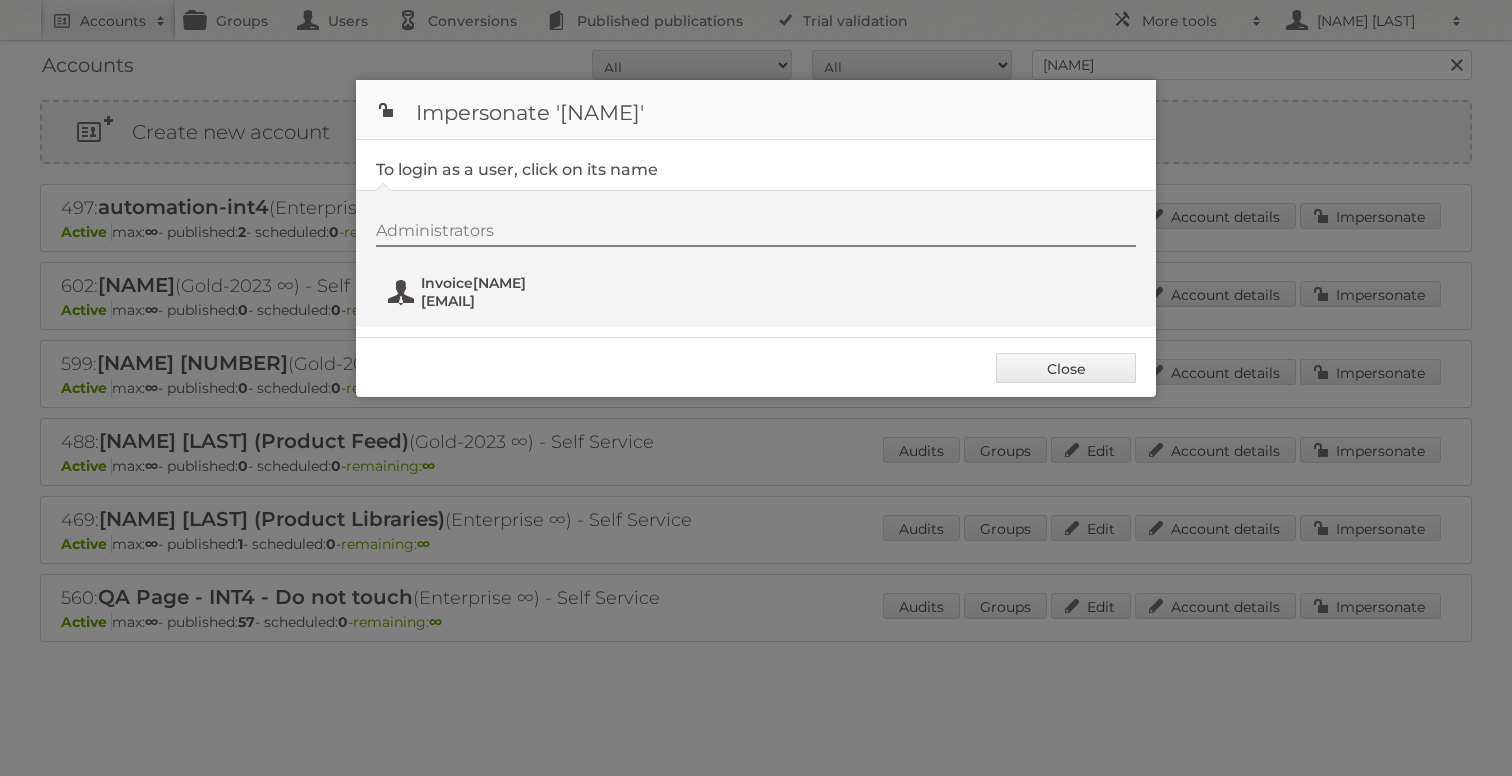 click on "InvoiceGise
gisele+invoice@publitas.com" at bounding box center (503, 292) 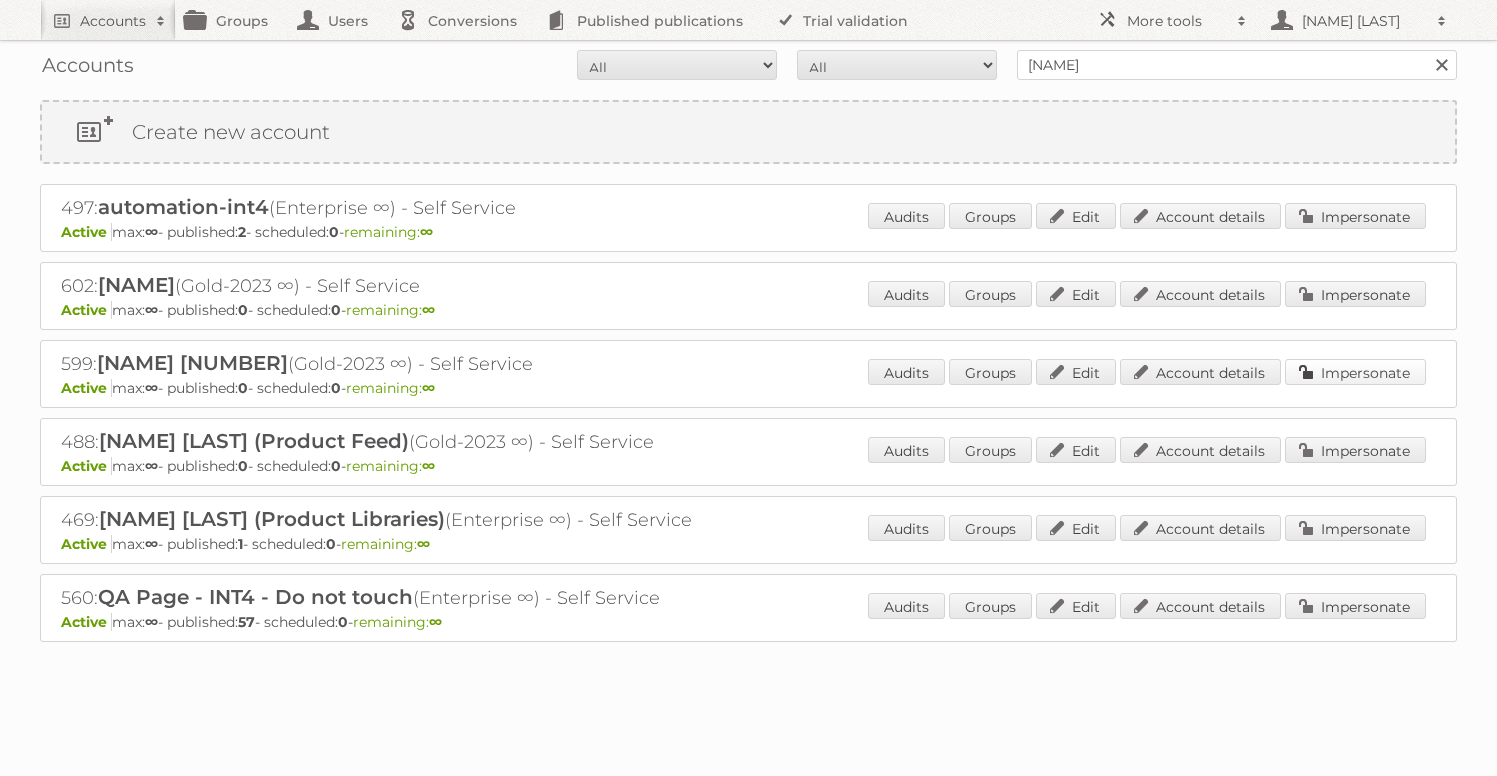 click on "Impersonate" at bounding box center (1355, 372) 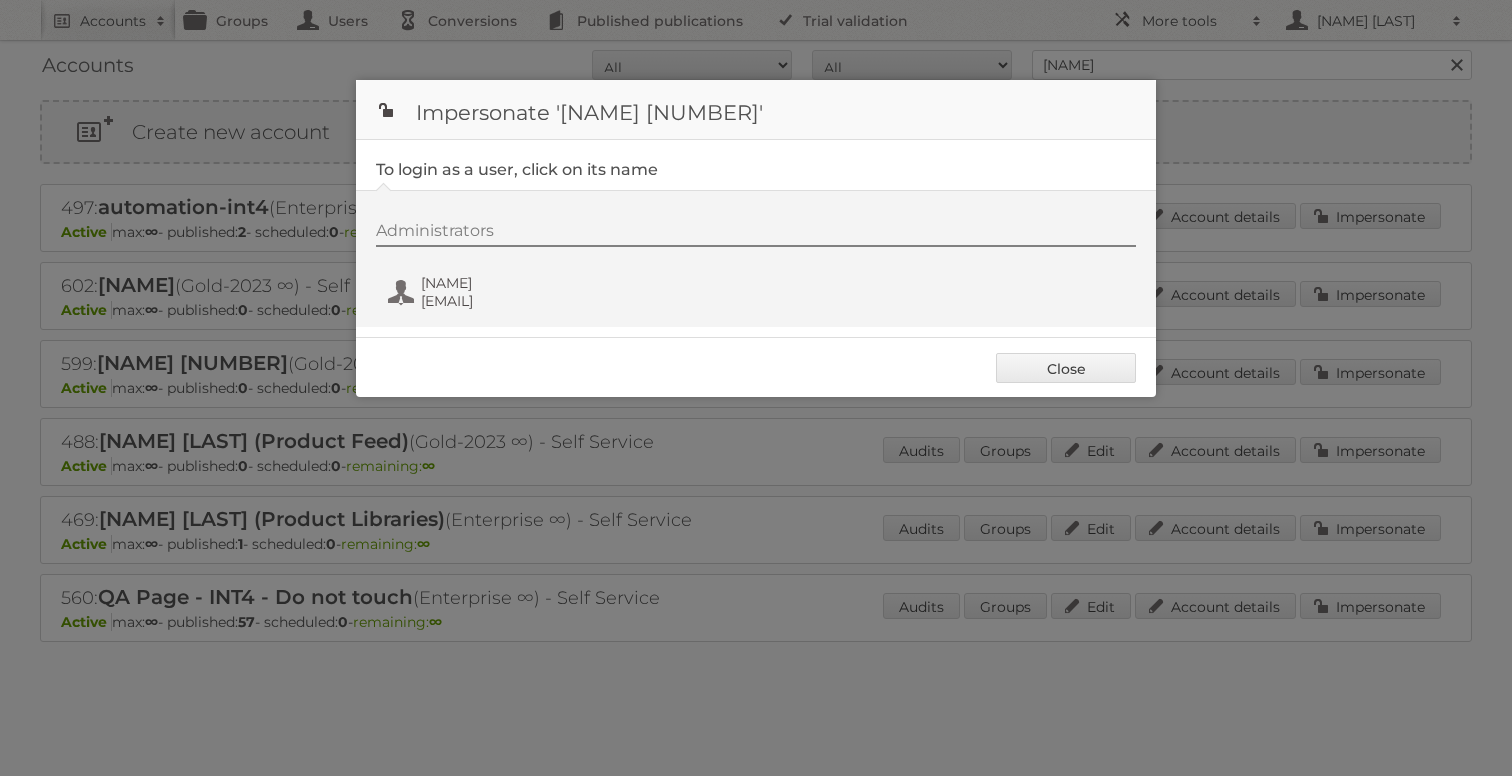 click on "Administrators
Gisele
gisele+4@publitas.com" at bounding box center [766, 269] 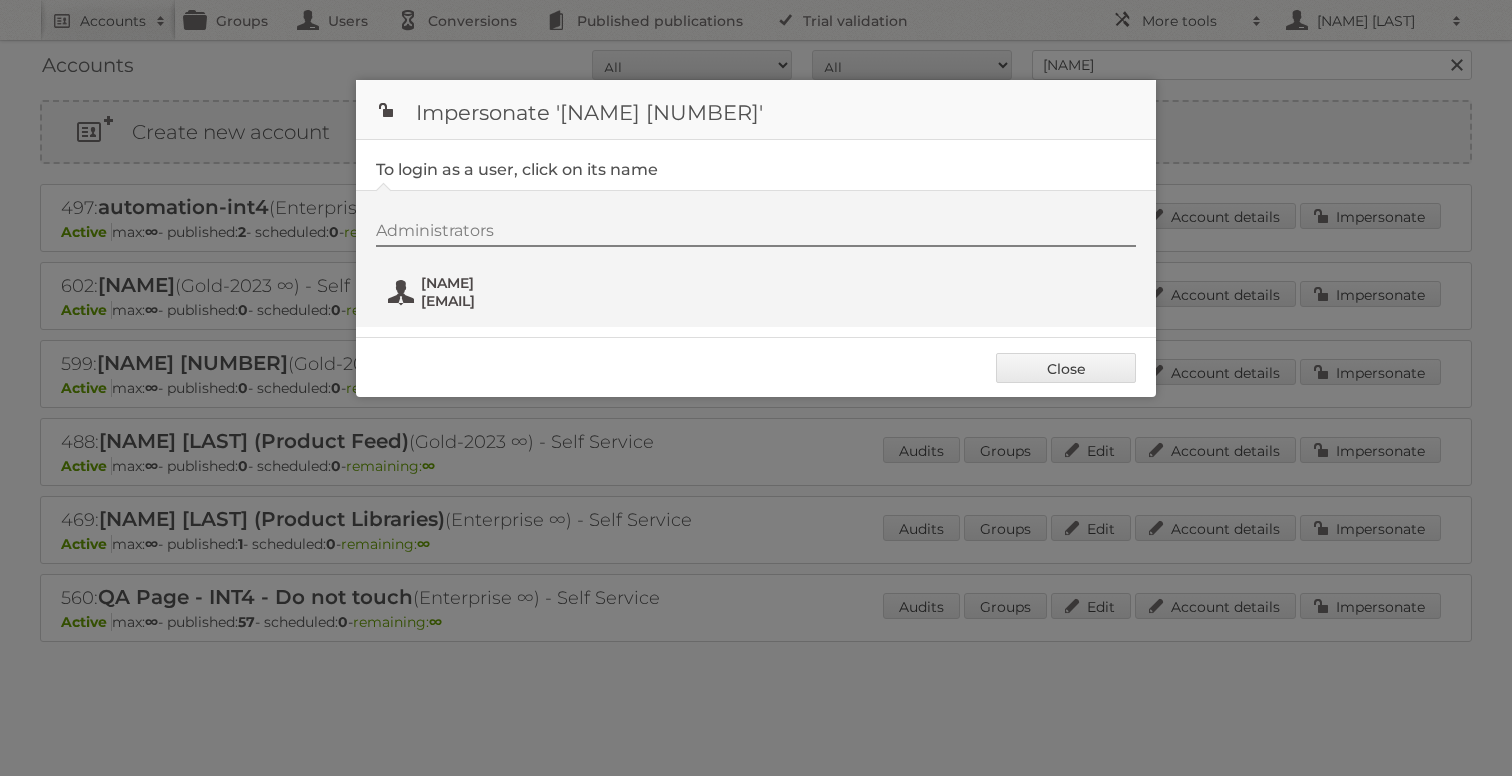 click on "gisele+4@publitas.com" at bounding box center (518, 301) 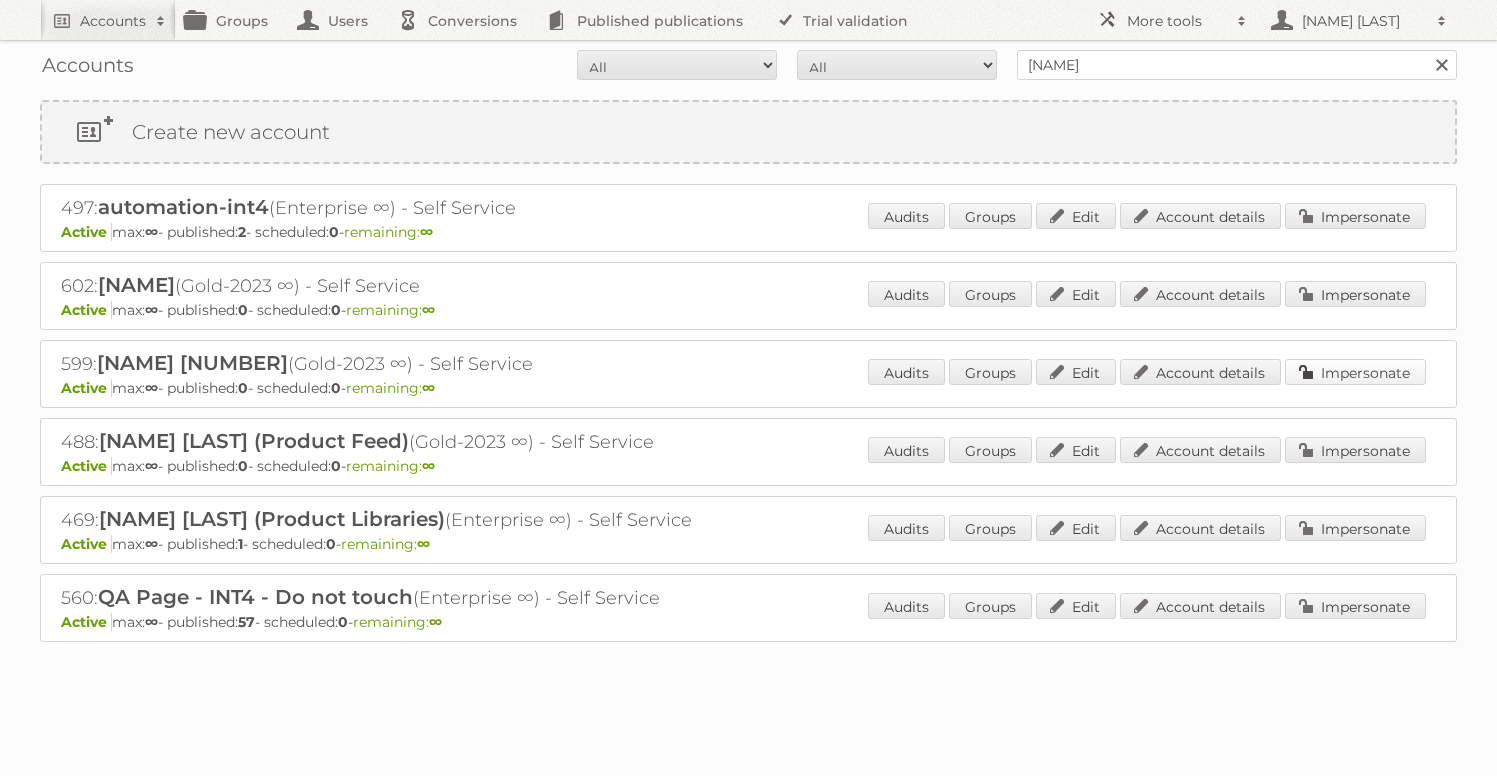 click on "Impersonate" at bounding box center [1355, 372] 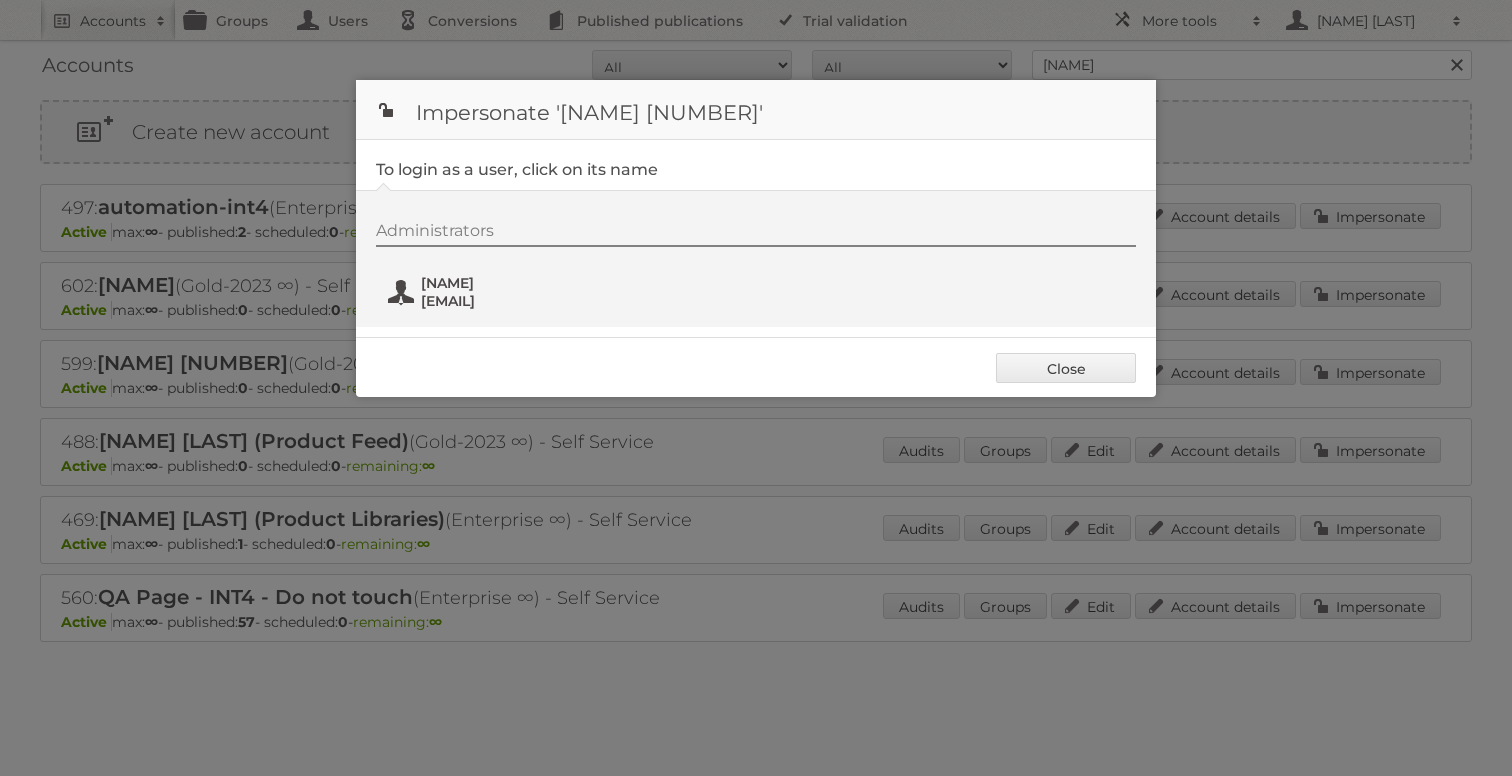 click on "gisele+4@publitas.com" at bounding box center (518, 301) 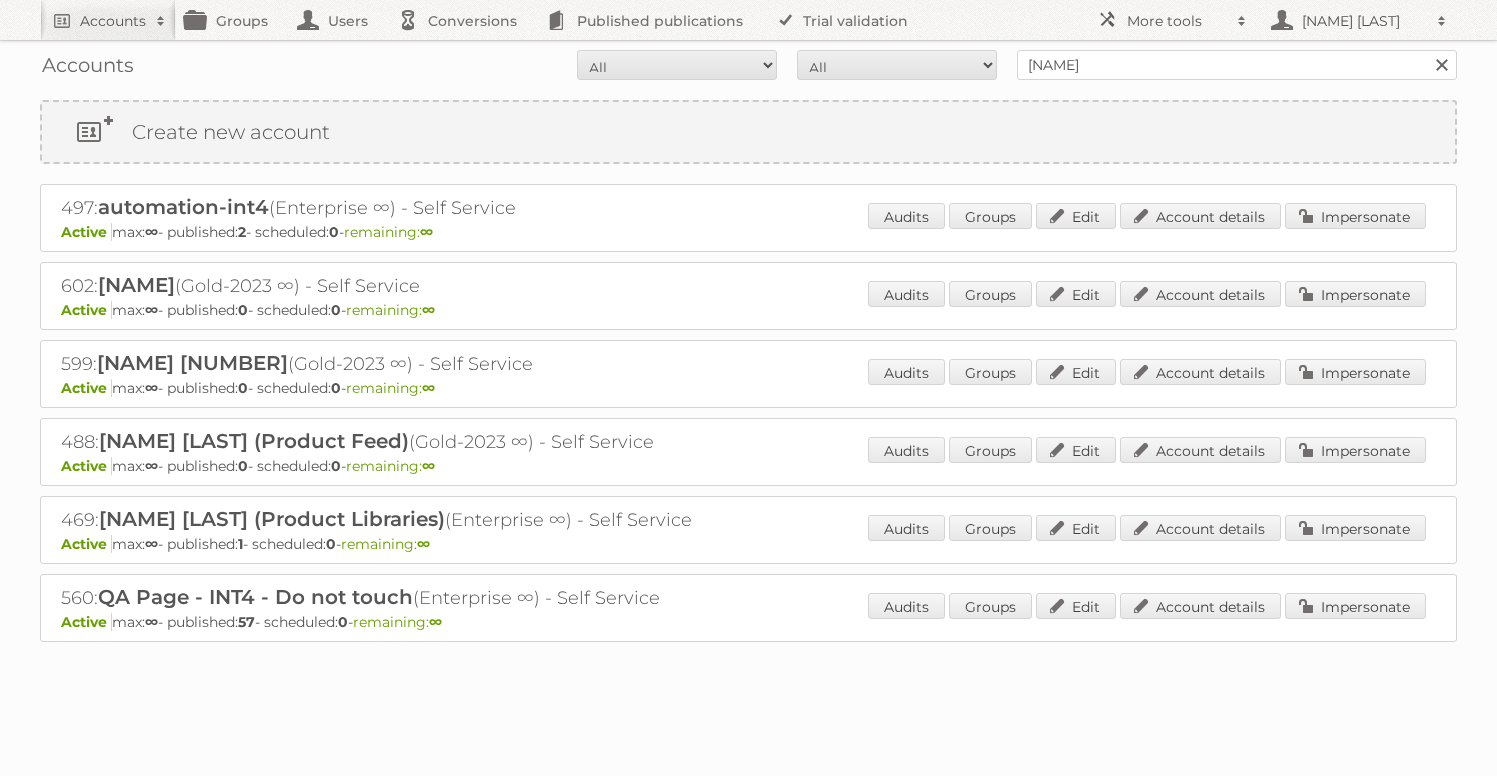 click on "Gisele 5" at bounding box center (192, 363) 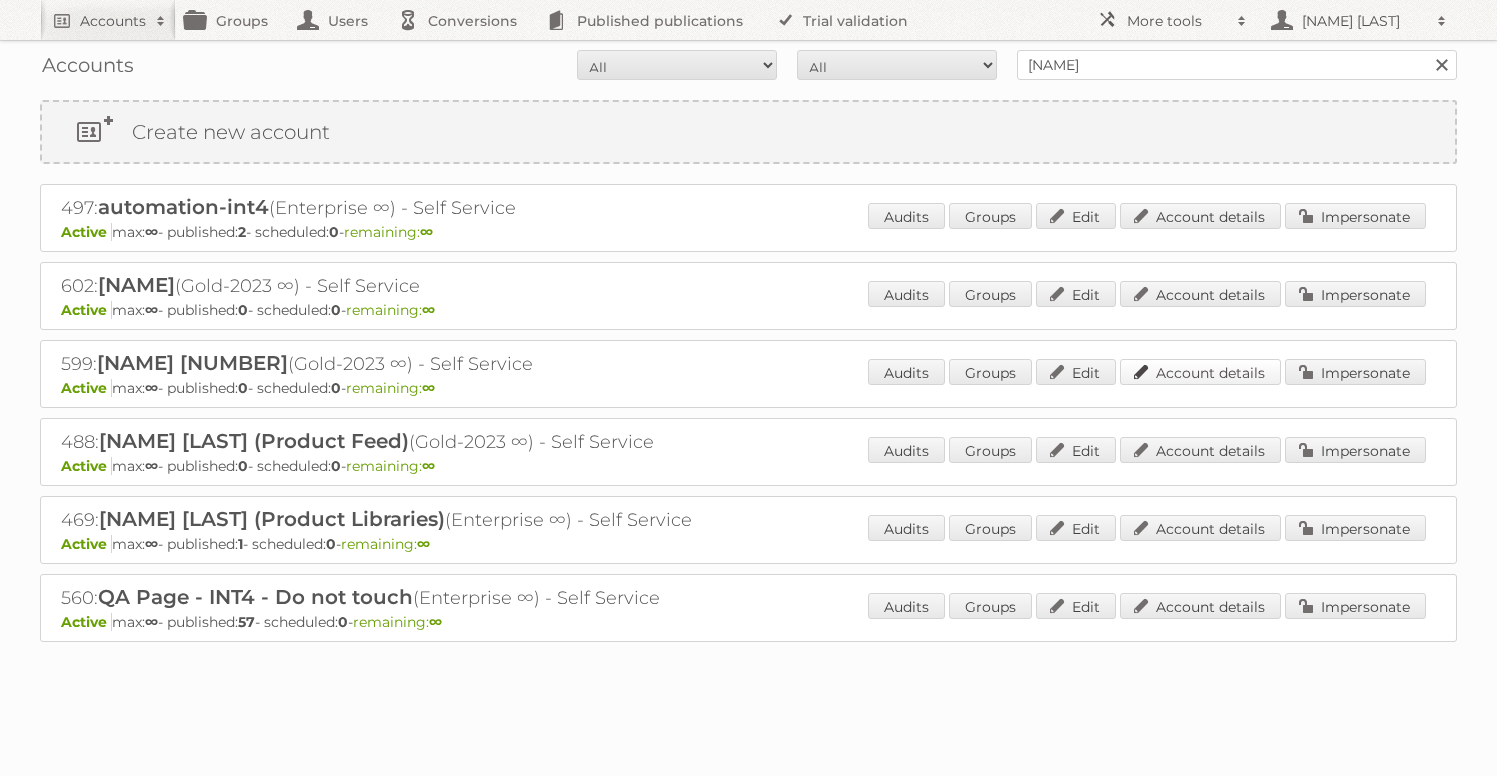 click on "Account details" at bounding box center (1200, 372) 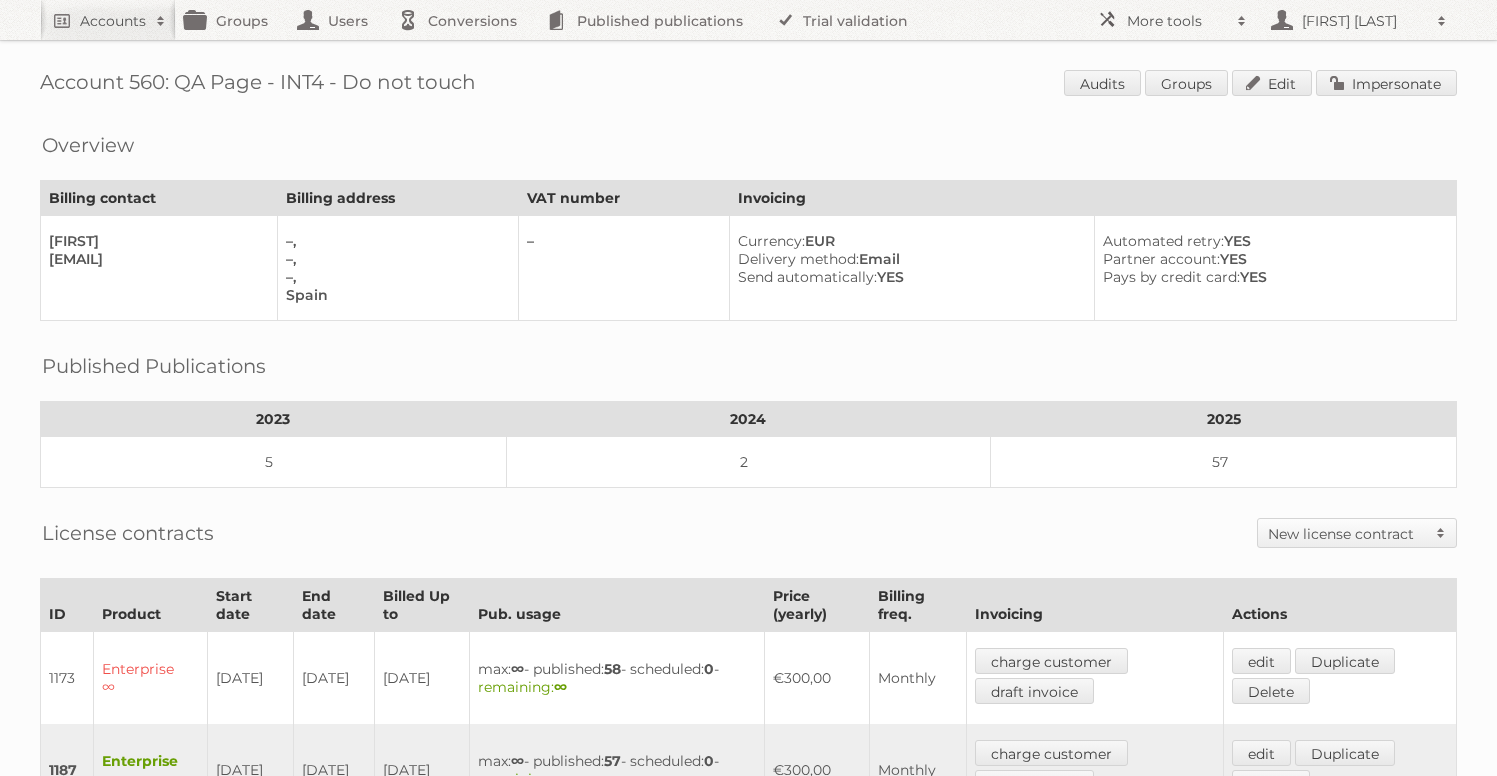 scroll, scrollTop: 0, scrollLeft: 0, axis: both 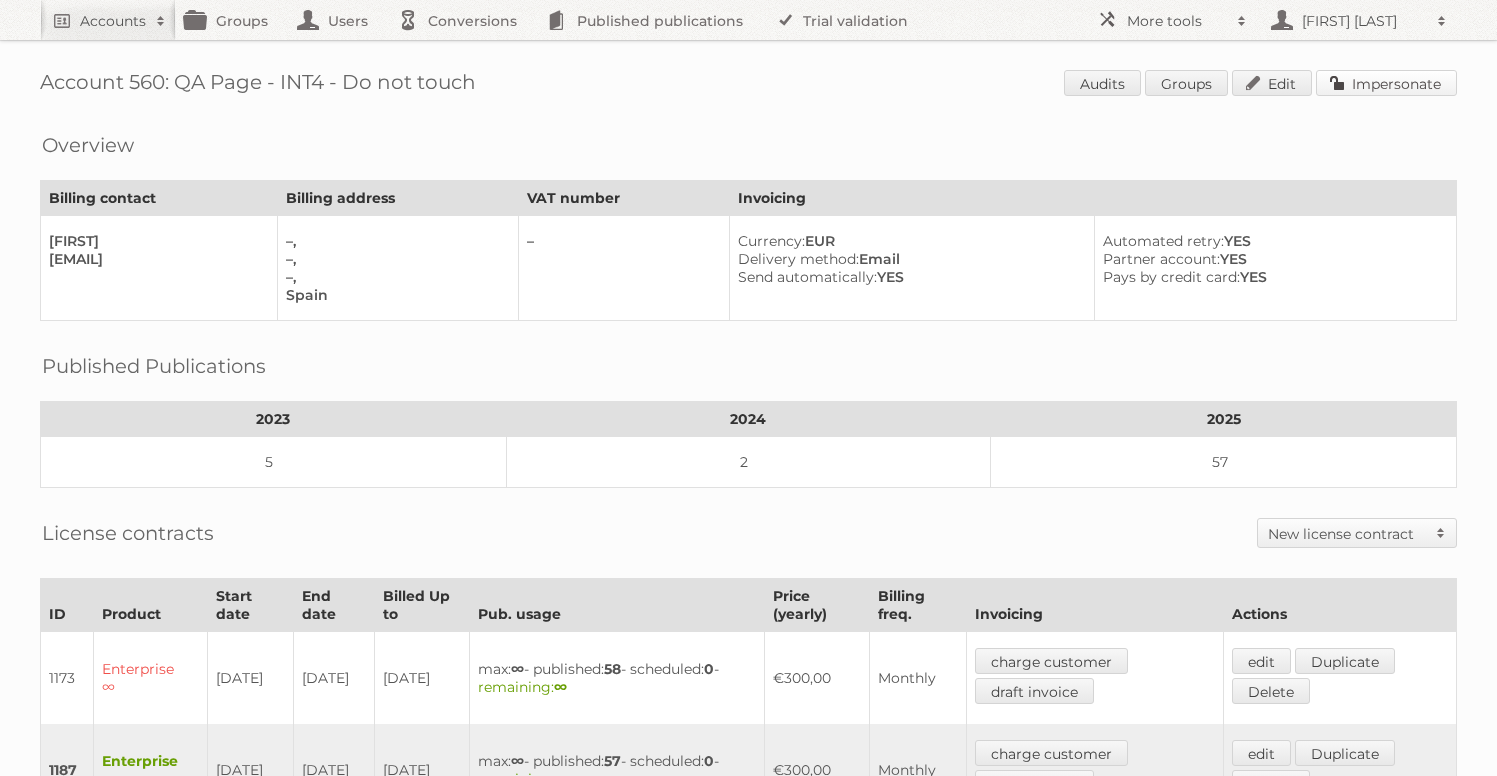 click on "Impersonate" at bounding box center [1386, 83] 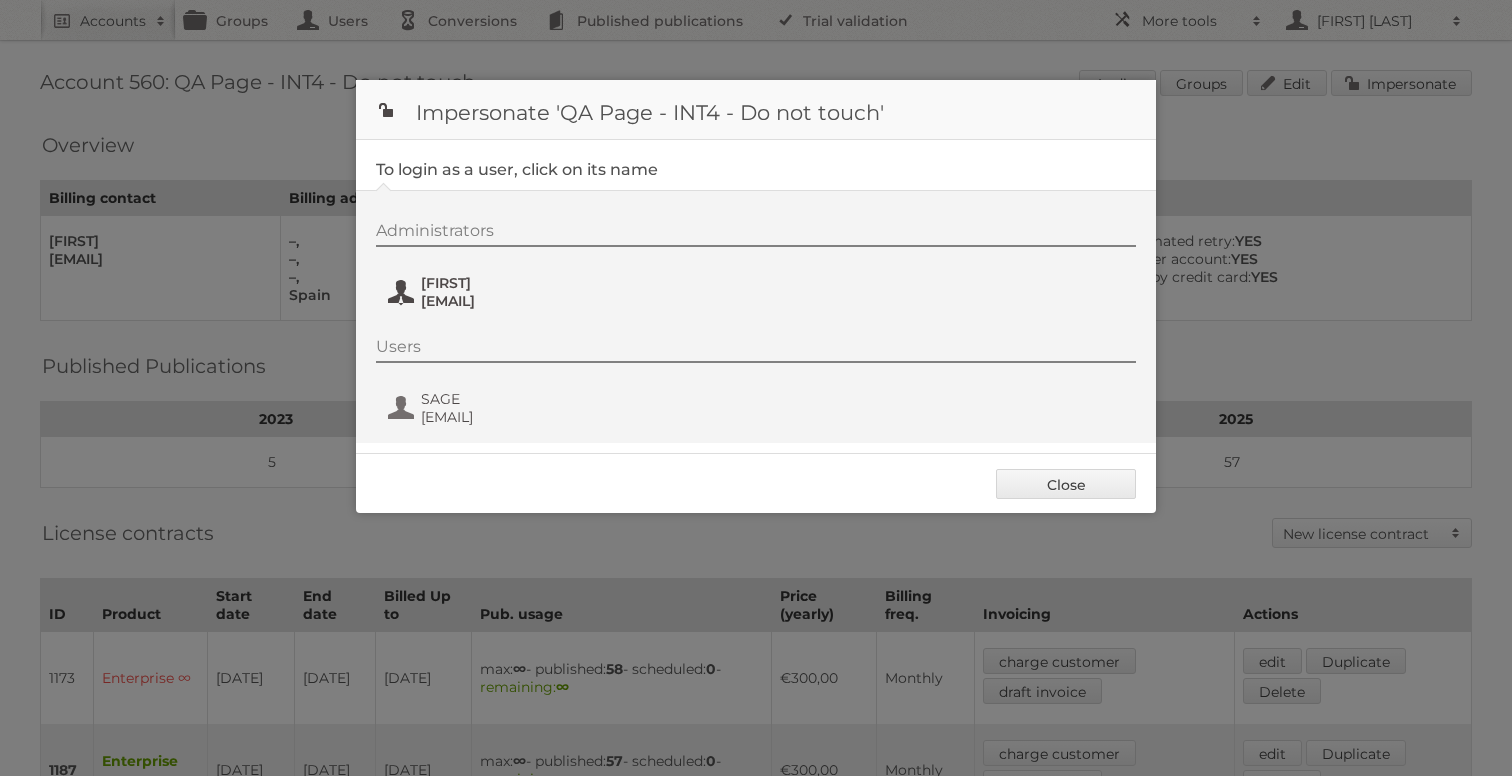 click on "Gisele+QA4@publitas.com" at bounding box center [518, 301] 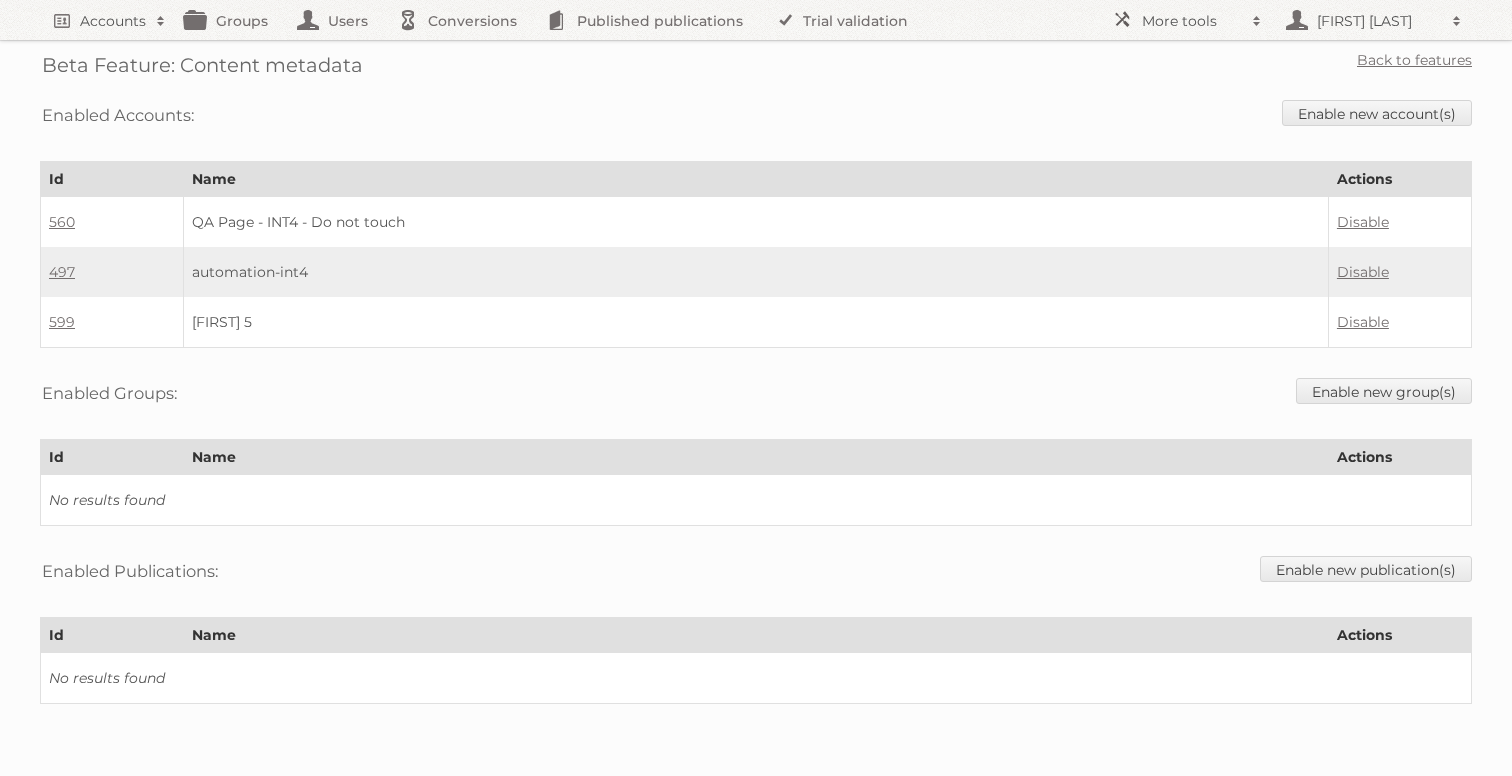 scroll, scrollTop: 0, scrollLeft: 0, axis: both 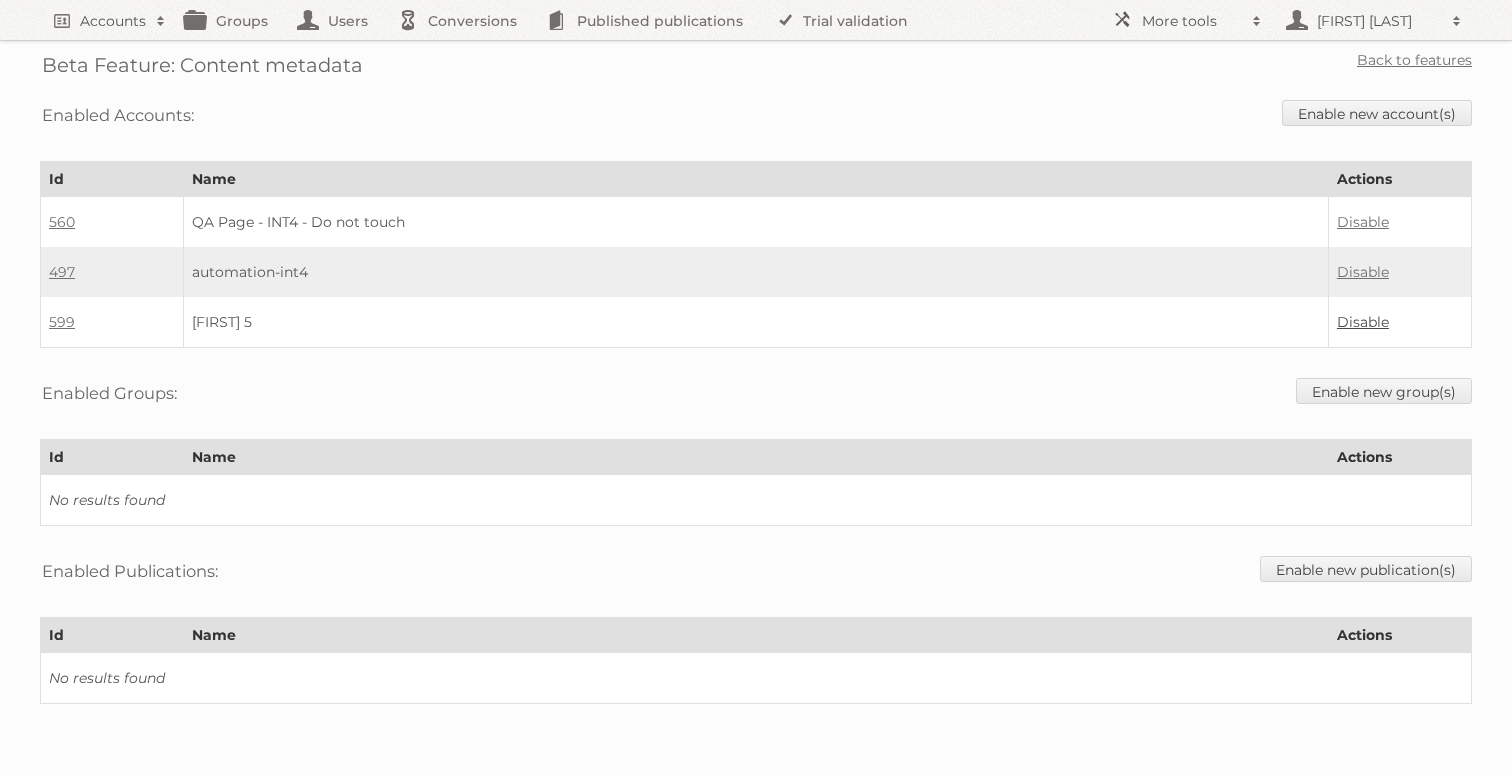 click on "Disable" at bounding box center (1363, 322) 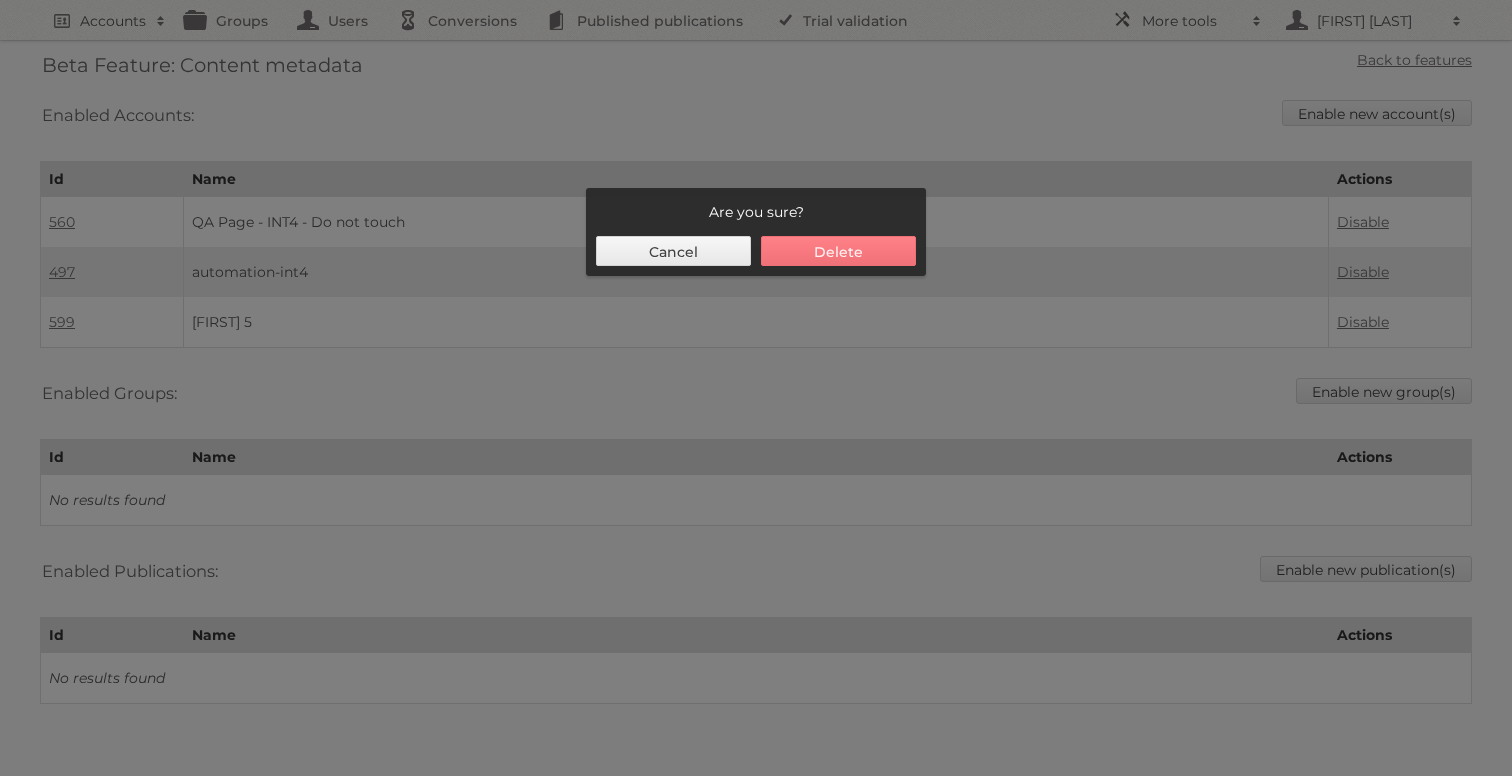 click on "Delete" at bounding box center (838, 251) 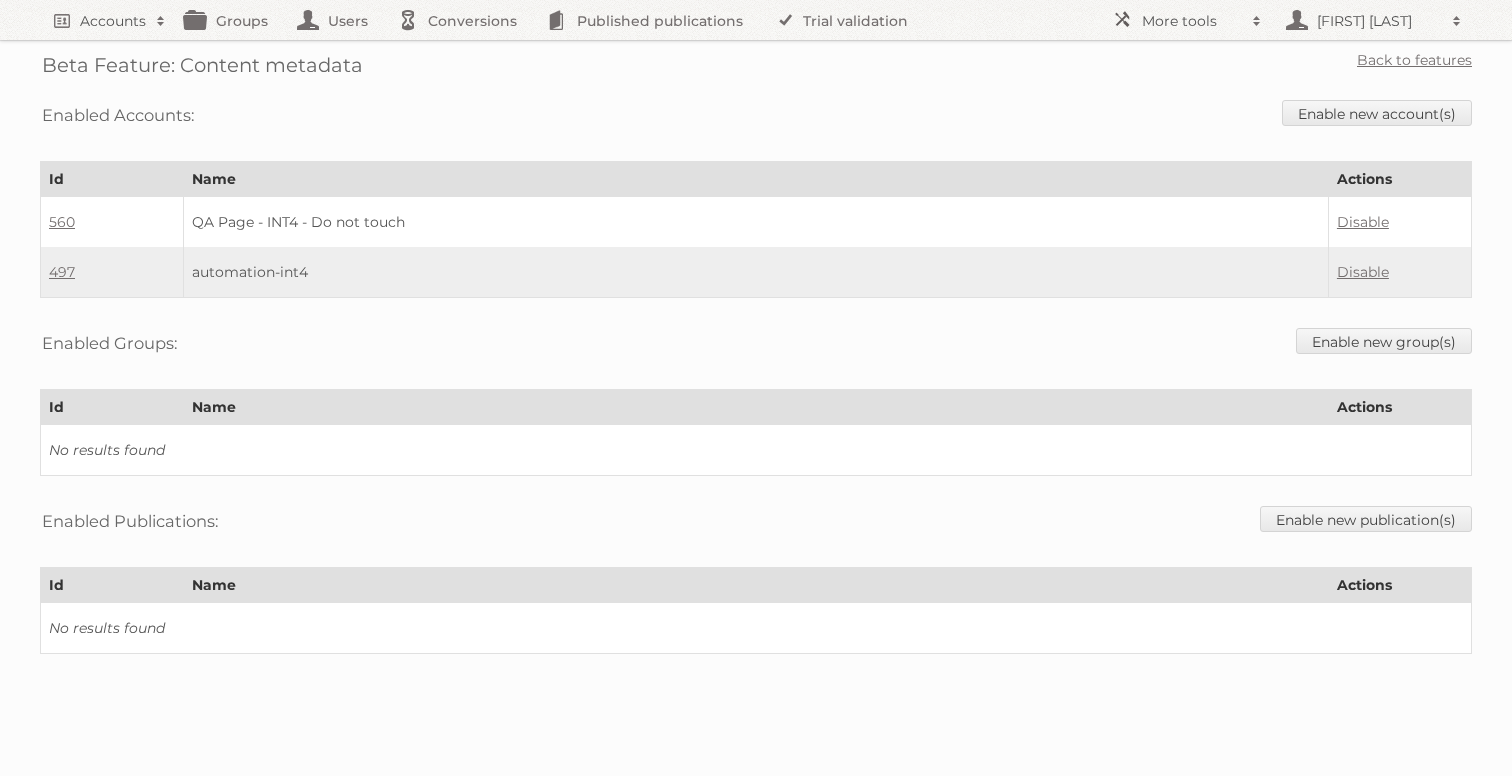 scroll, scrollTop: 0, scrollLeft: 0, axis: both 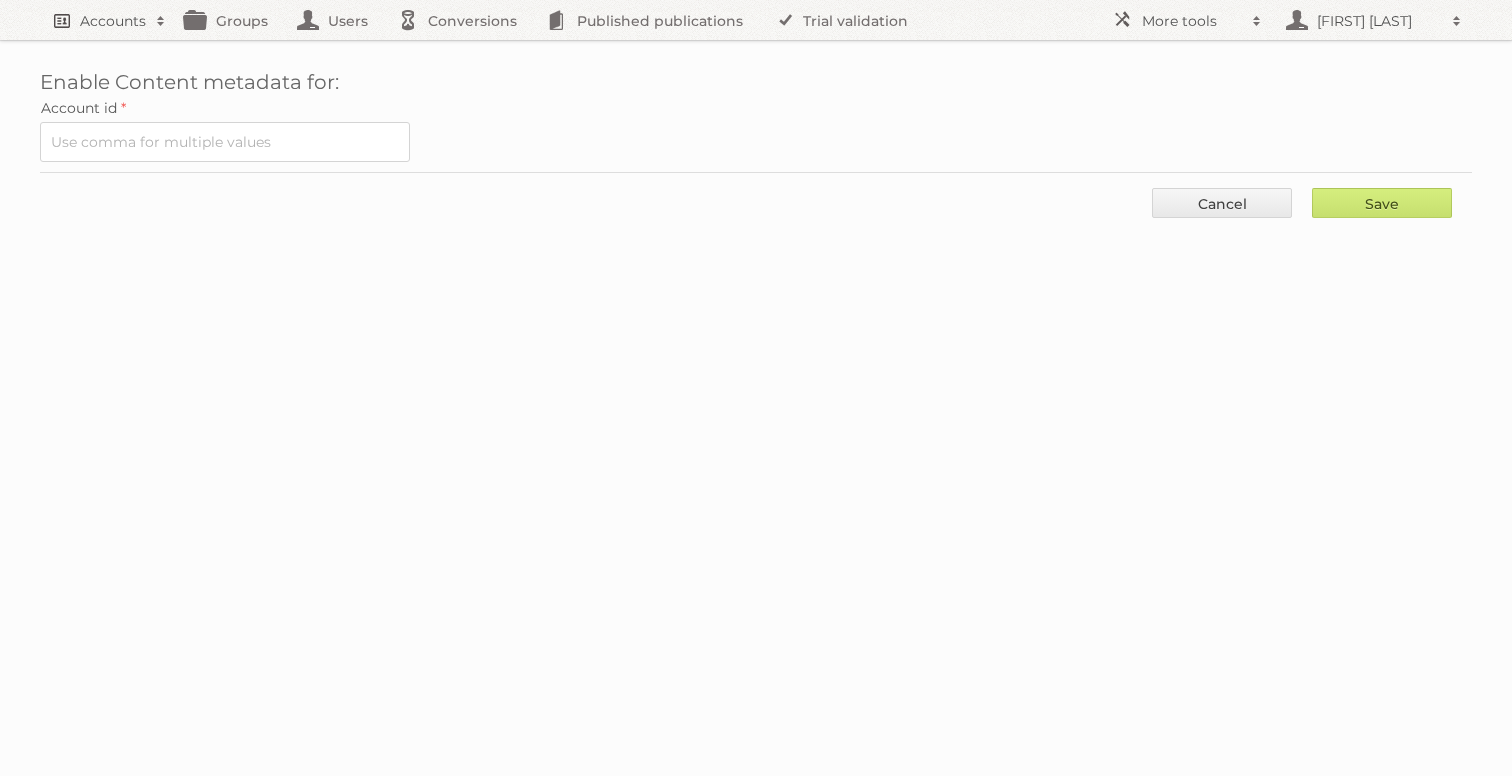 click on "Accounts" at bounding box center [113, 21] 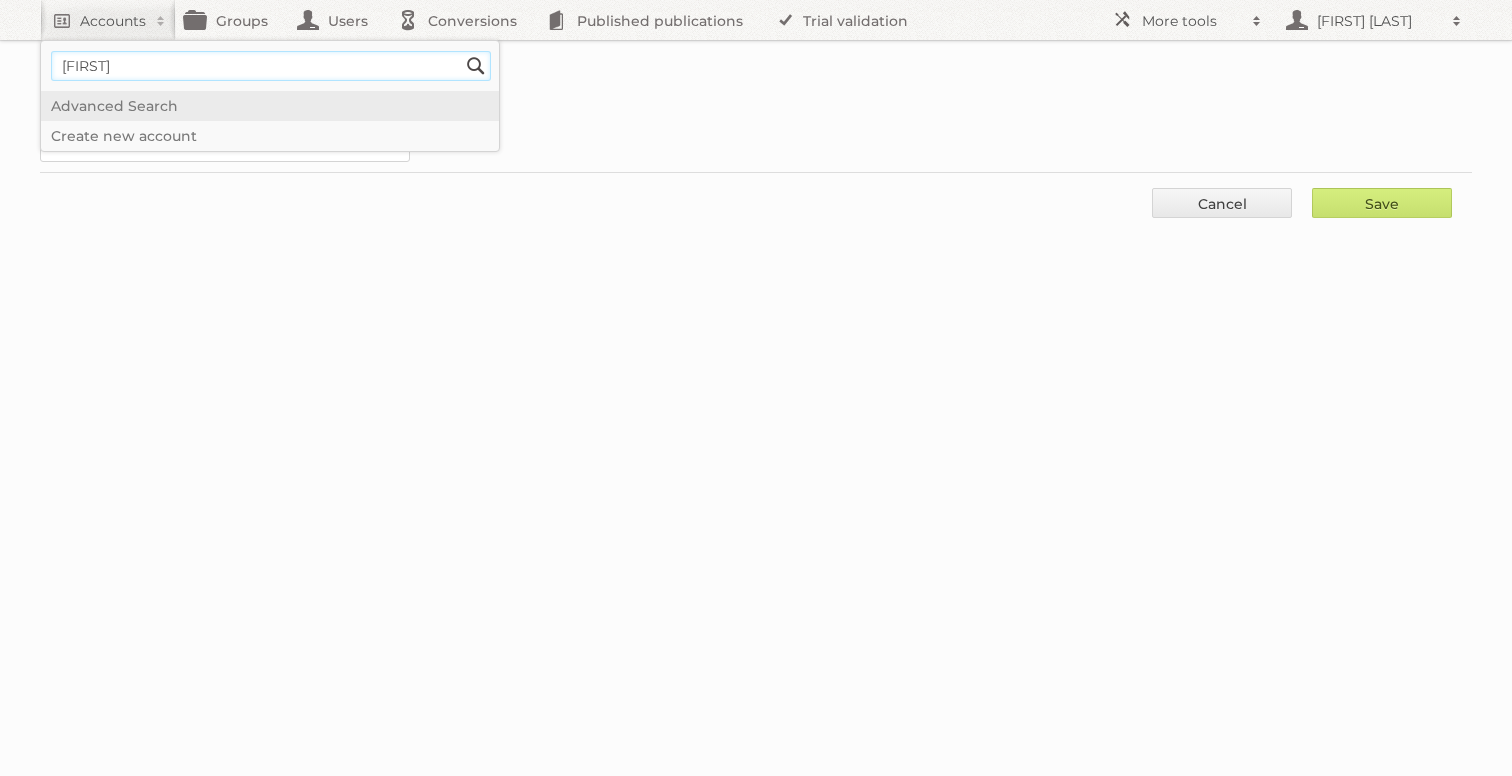 type on "gisele" 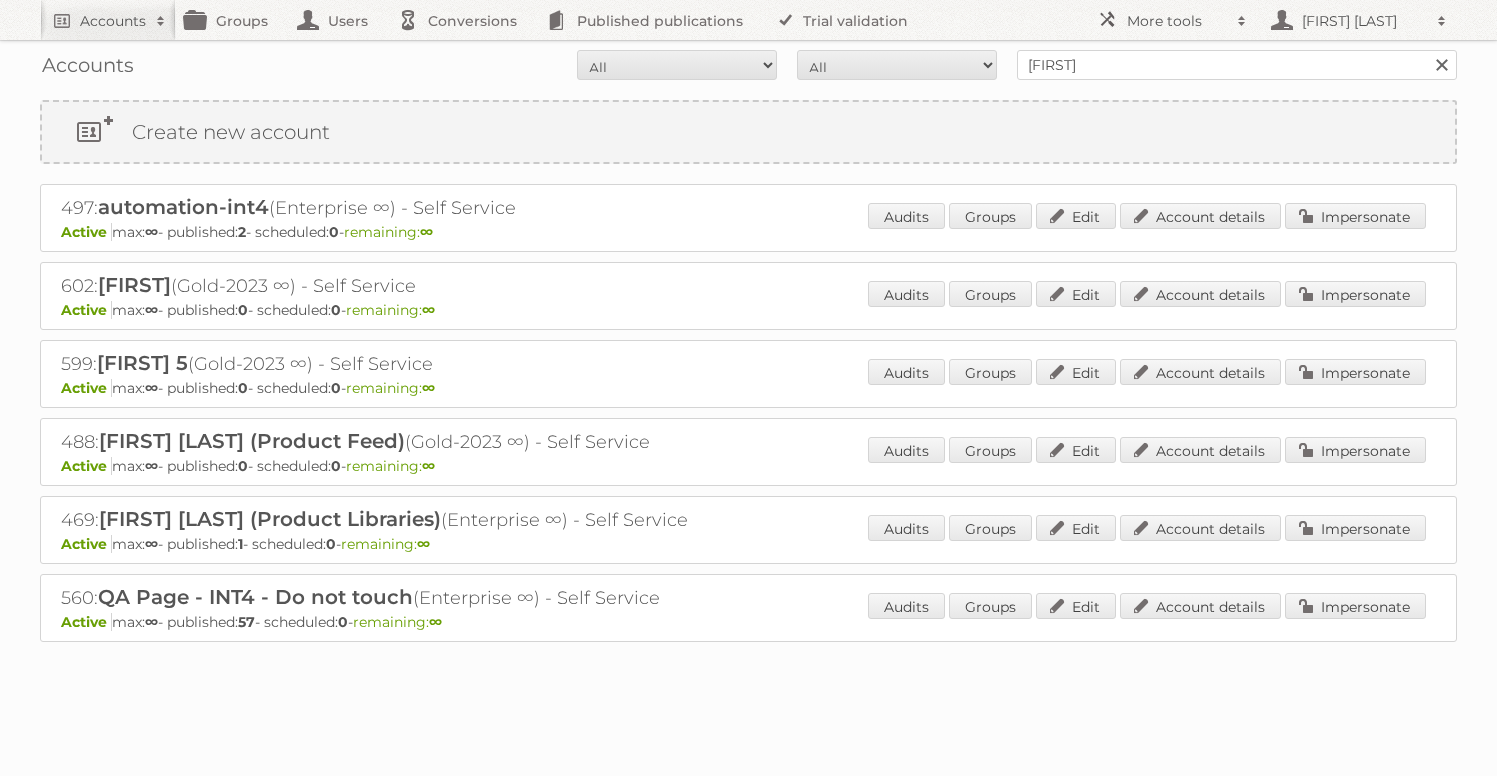 scroll, scrollTop: 0, scrollLeft: 0, axis: both 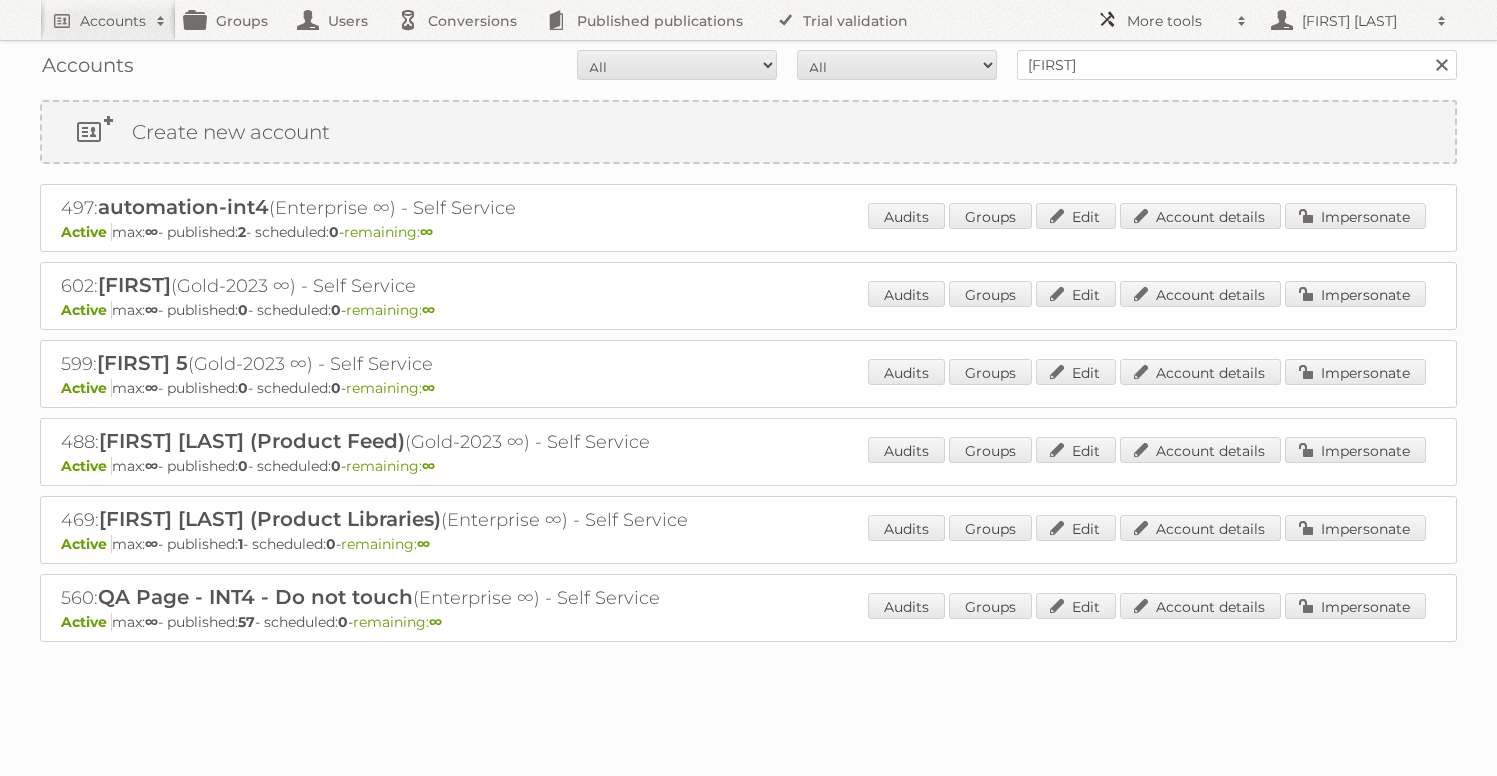 click on "More tools" at bounding box center (1177, 21) 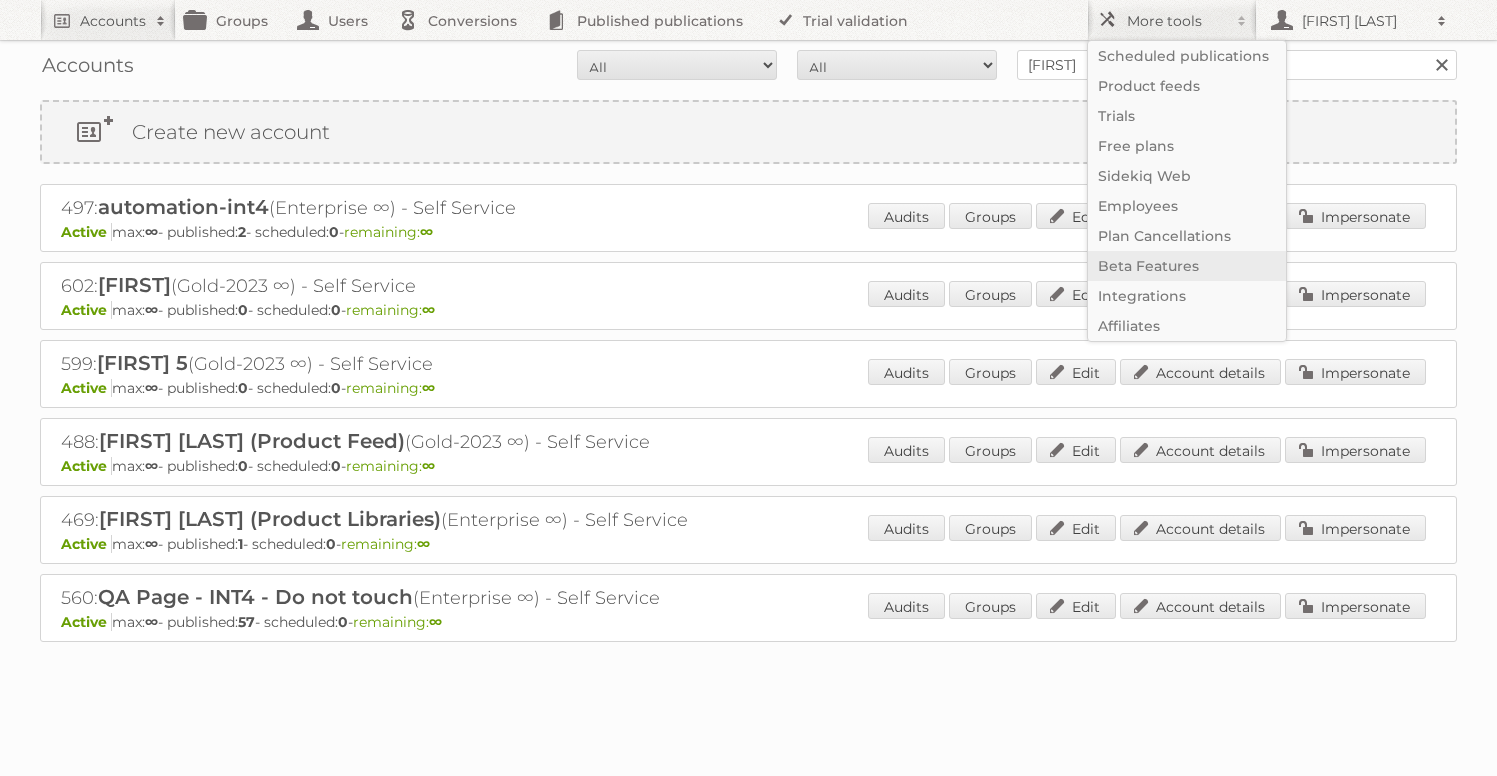 click on "Beta Features" at bounding box center (1187, 266) 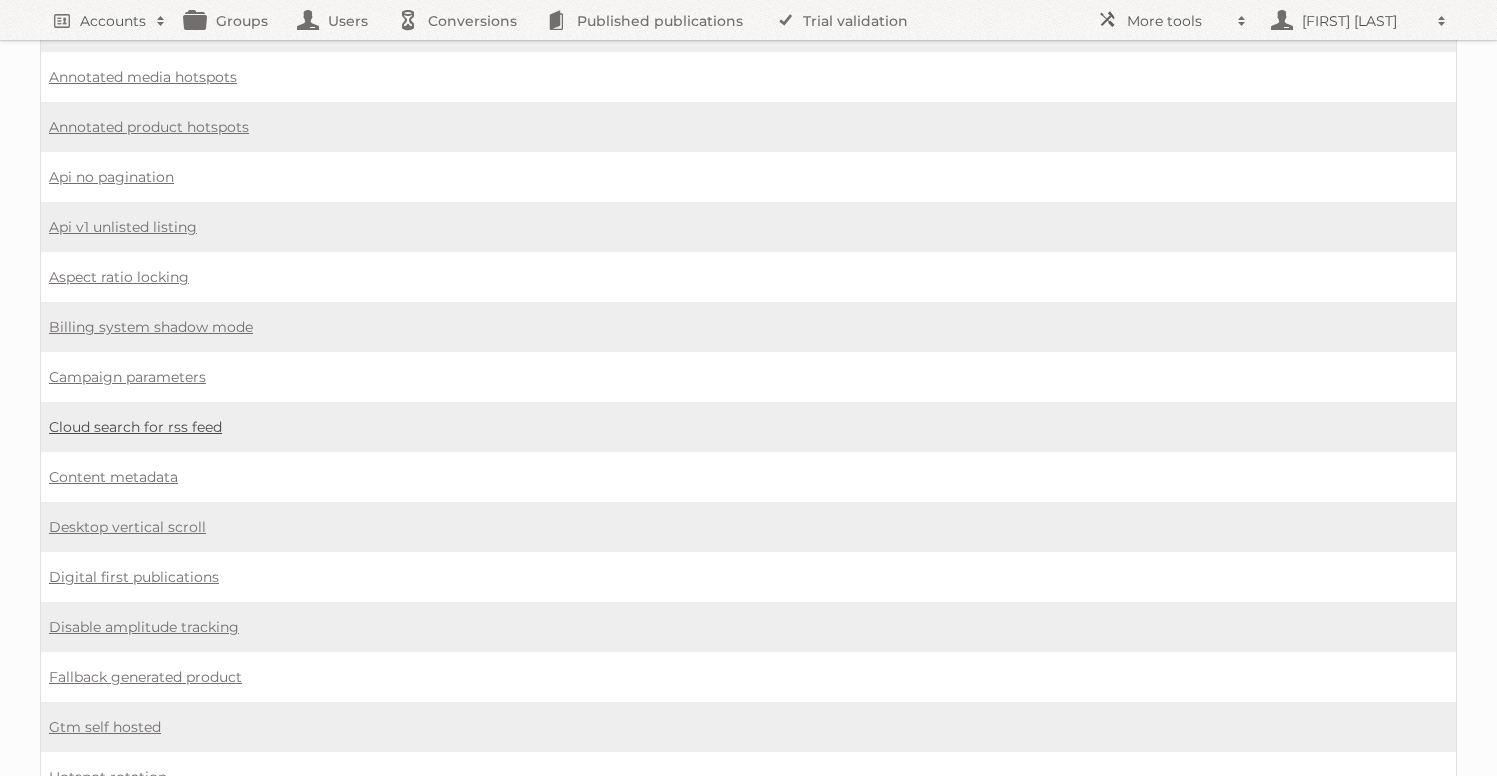 scroll, scrollTop: 499, scrollLeft: 0, axis: vertical 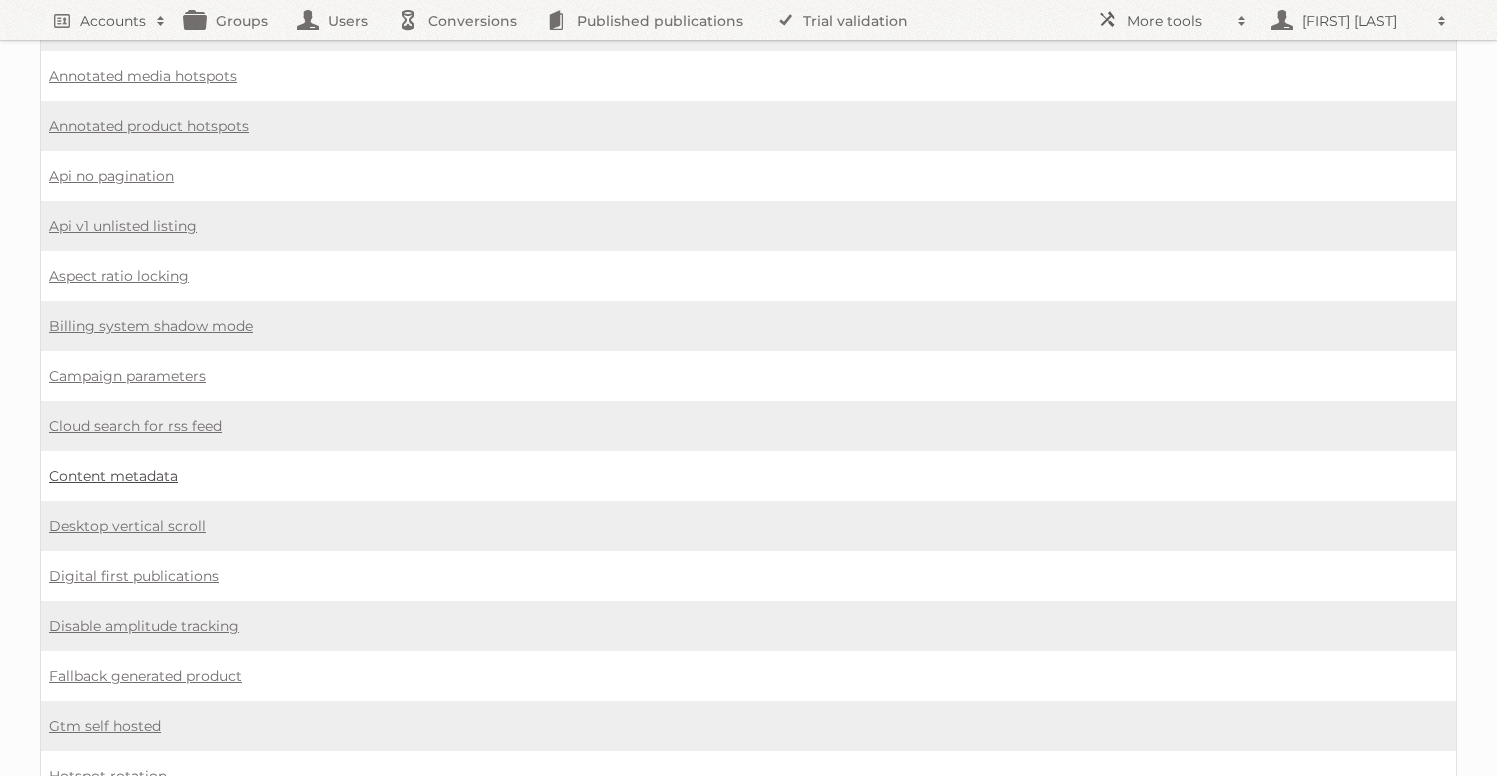 click on "Content metadata" at bounding box center (113, 476) 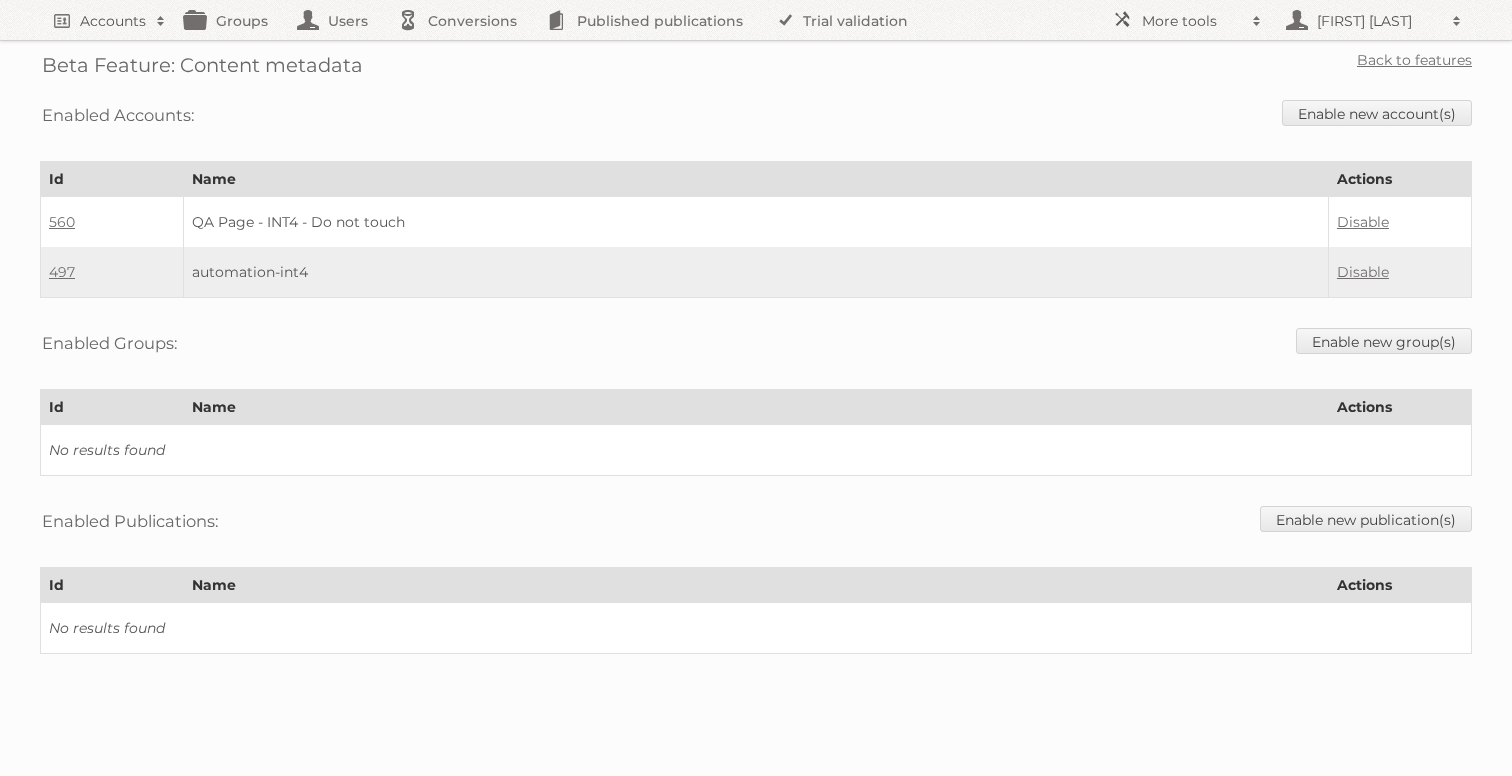 scroll, scrollTop: 0, scrollLeft: 0, axis: both 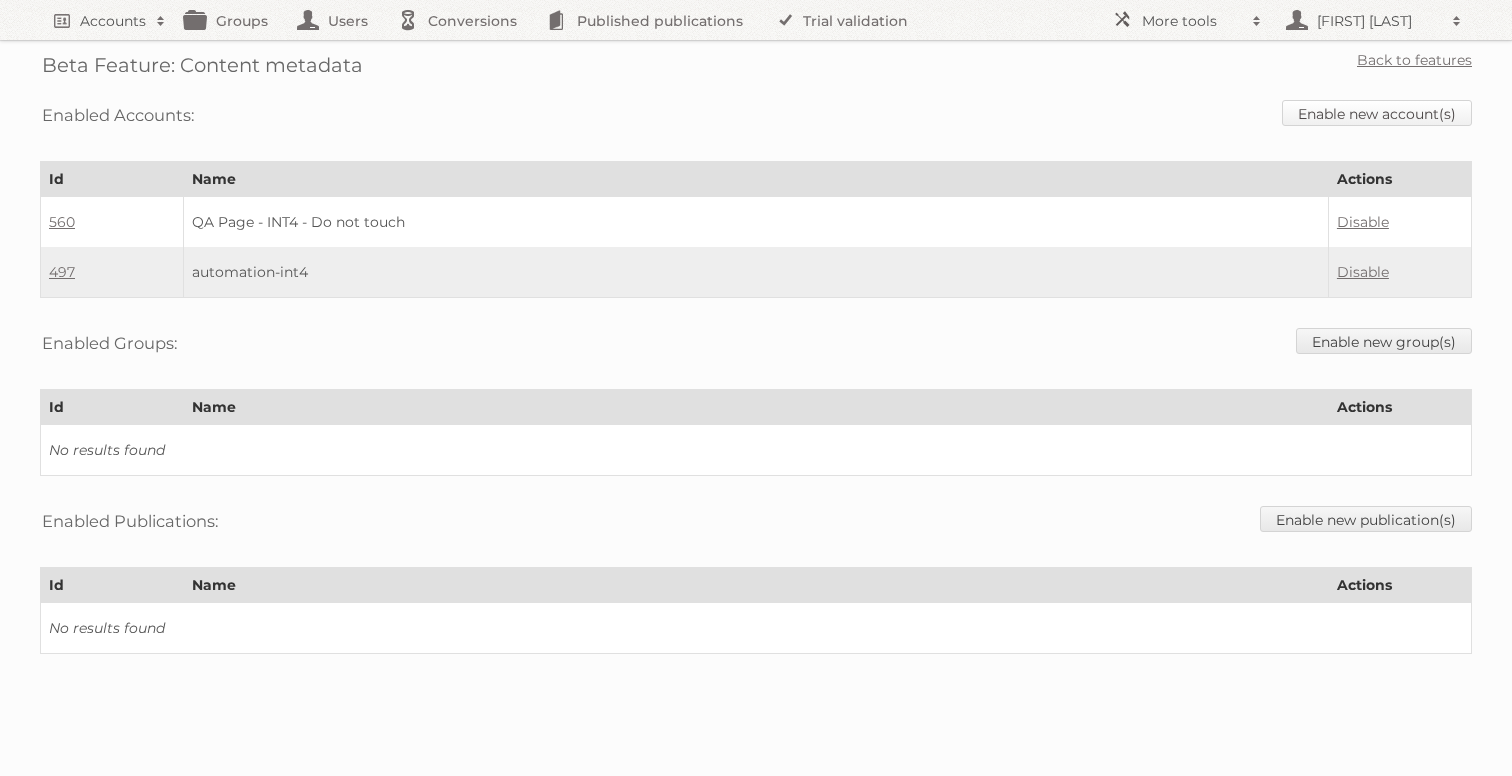 click on "Enable new account(s)" at bounding box center [1377, 113] 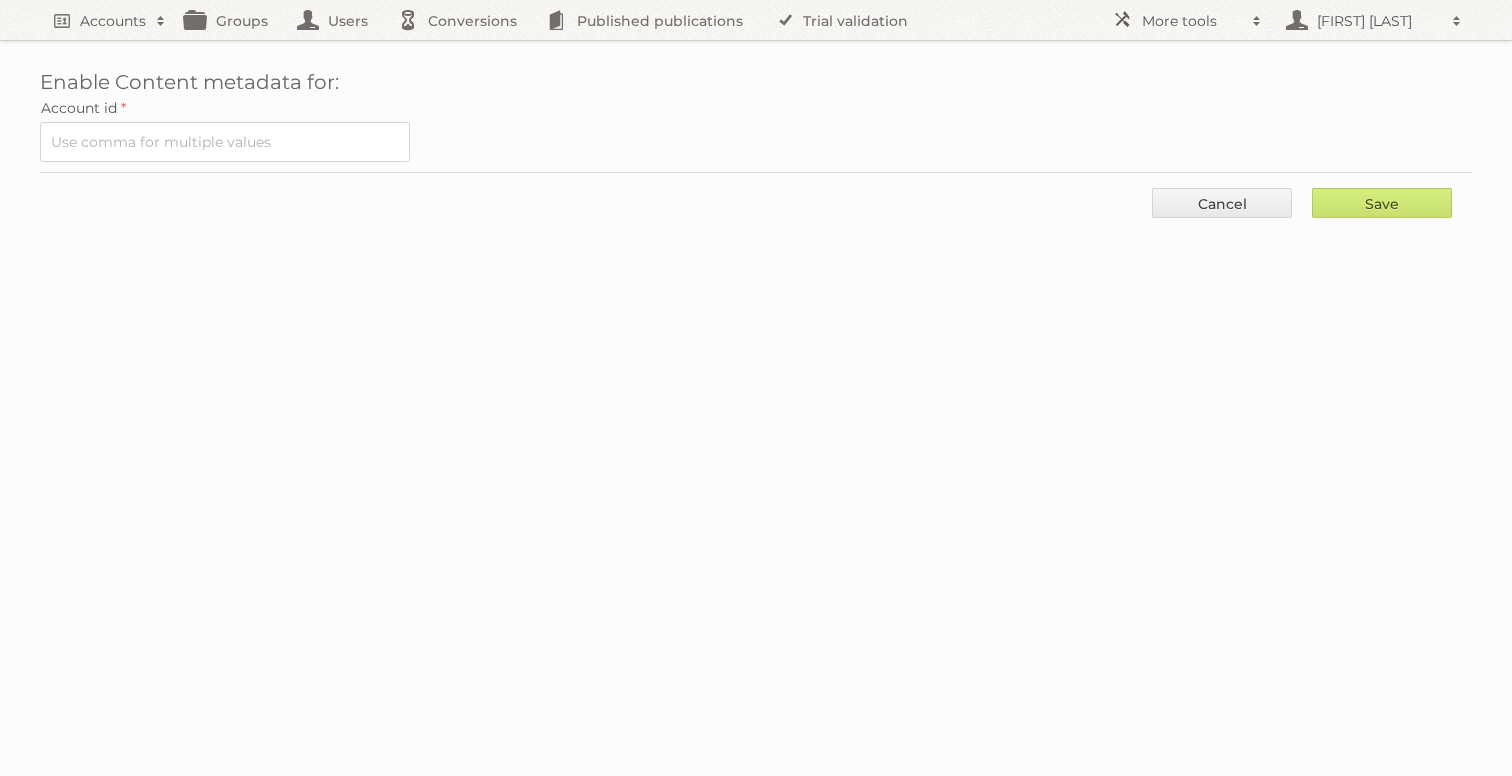 scroll, scrollTop: 0, scrollLeft: 0, axis: both 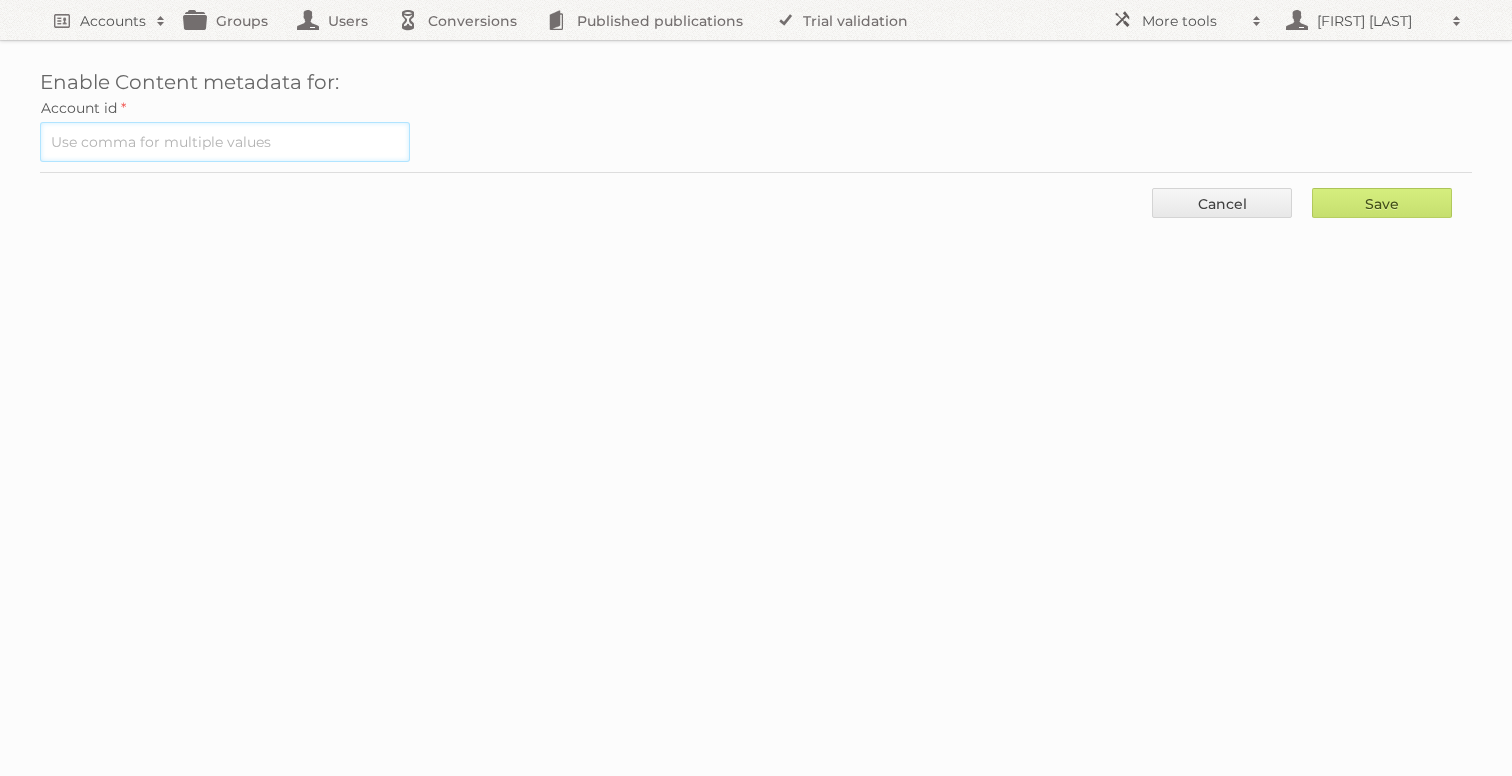 click at bounding box center (225, 142) 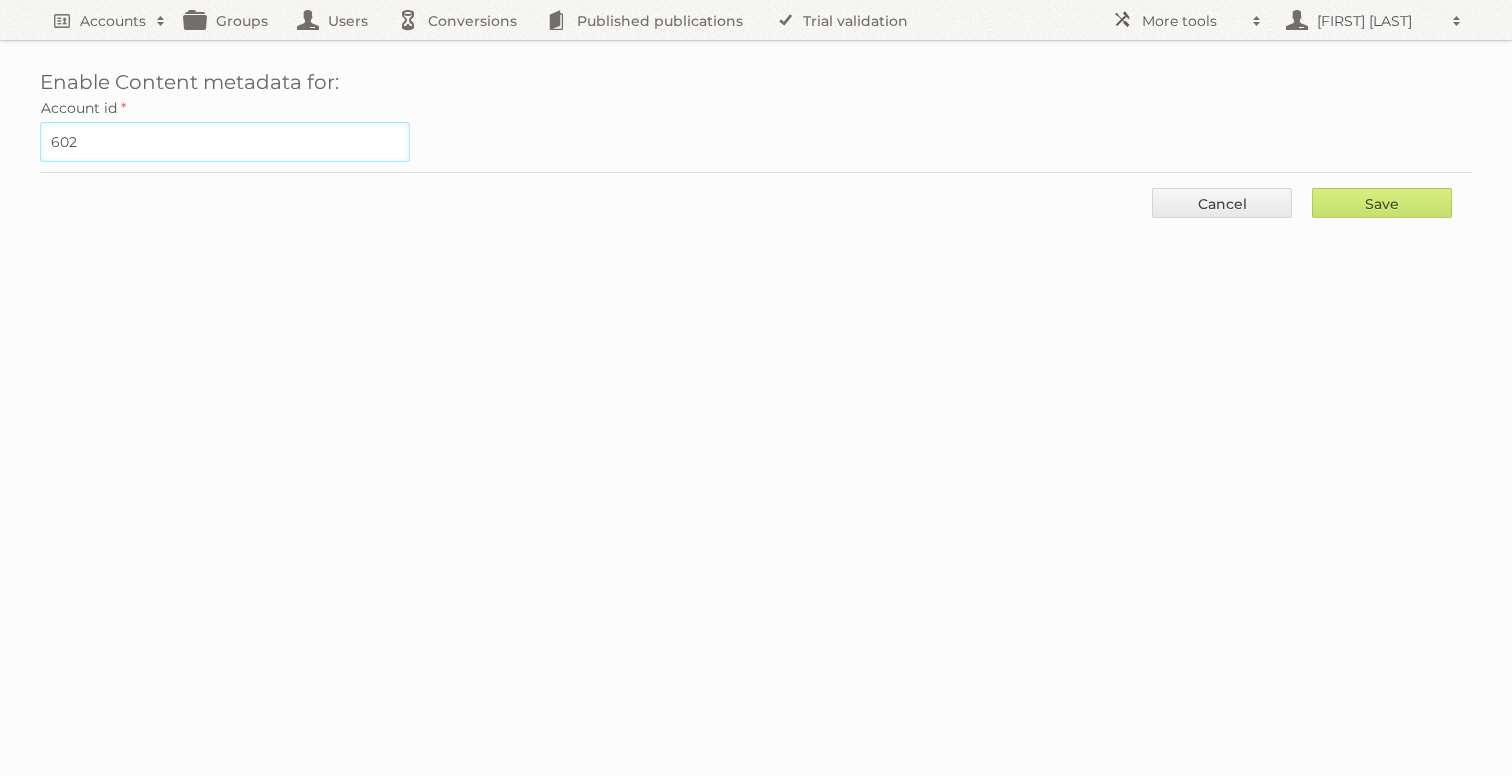 type on "602" 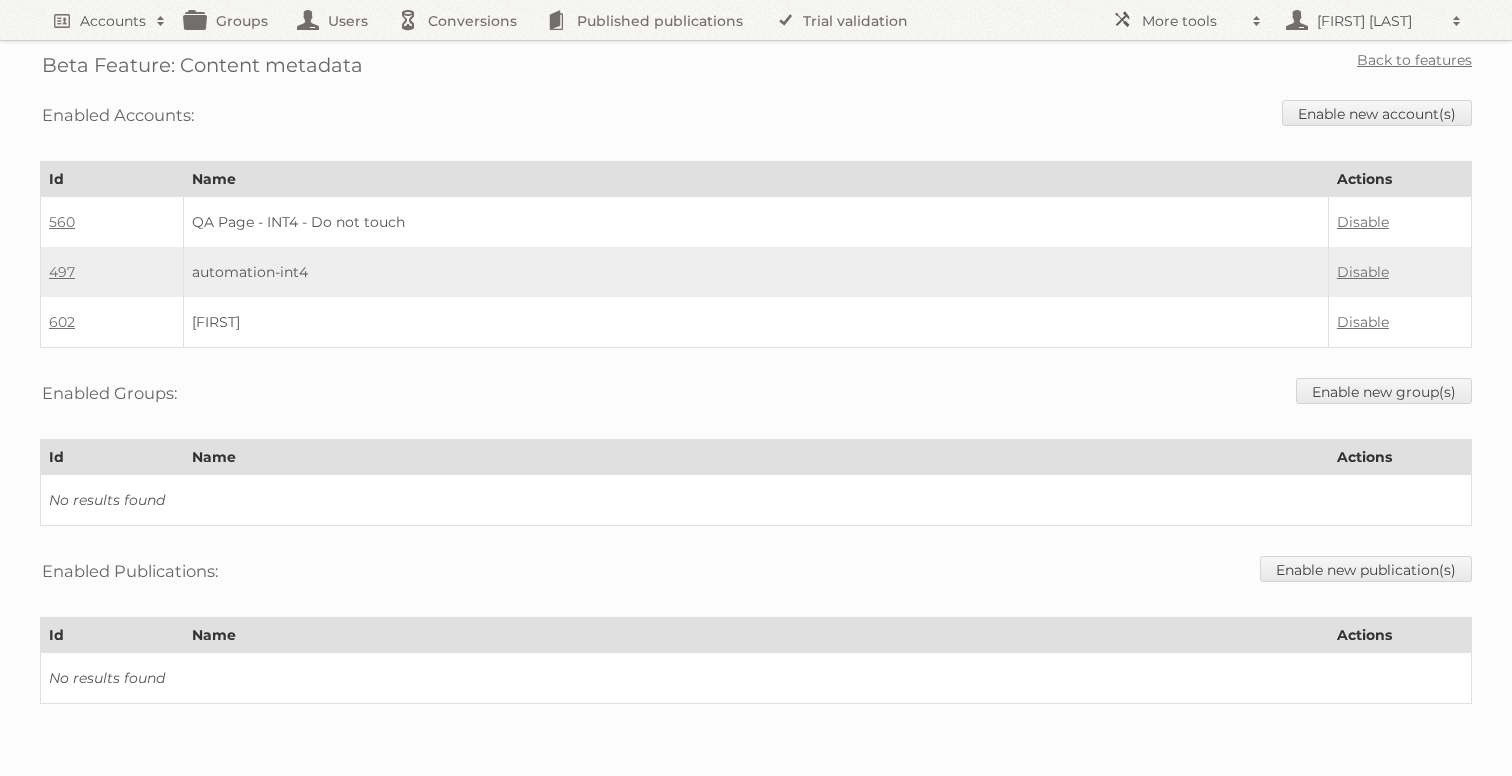 scroll, scrollTop: 0, scrollLeft: 0, axis: both 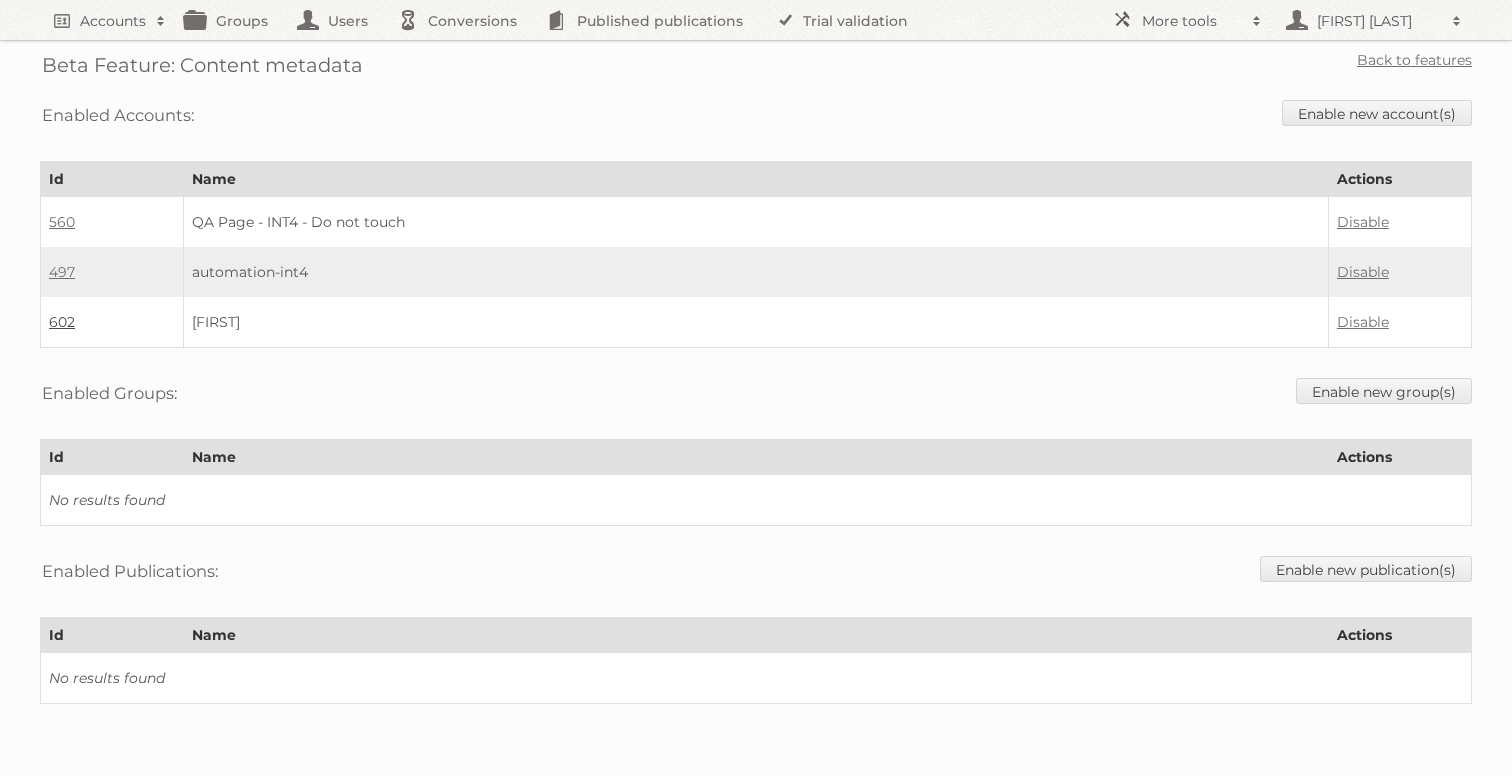 click on "602" at bounding box center (62, 322) 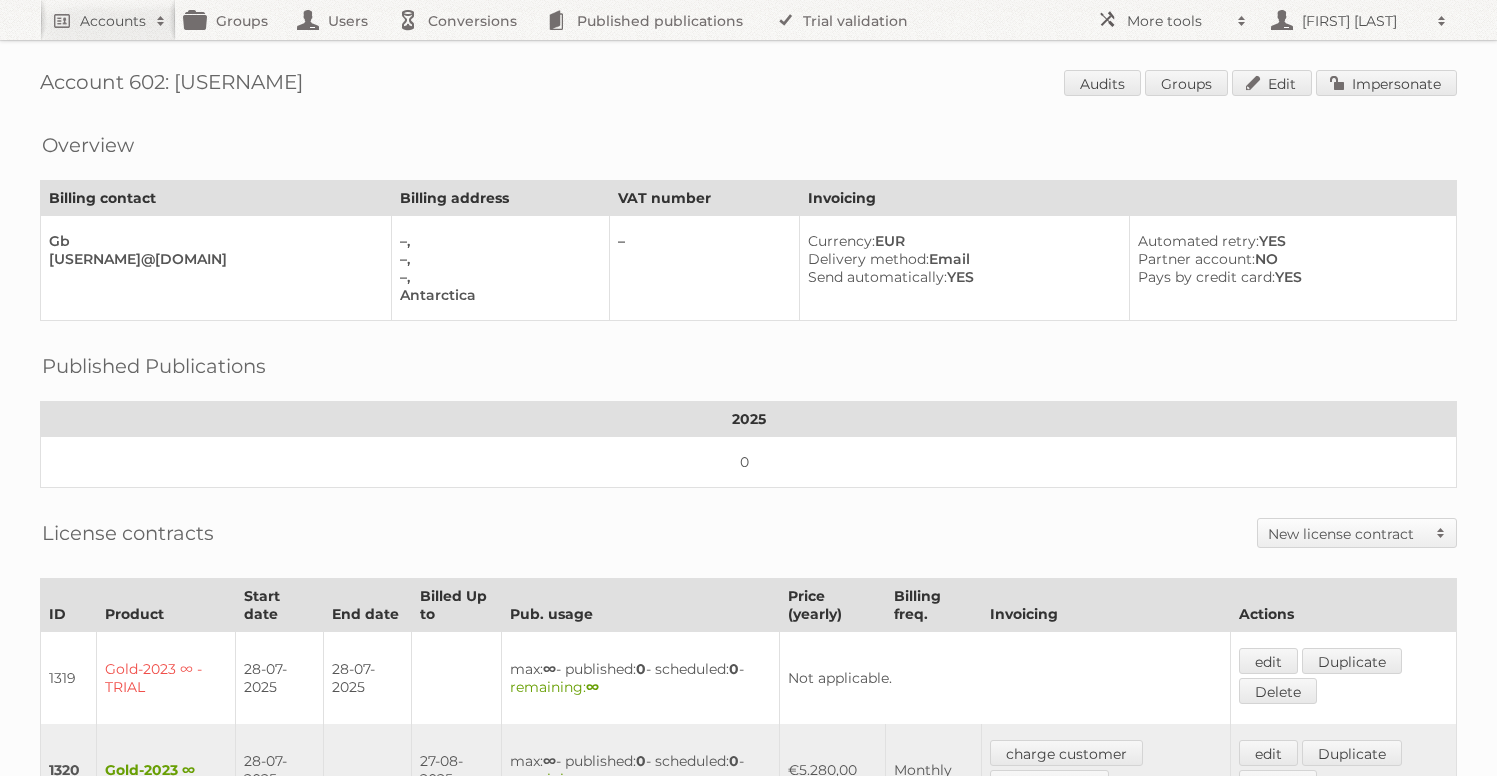 scroll, scrollTop: 0, scrollLeft: 0, axis: both 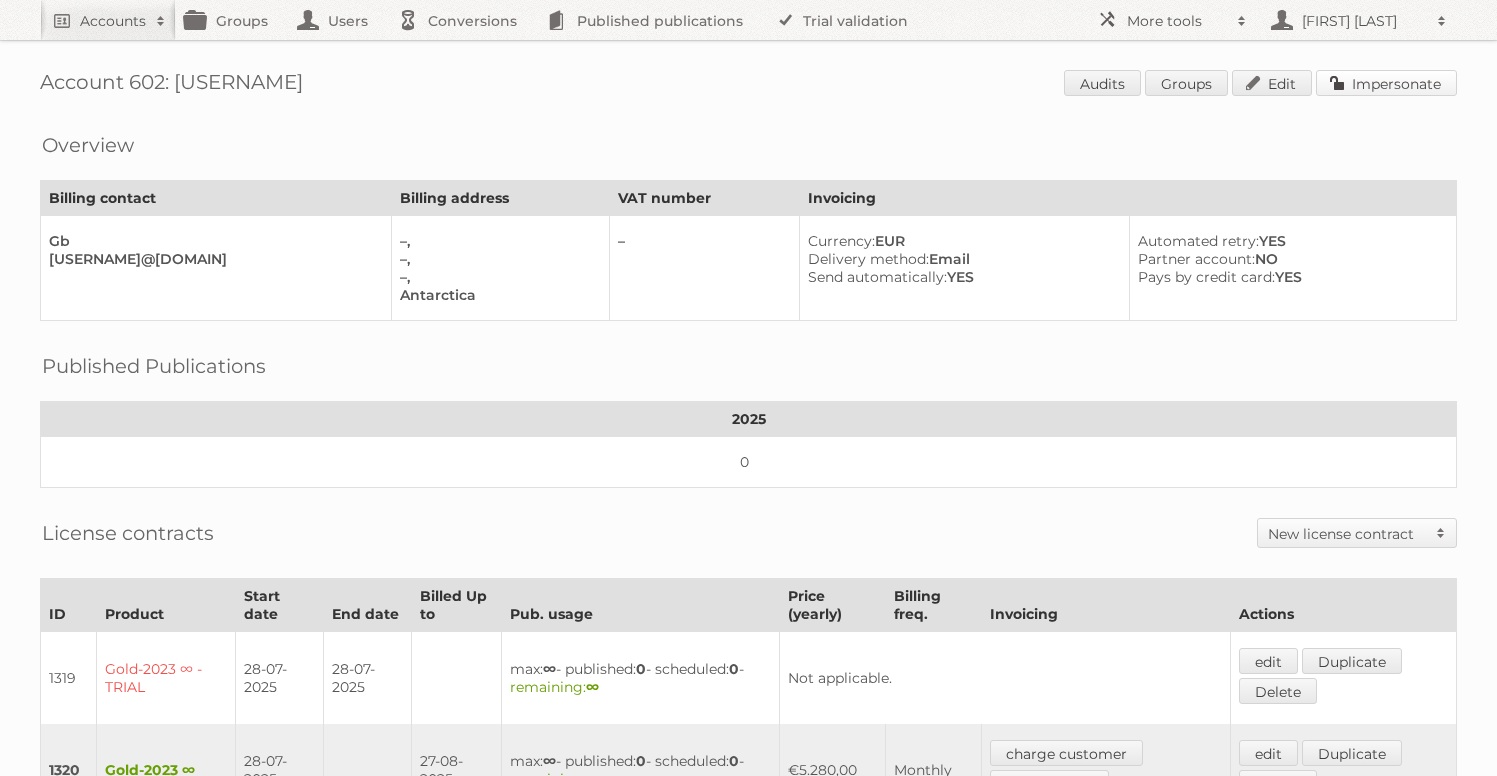 click on "Impersonate" at bounding box center (1386, 83) 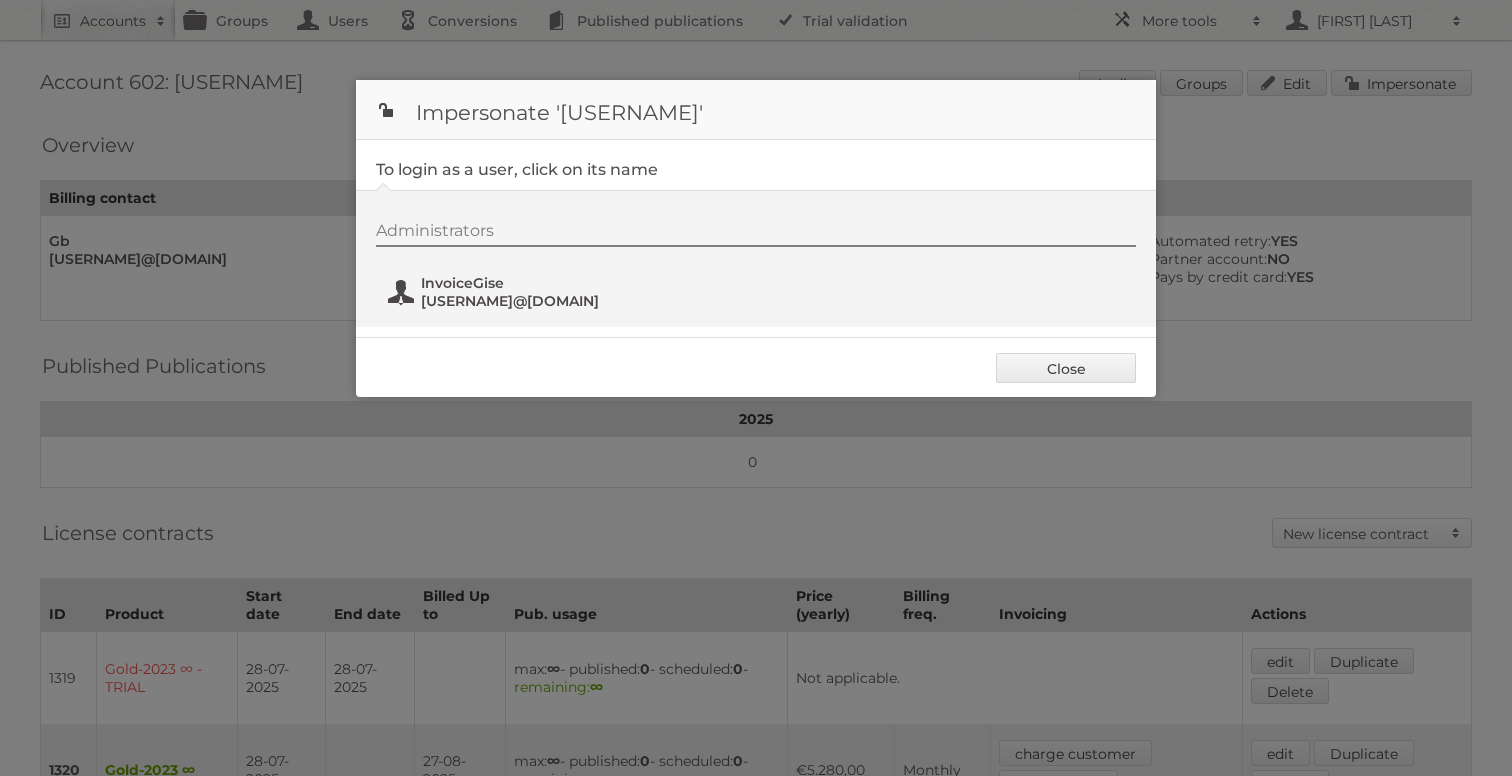 click on "InvoiceGise" at bounding box center (518, 283) 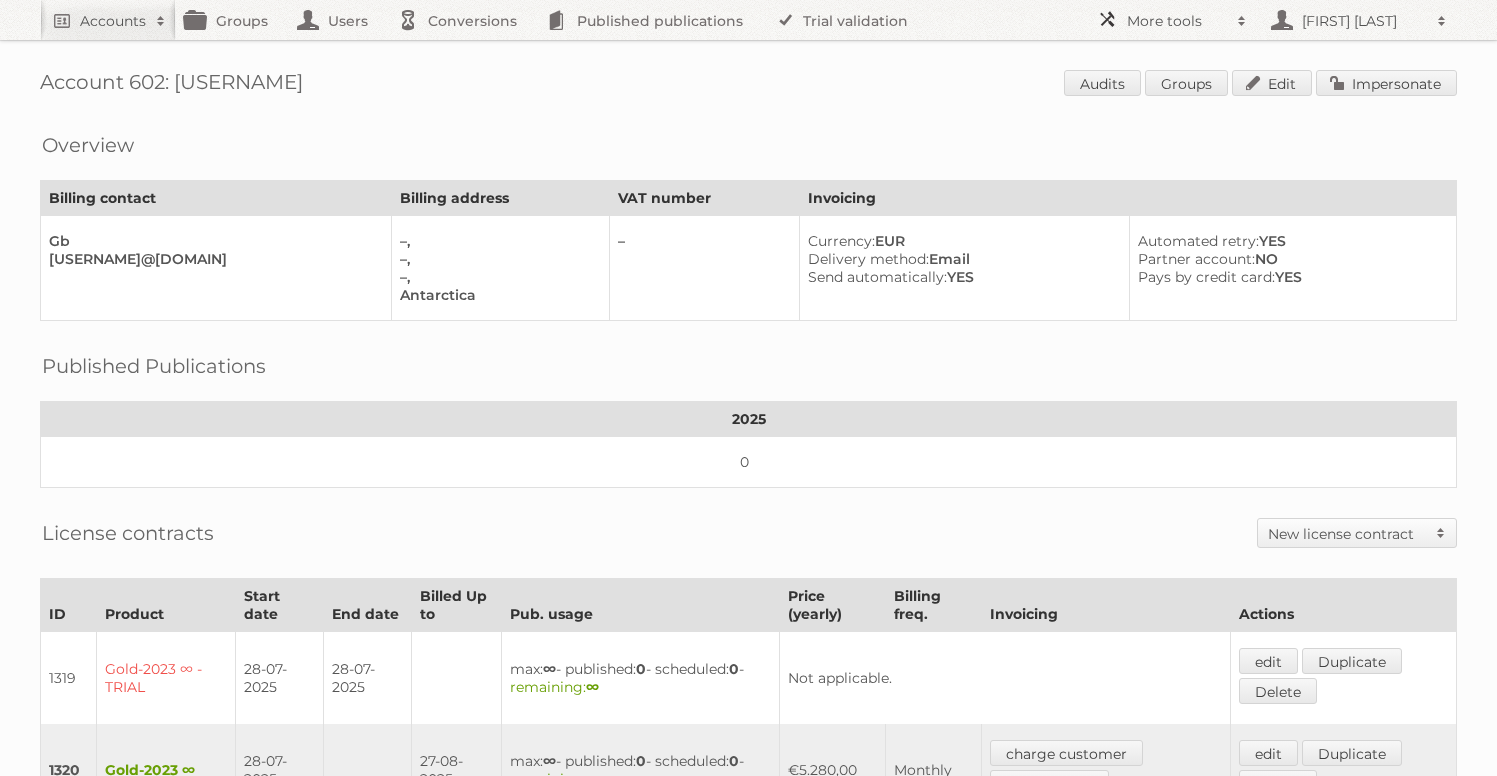click on "More tools" at bounding box center (1177, 21) 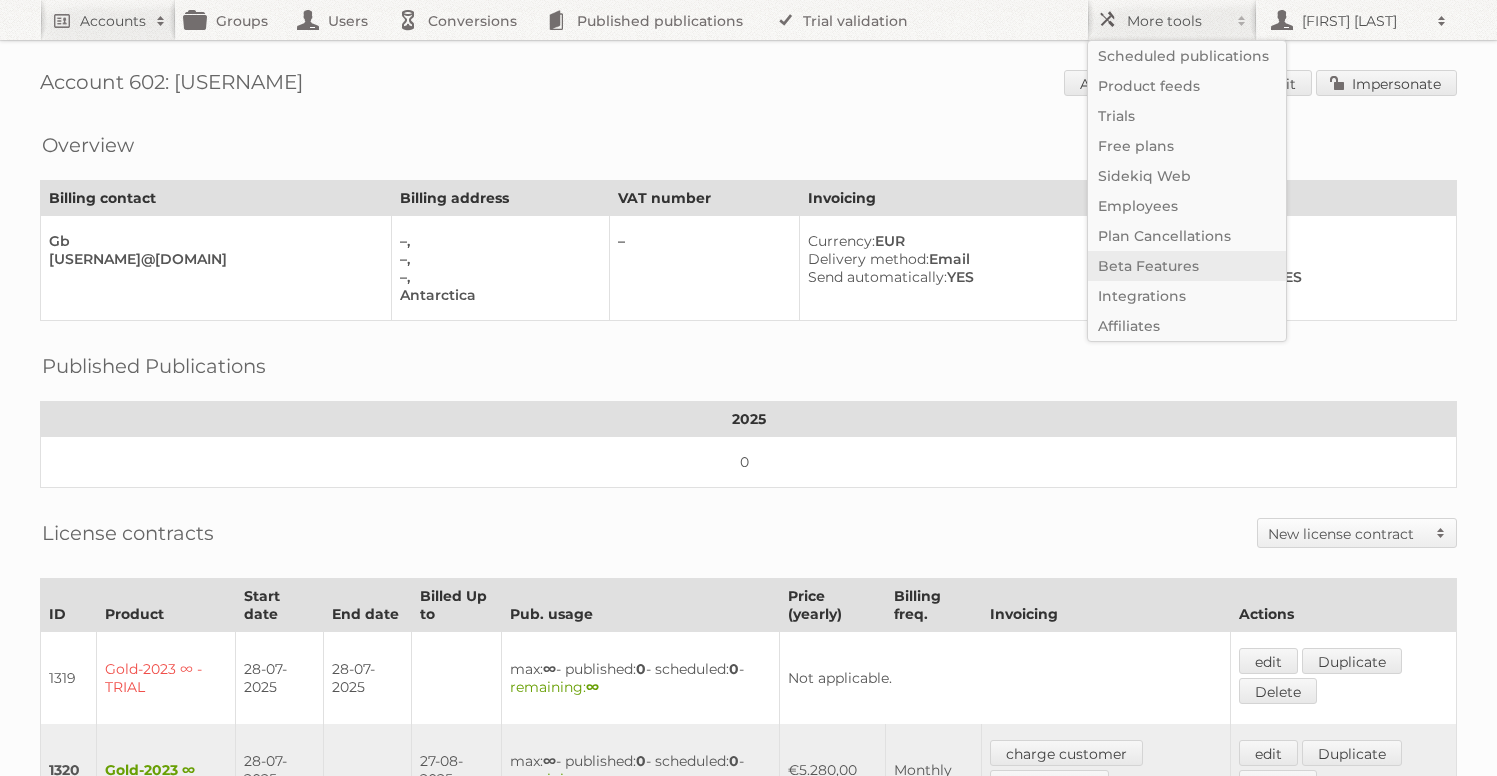 click on "Beta Features" at bounding box center (1187, 266) 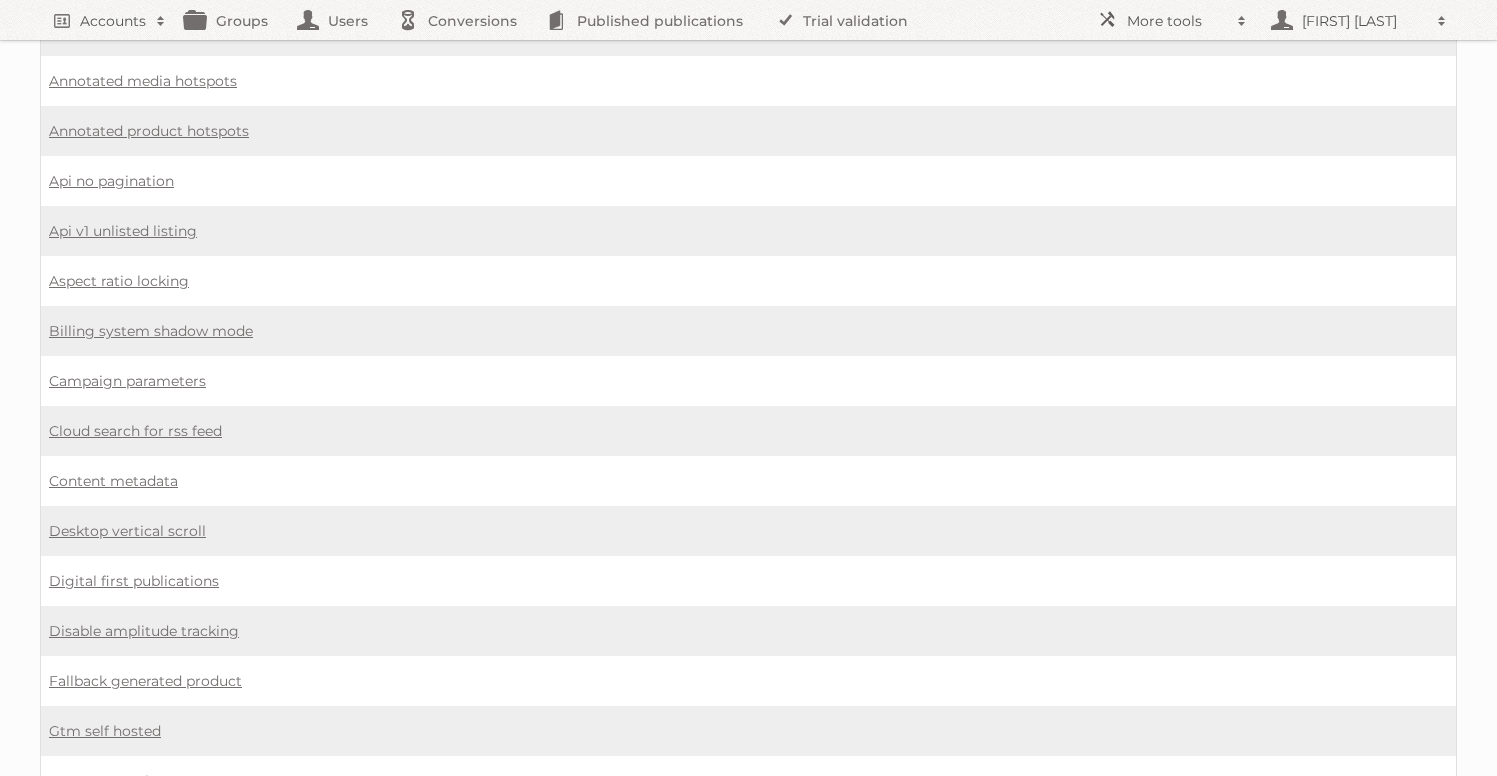 scroll, scrollTop: 499, scrollLeft: 0, axis: vertical 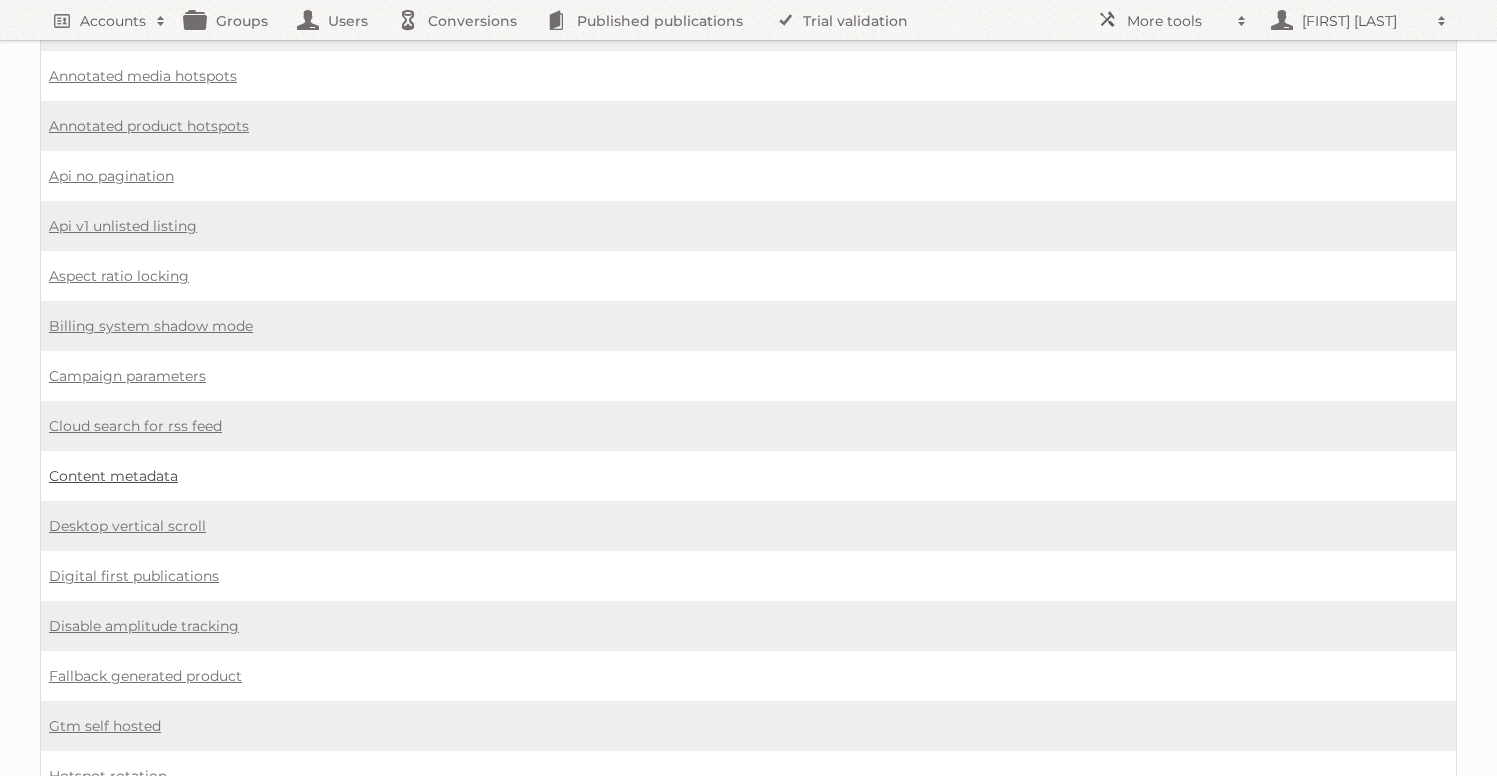 click on "Content metadata" at bounding box center [113, 476] 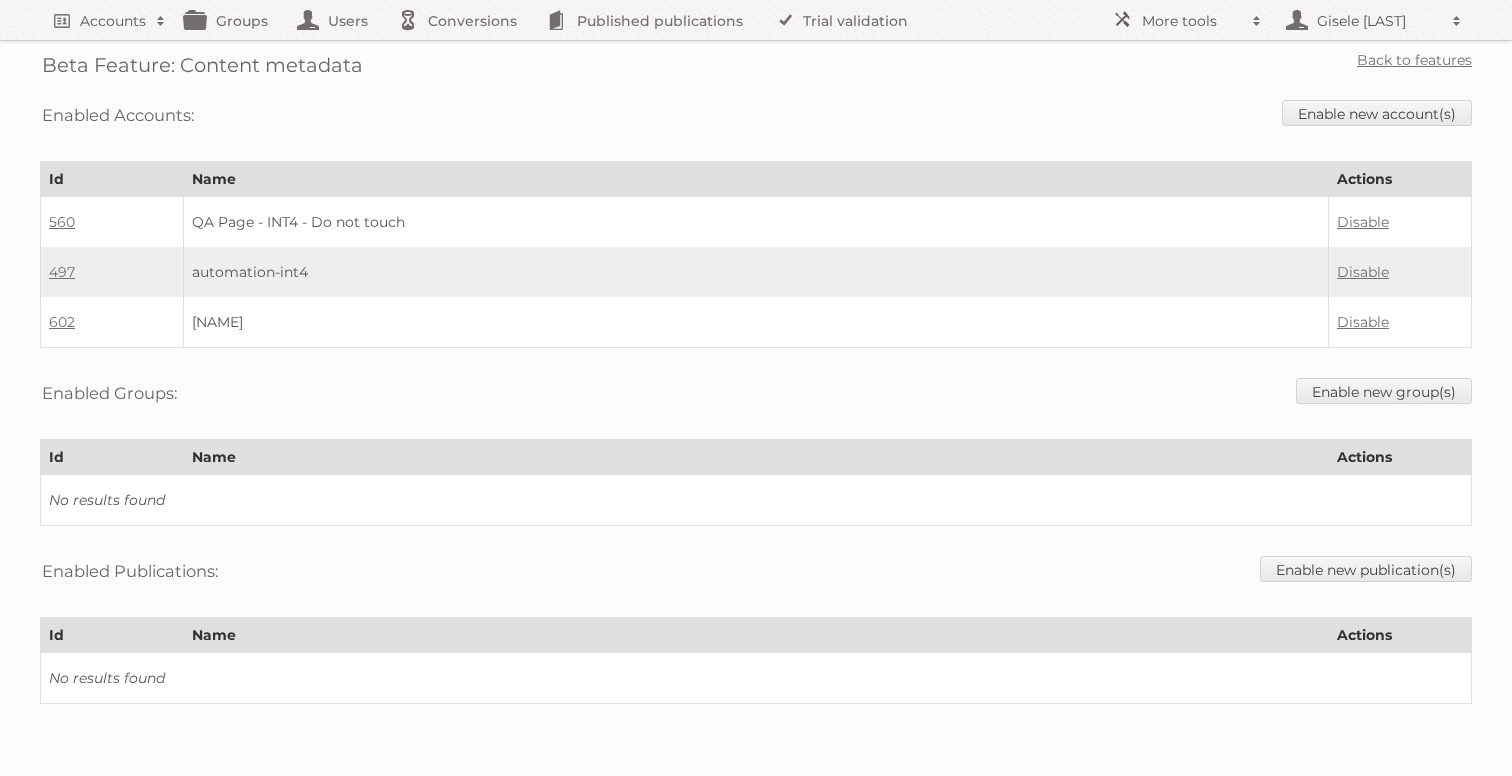 scroll, scrollTop: 0, scrollLeft: 0, axis: both 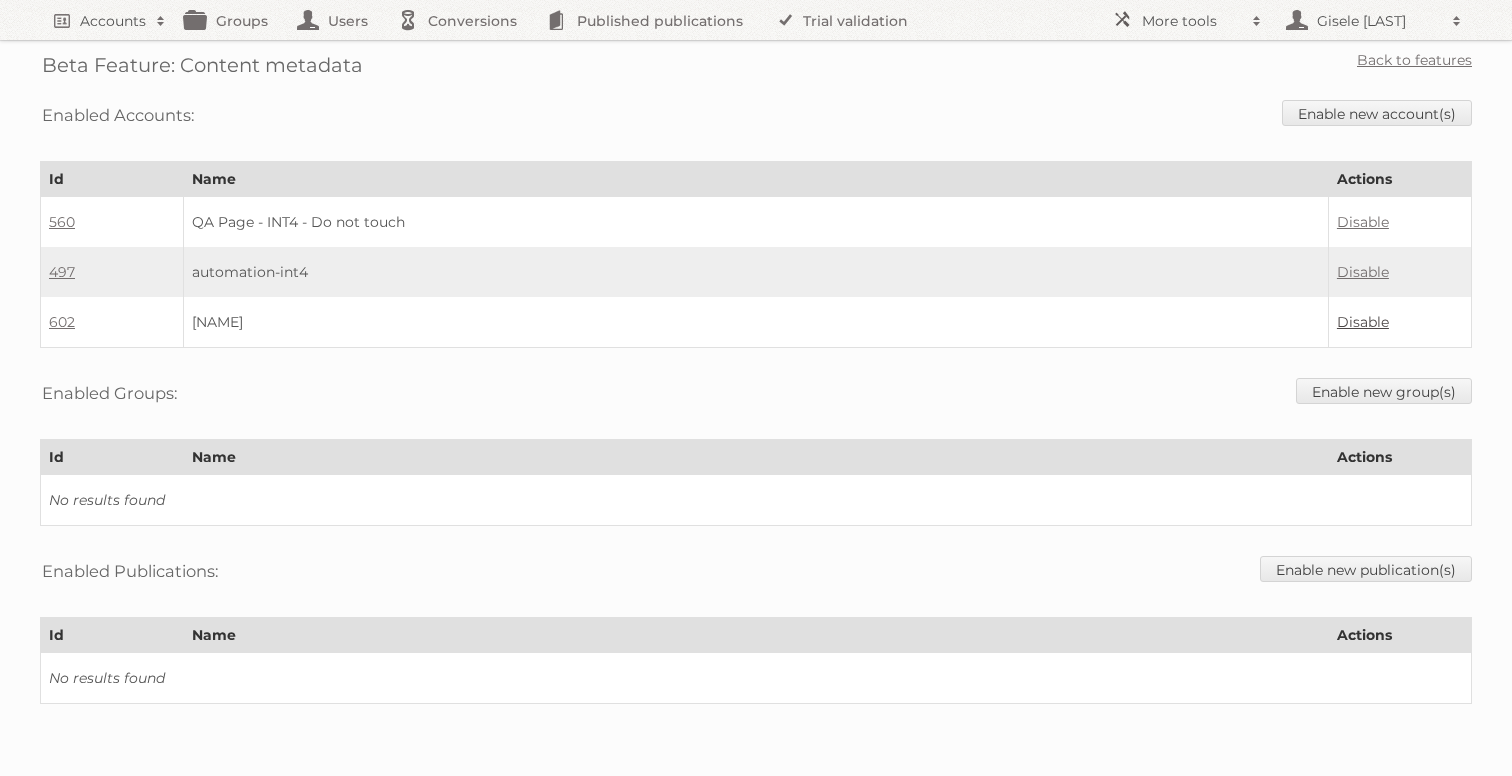 click on "Disable" at bounding box center [1363, 322] 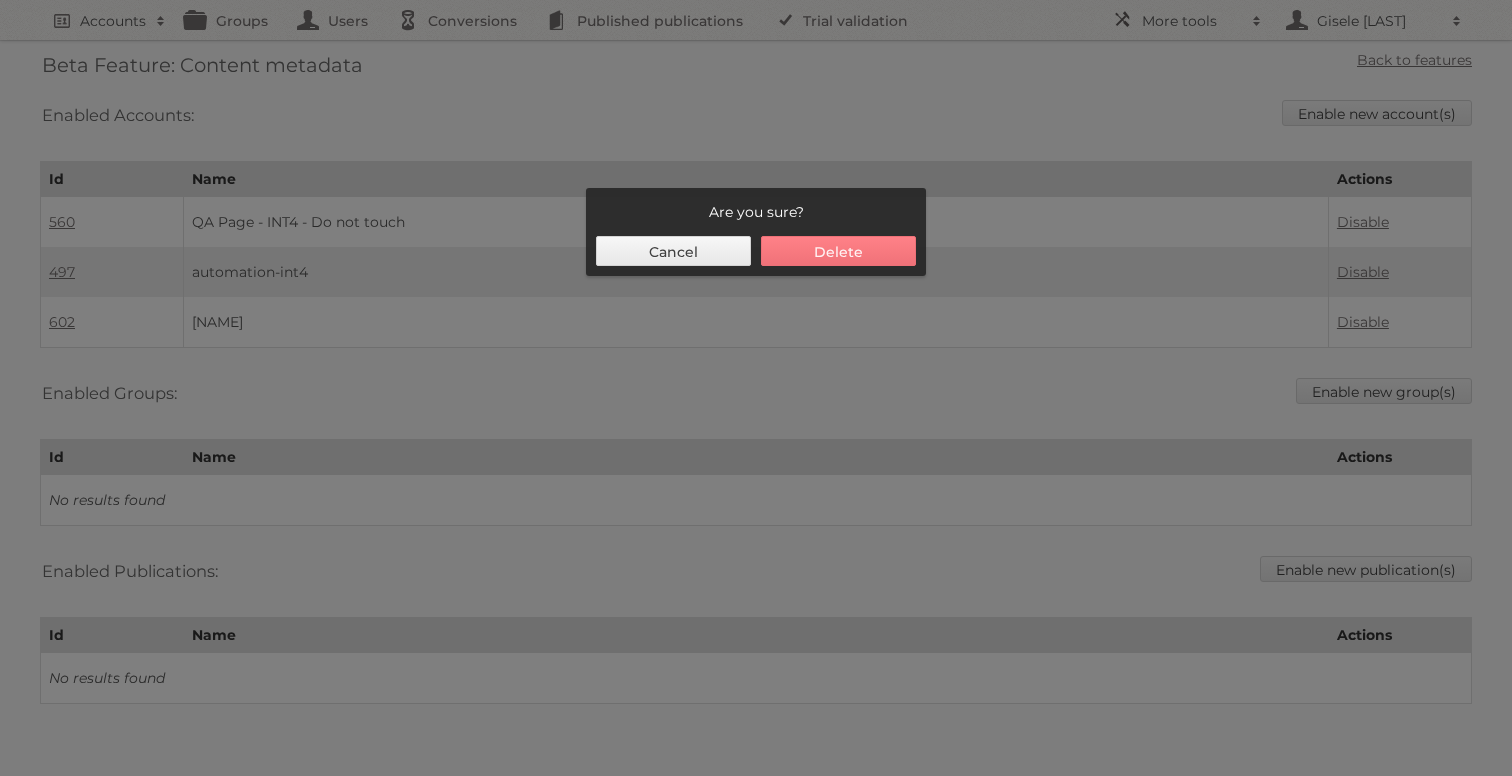 click on "Delete" at bounding box center (838, 251) 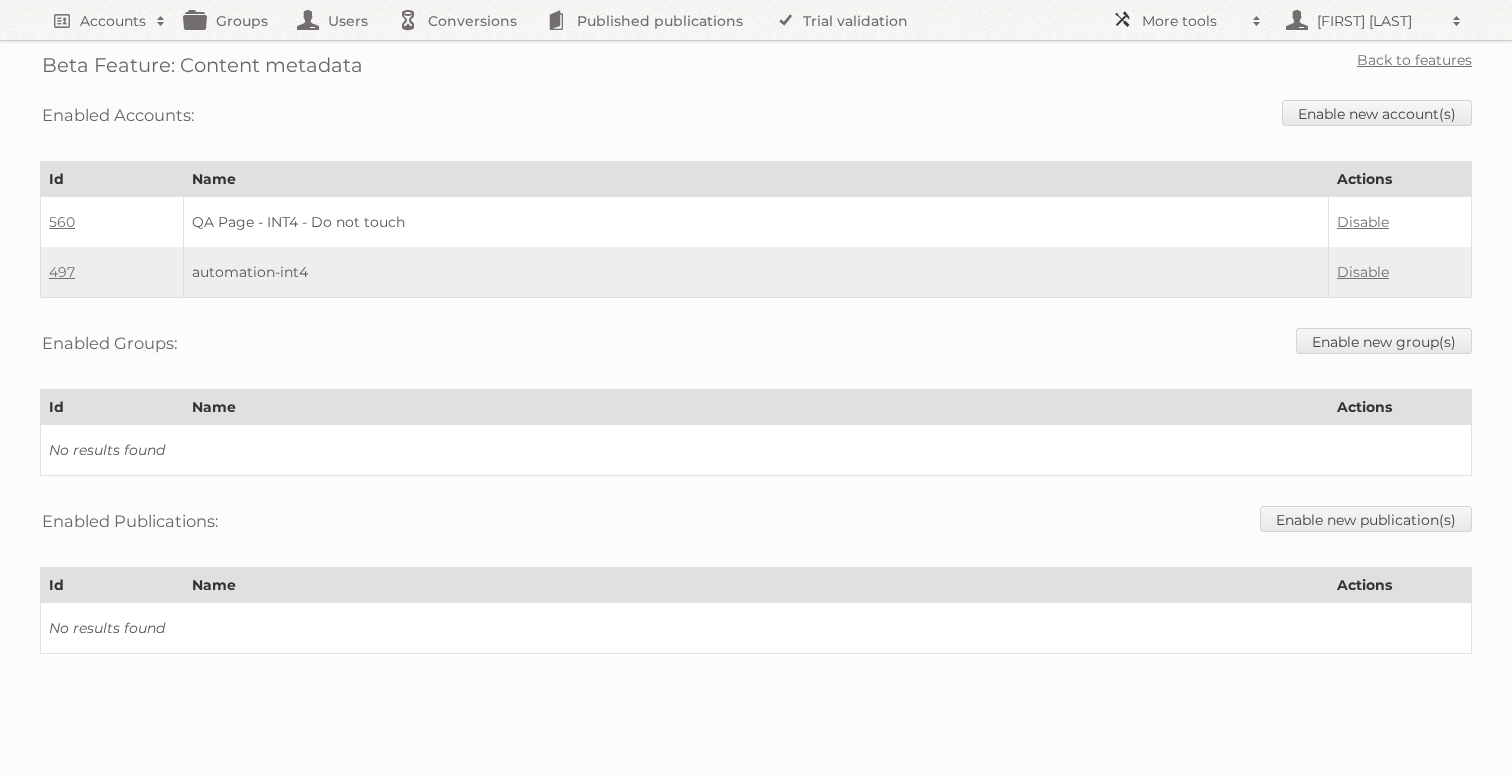 scroll, scrollTop: 0, scrollLeft: 0, axis: both 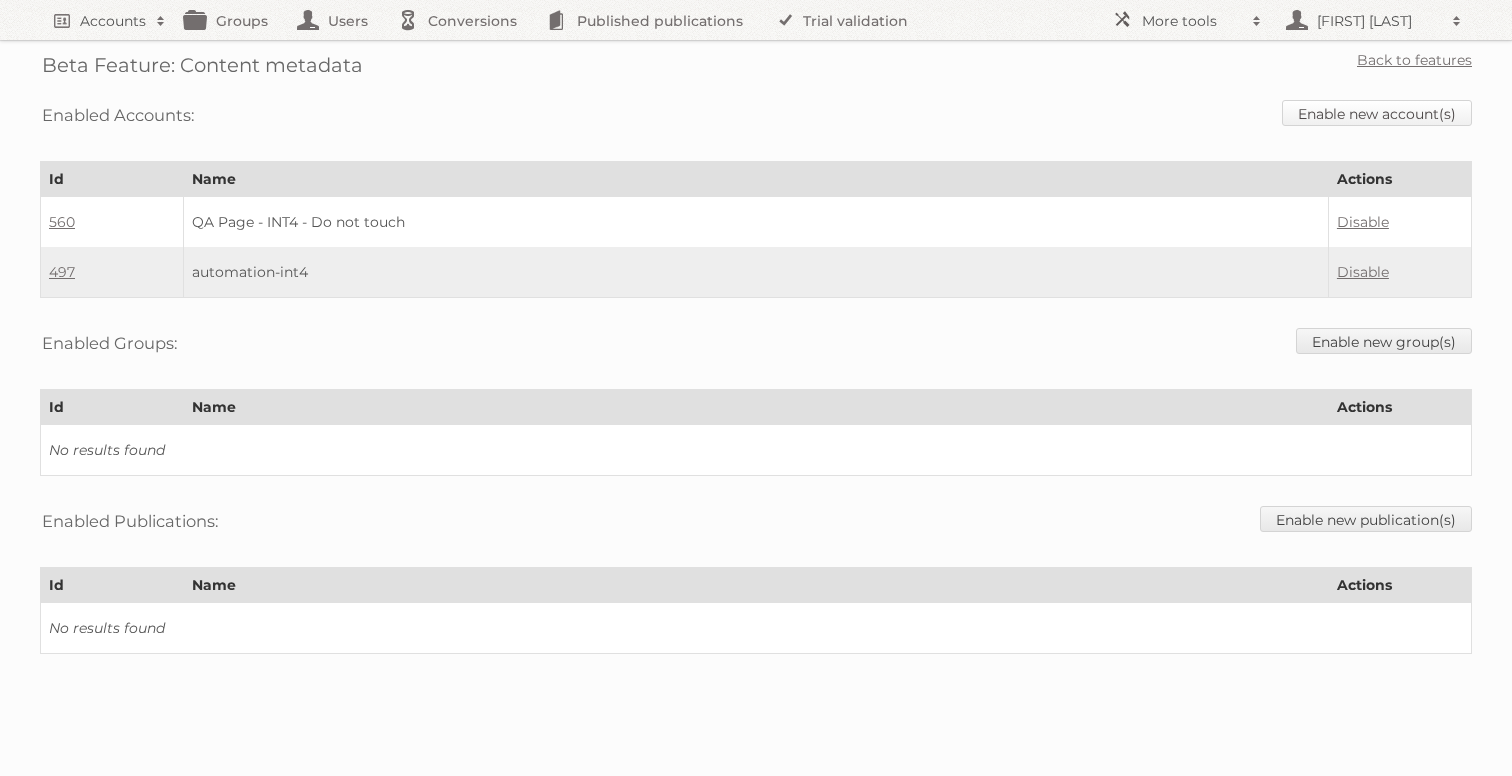 click on "Enable new account(s)" at bounding box center [1377, 113] 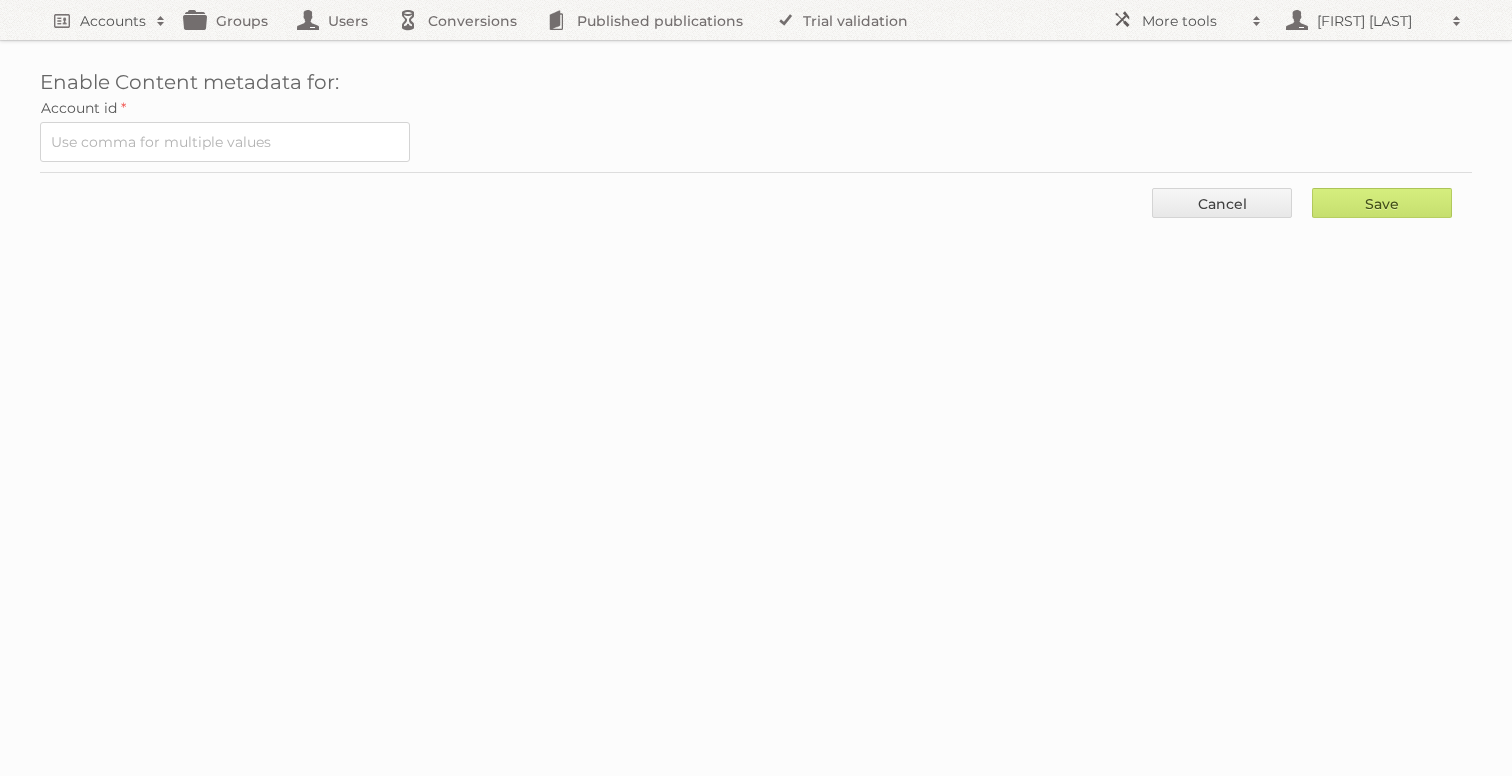 scroll, scrollTop: 0, scrollLeft: 0, axis: both 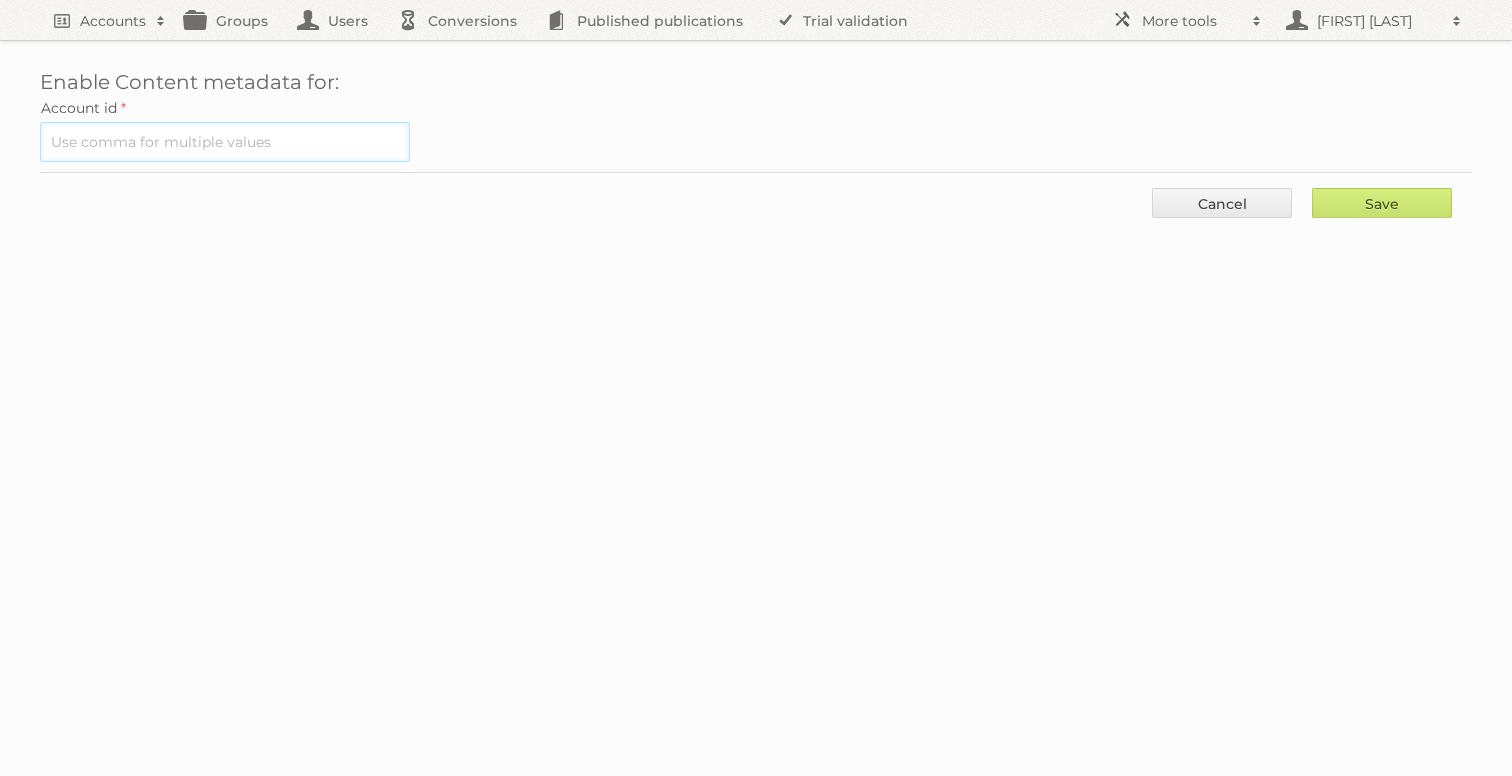 click at bounding box center [225, 142] 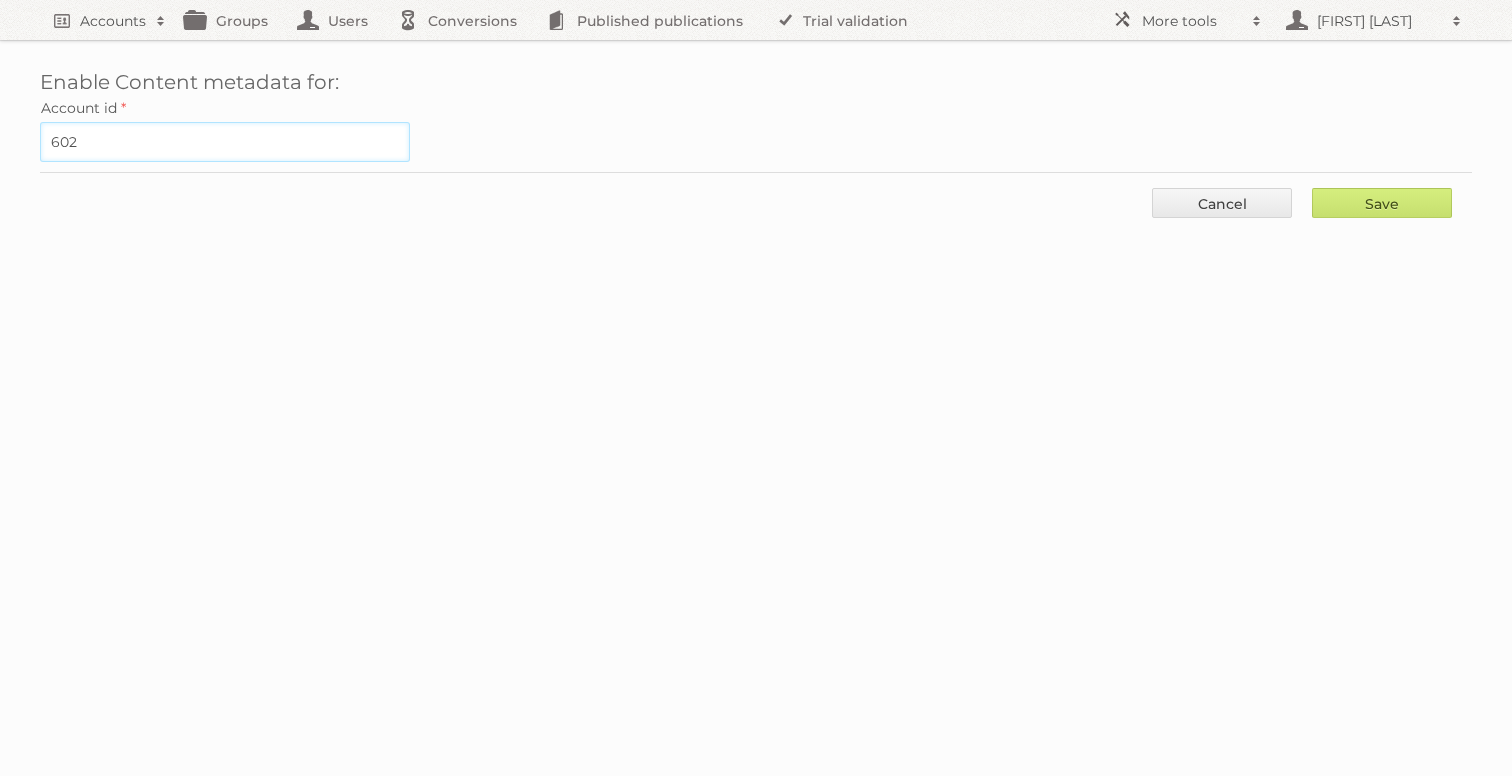 type on "602" 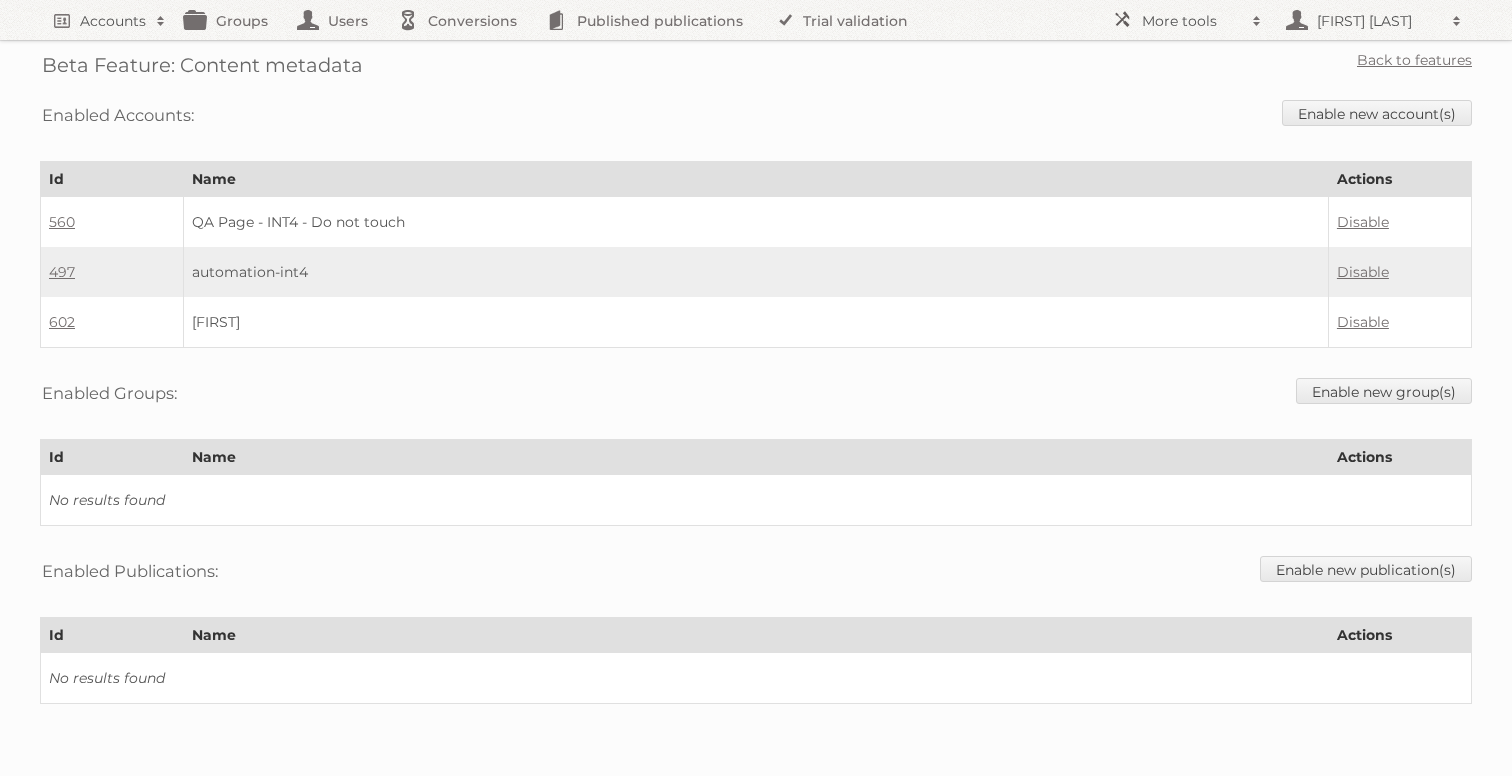 scroll, scrollTop: 0, scrollLeft: 0, axis: both 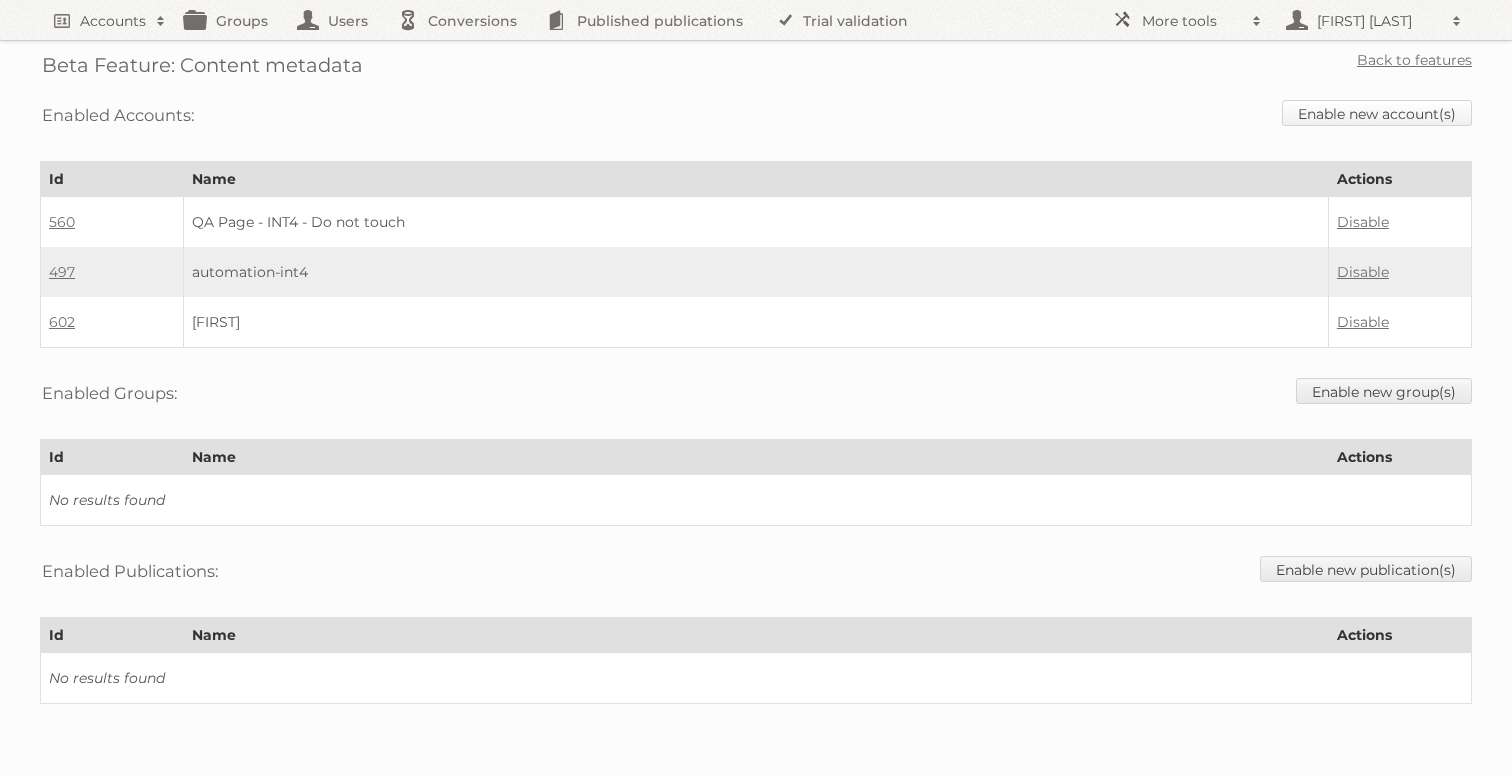 click on "Enable new account(s)" at bounding box center (1377, 113) 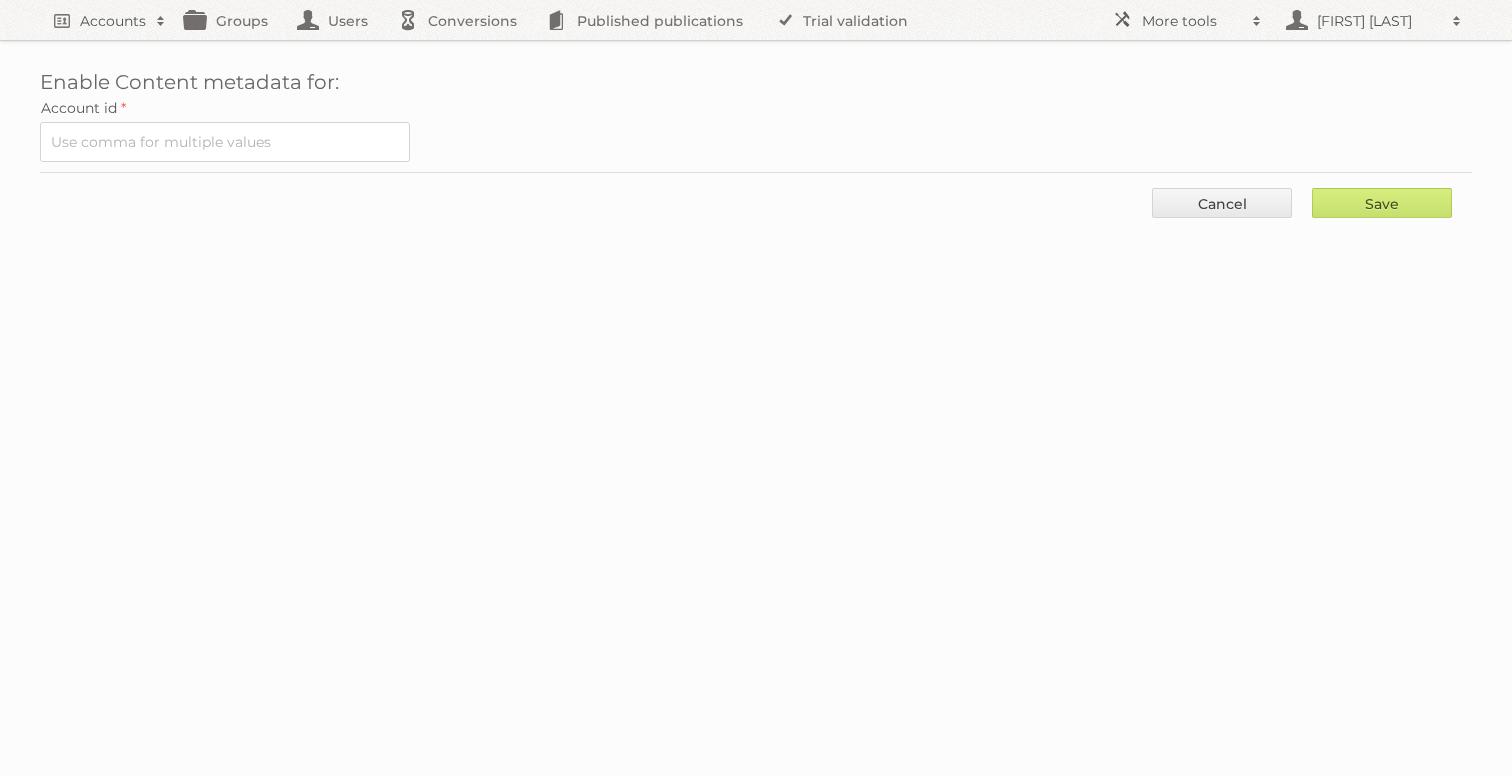 scroll, scrollTop: 0, scrollLeft: 0, axis: both 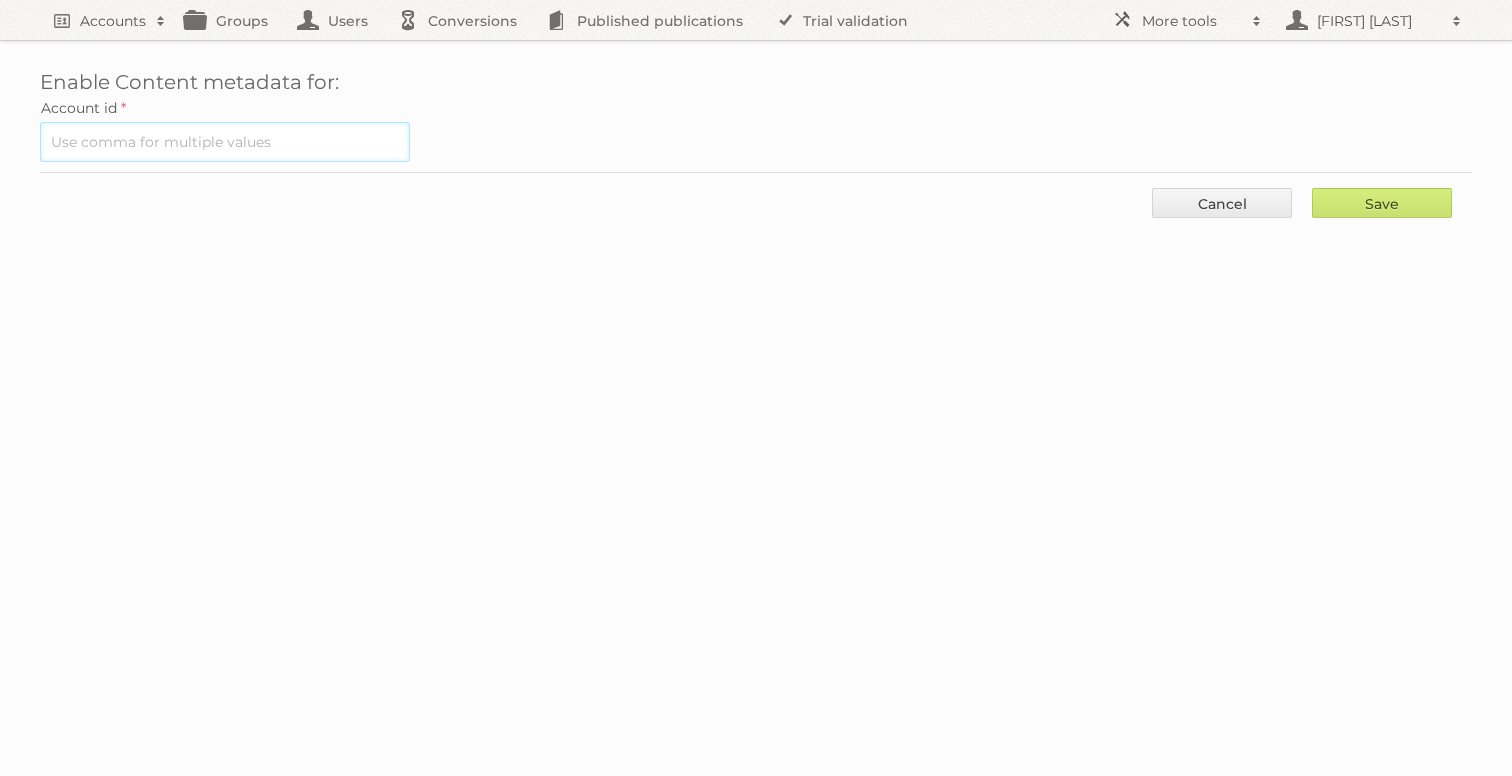 click at bounding box center [225, 142] 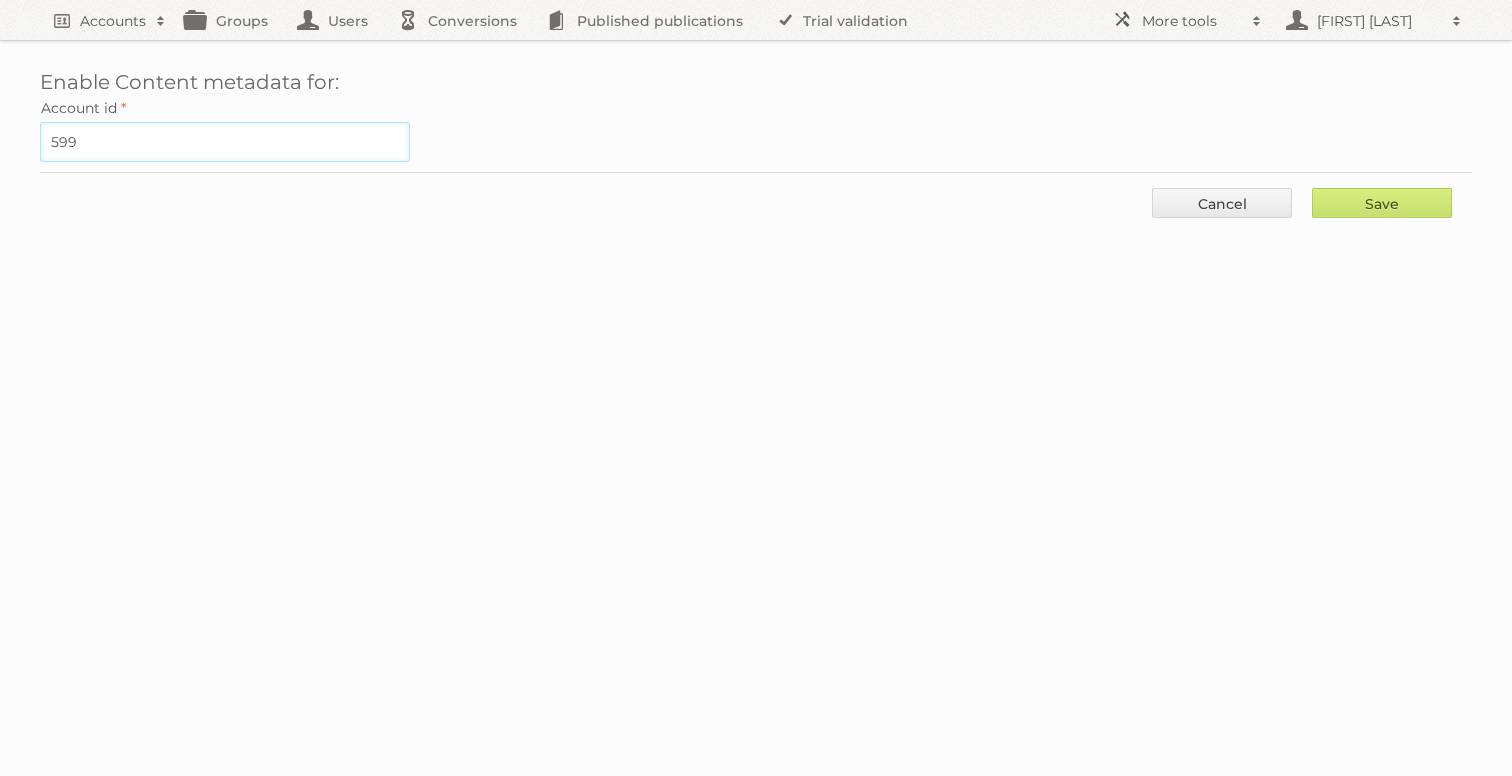 type on "599" 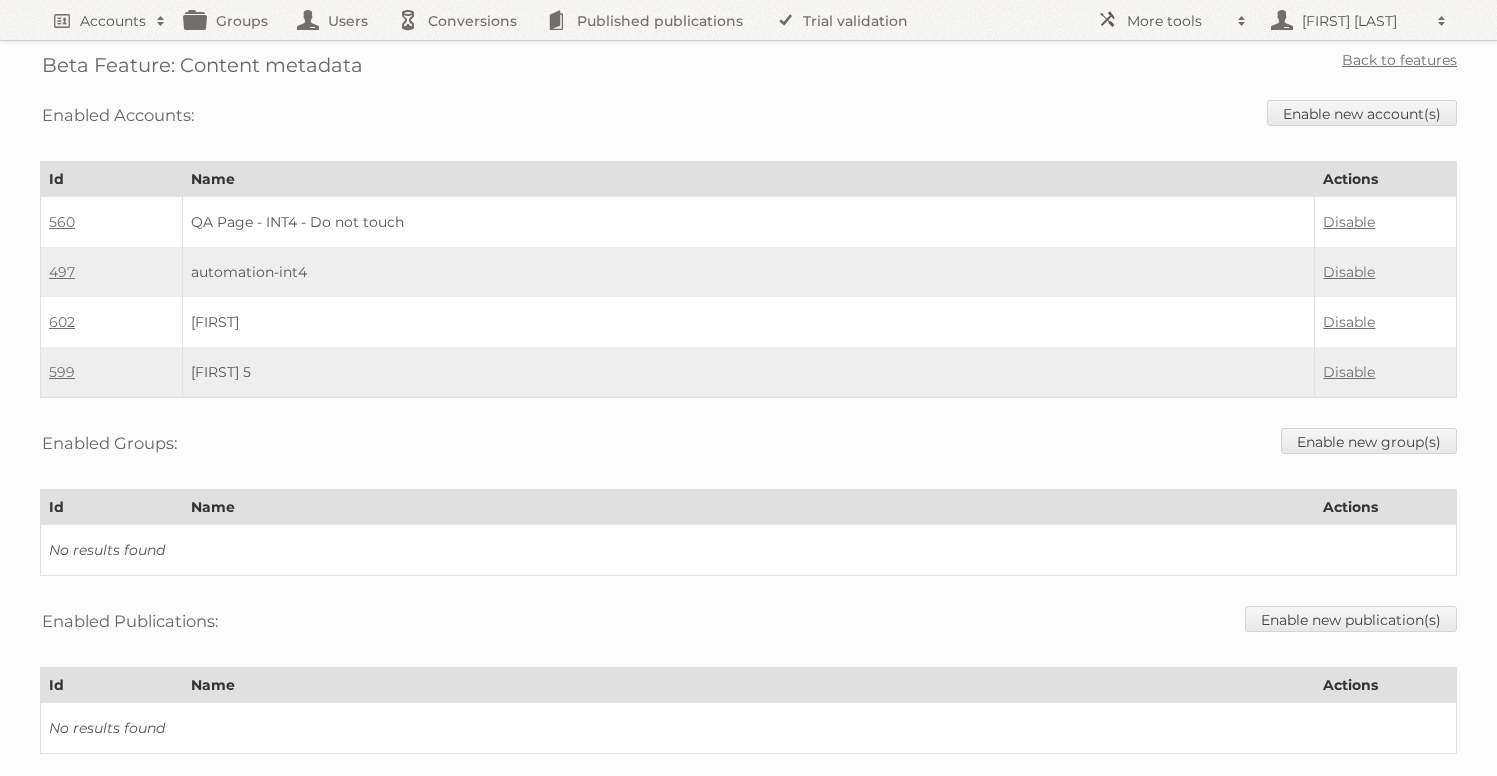scroll, scrollTop: 0, scrollLeft: 0, axis: both 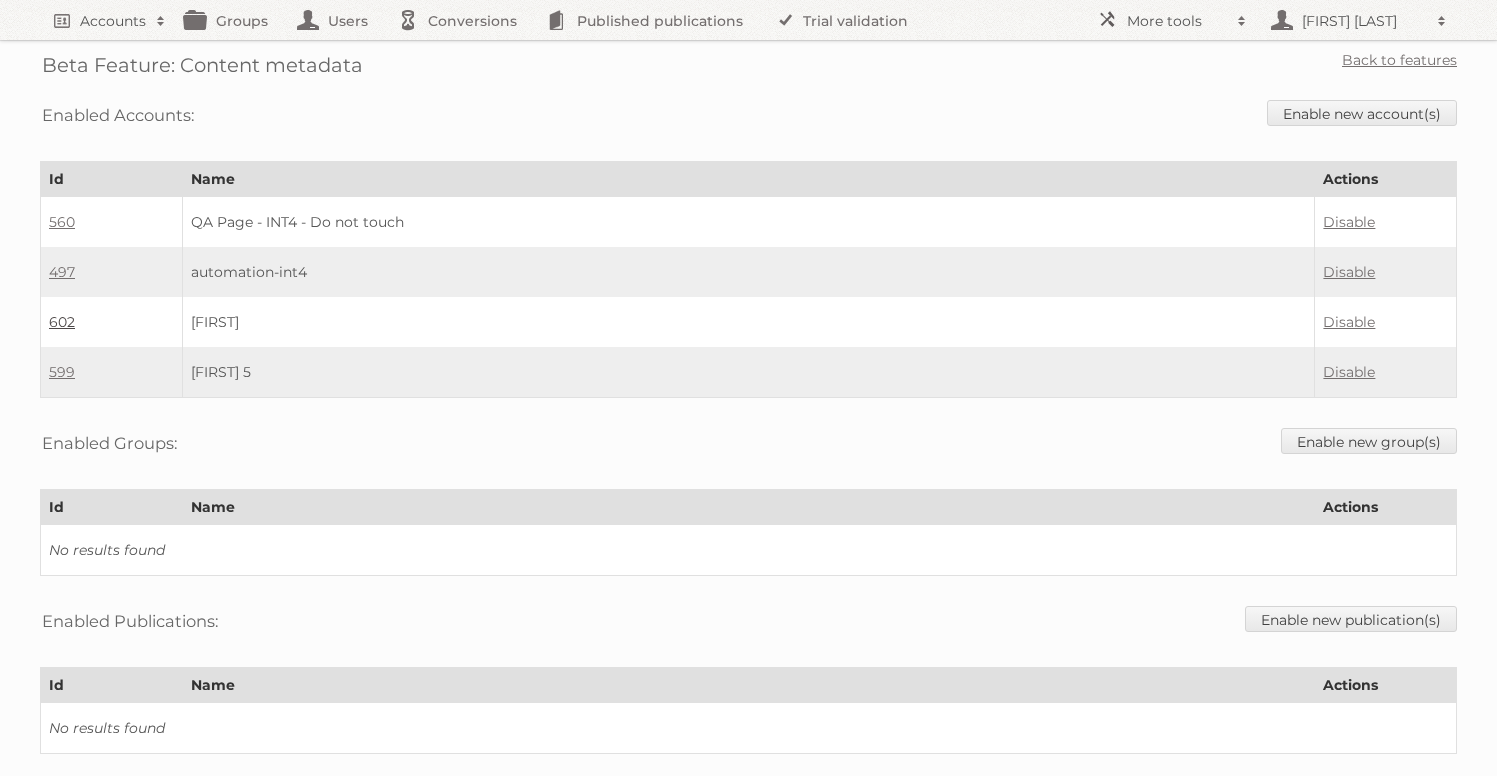 click on "602" at bounding box center [62, 322] 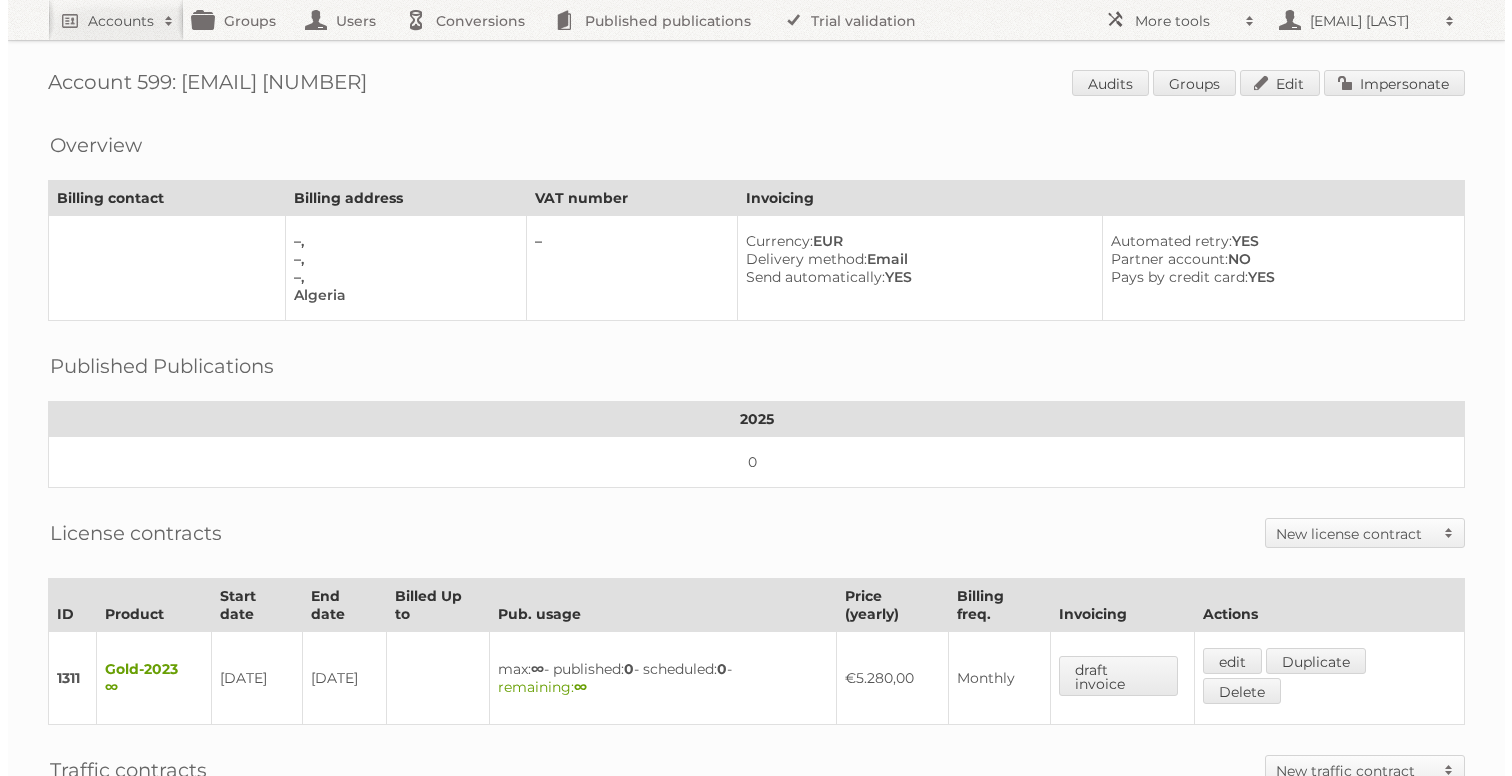 scroll, scrollTop: 0, scrollLeft: 0, axis: both 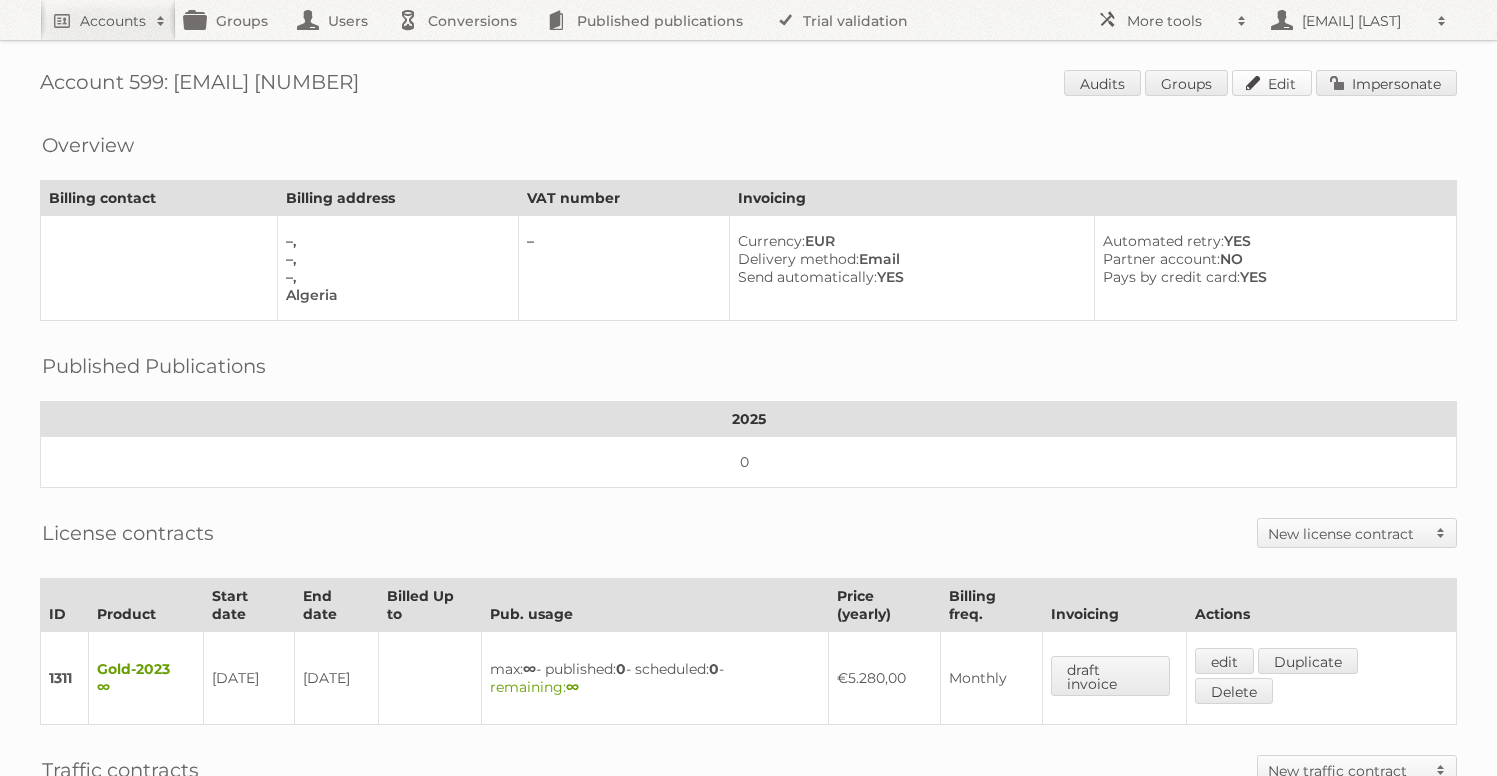 click on "Edit" at bounding box center (1272, 83) 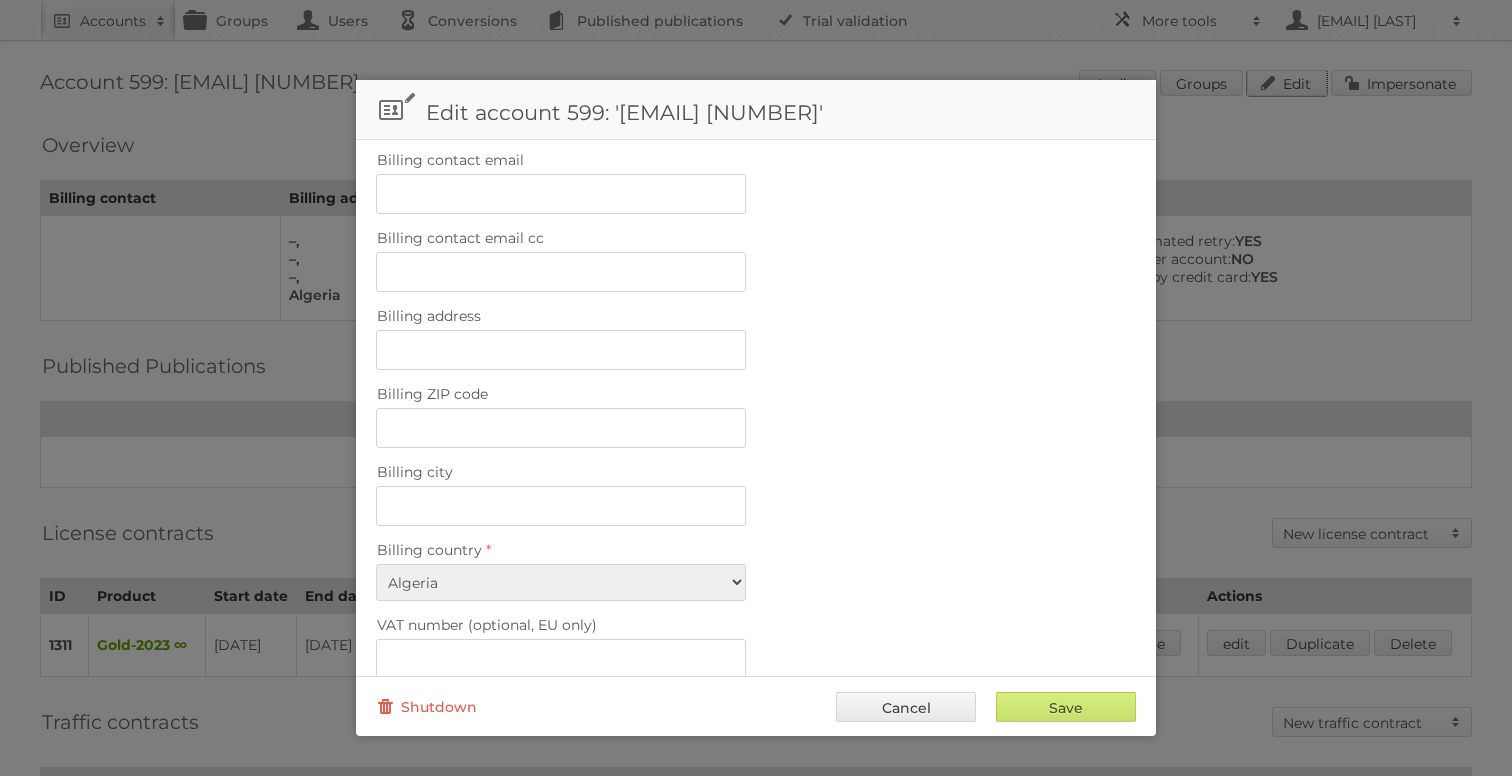 scroll, scrollTop: 322, scrollLeft: 0, axis: vertical 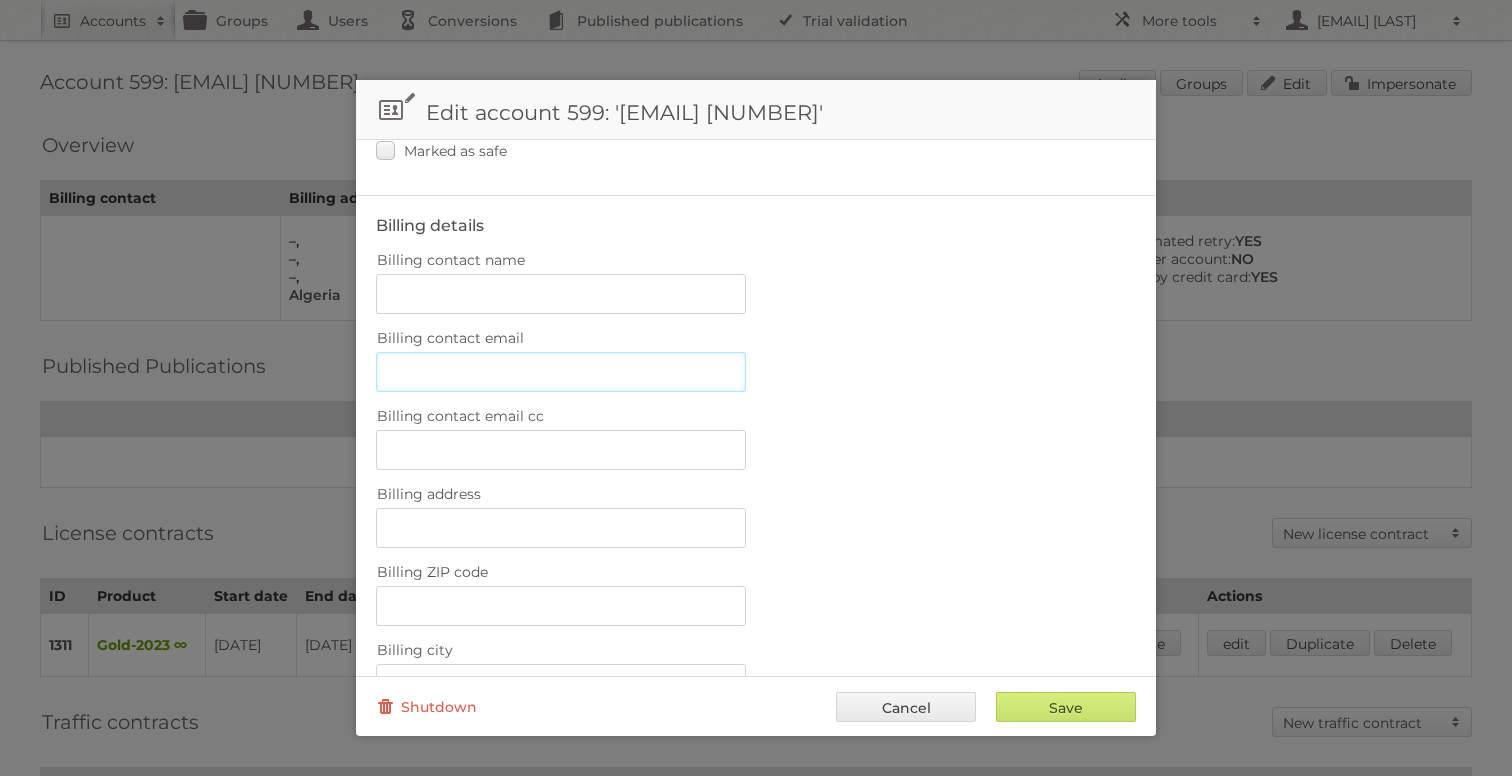 click on "Billing contact email" at bounding box center [561, 372] 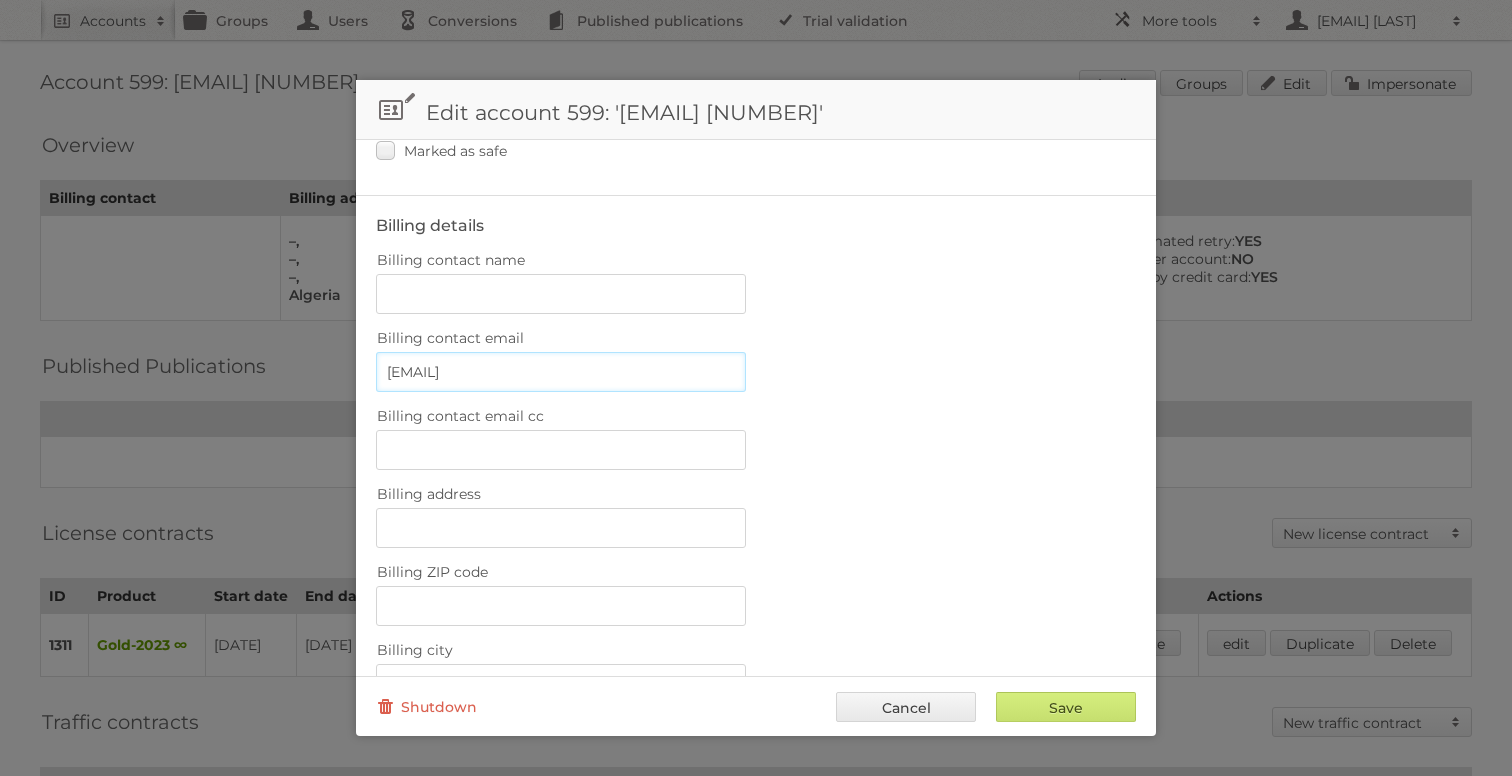 click on "[EMAIL]" at bounding box center [561, 372] 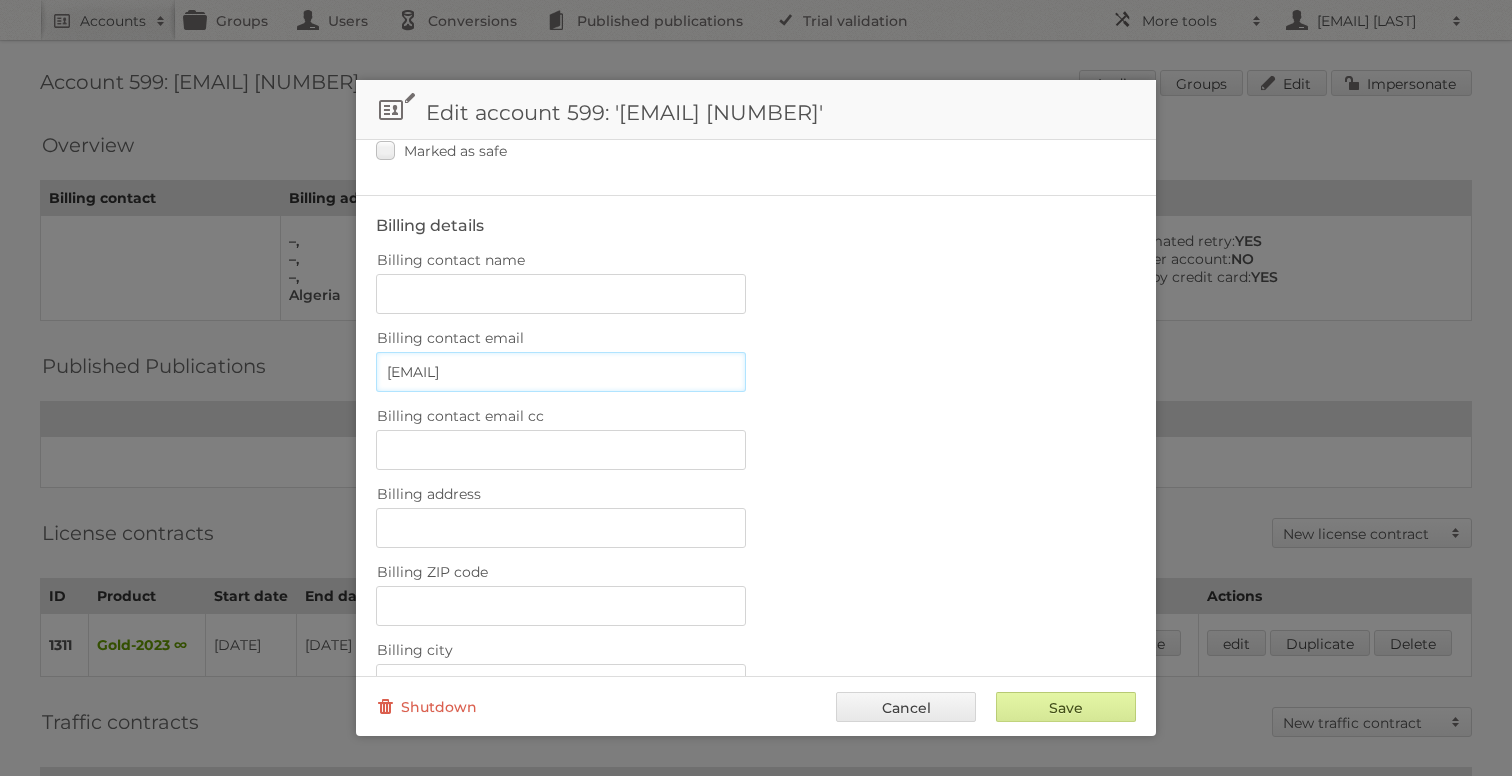 type on "[EMAIL]" 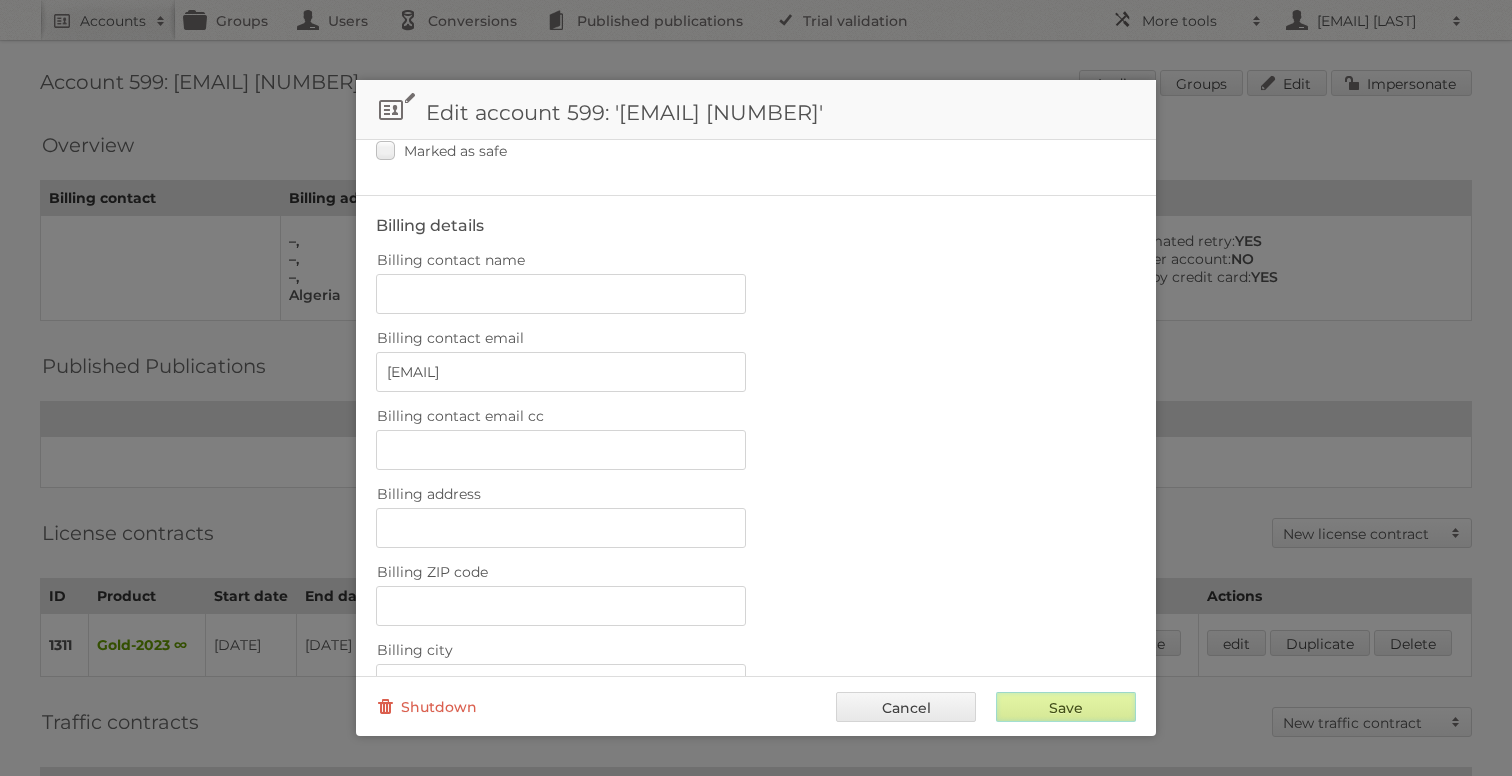 click on "Save" at bounding box center (1066, 707) 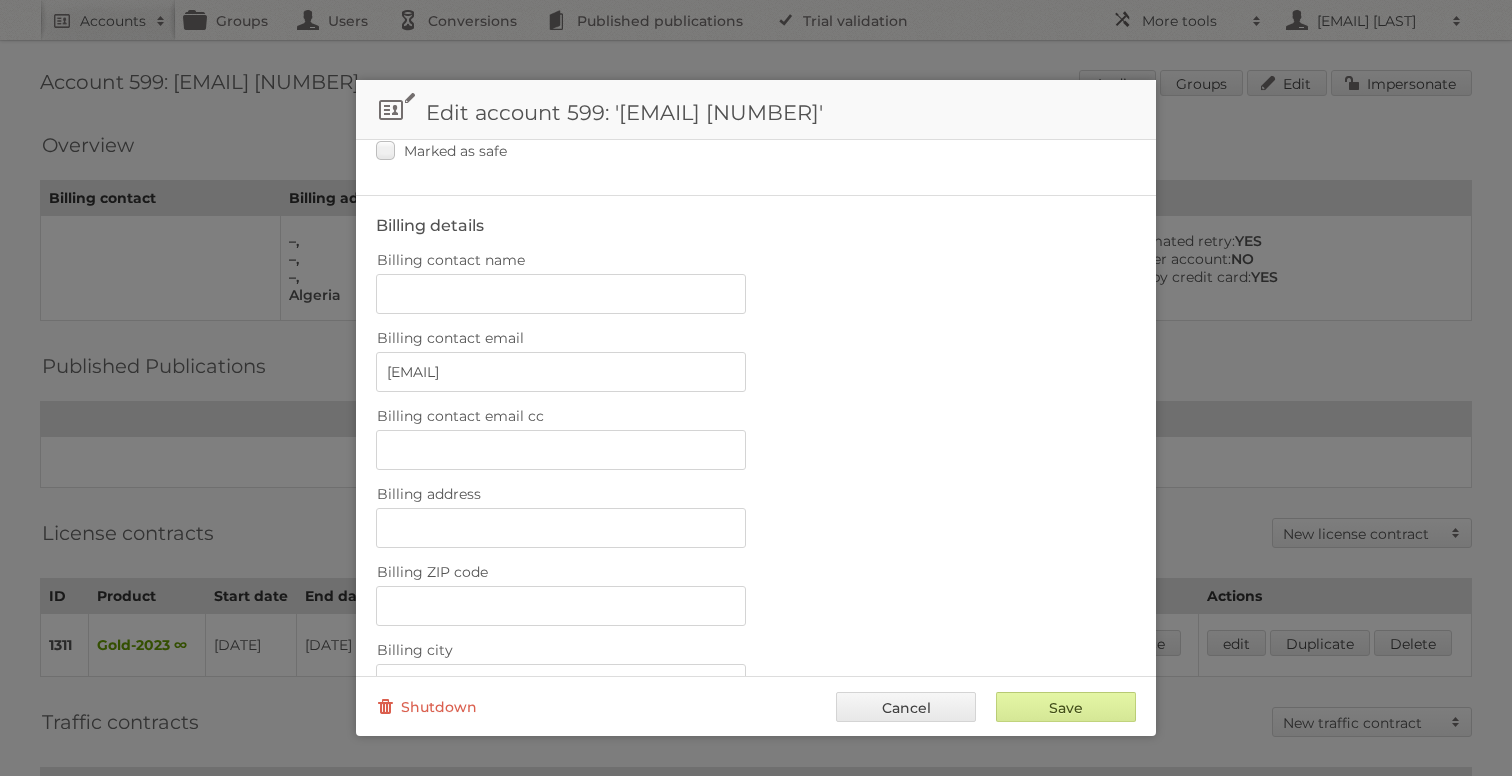 type on "..." 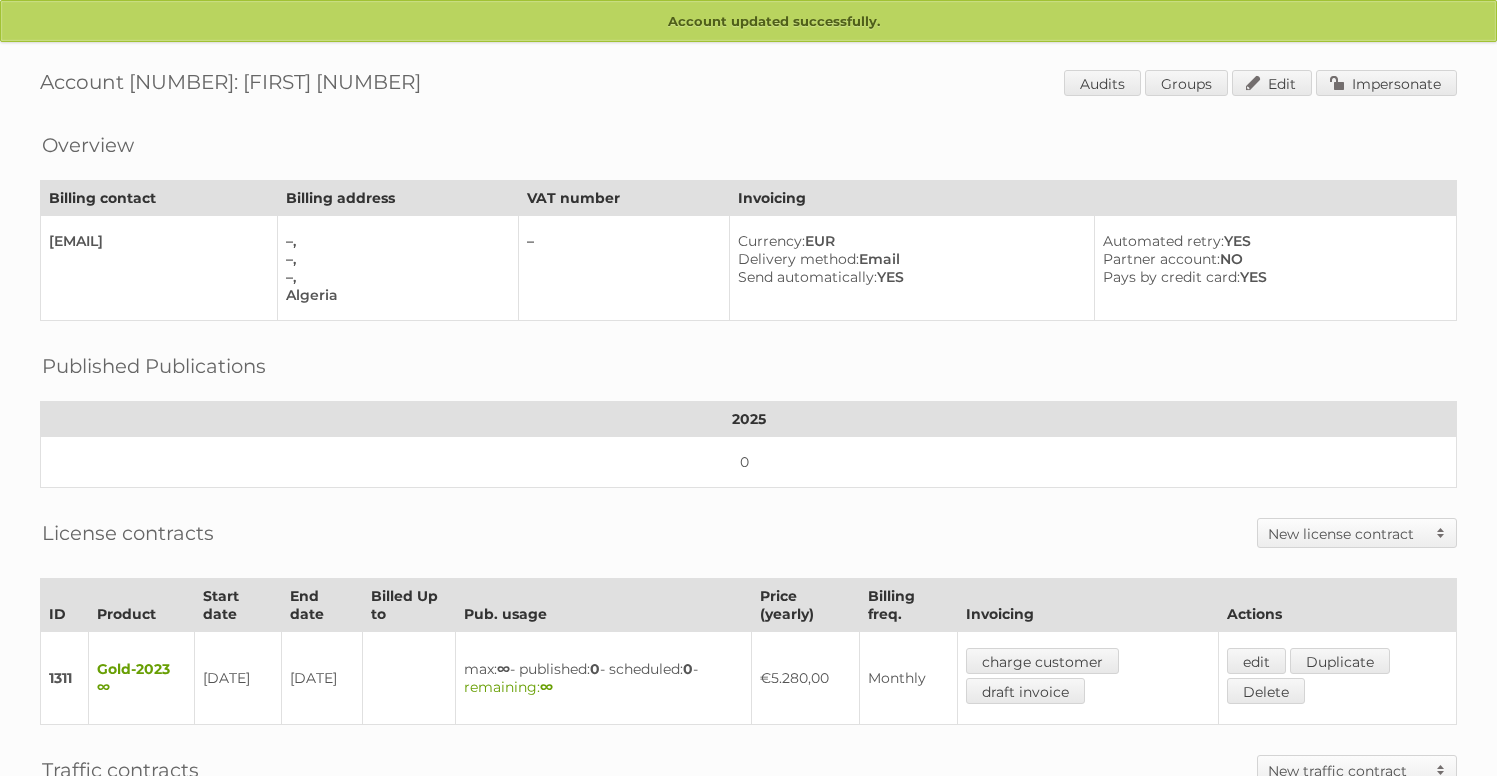 scroll, scrollTop: 0, scrollLeft: 0, axis: both 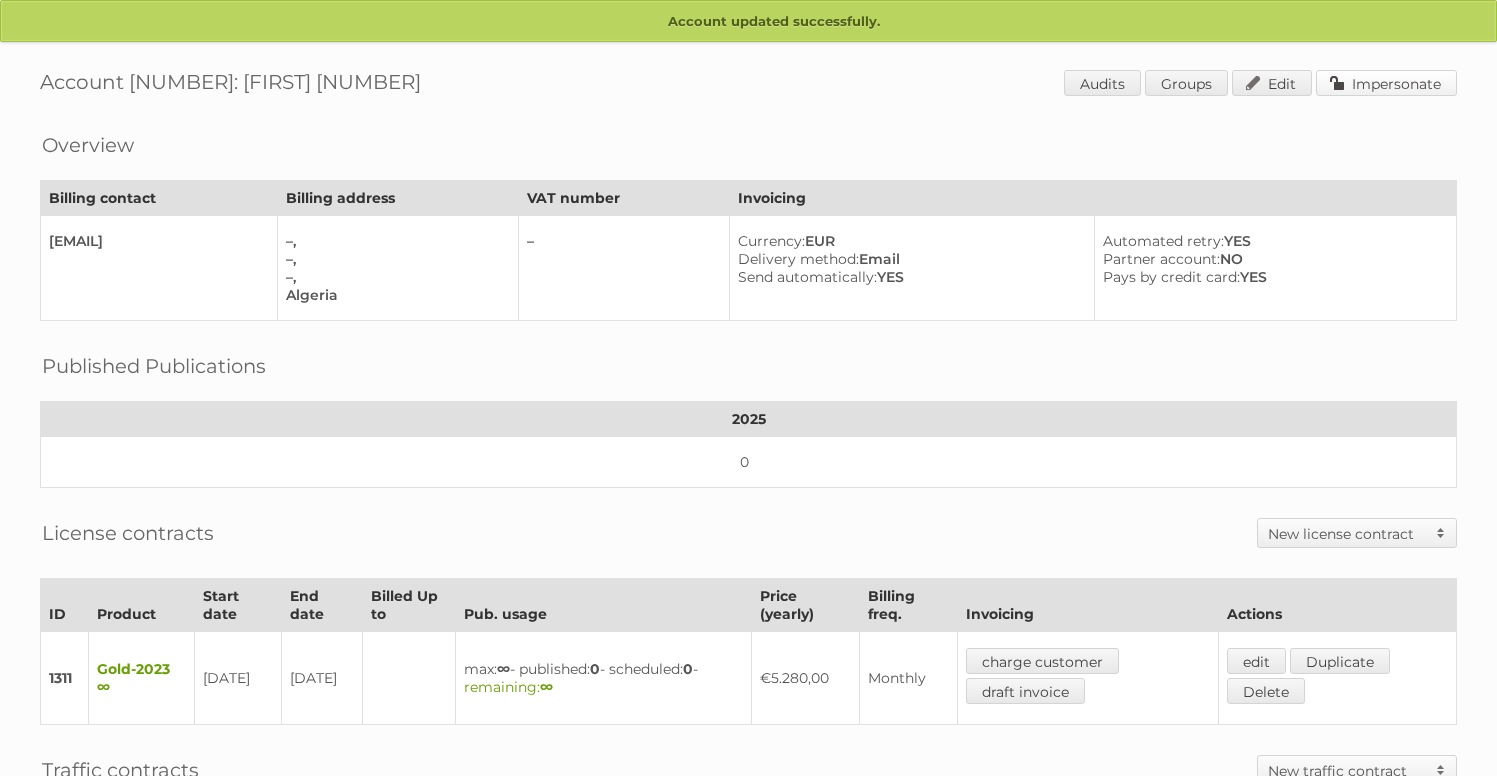 click on "Impersonate" at bounding box center (1386, 83) 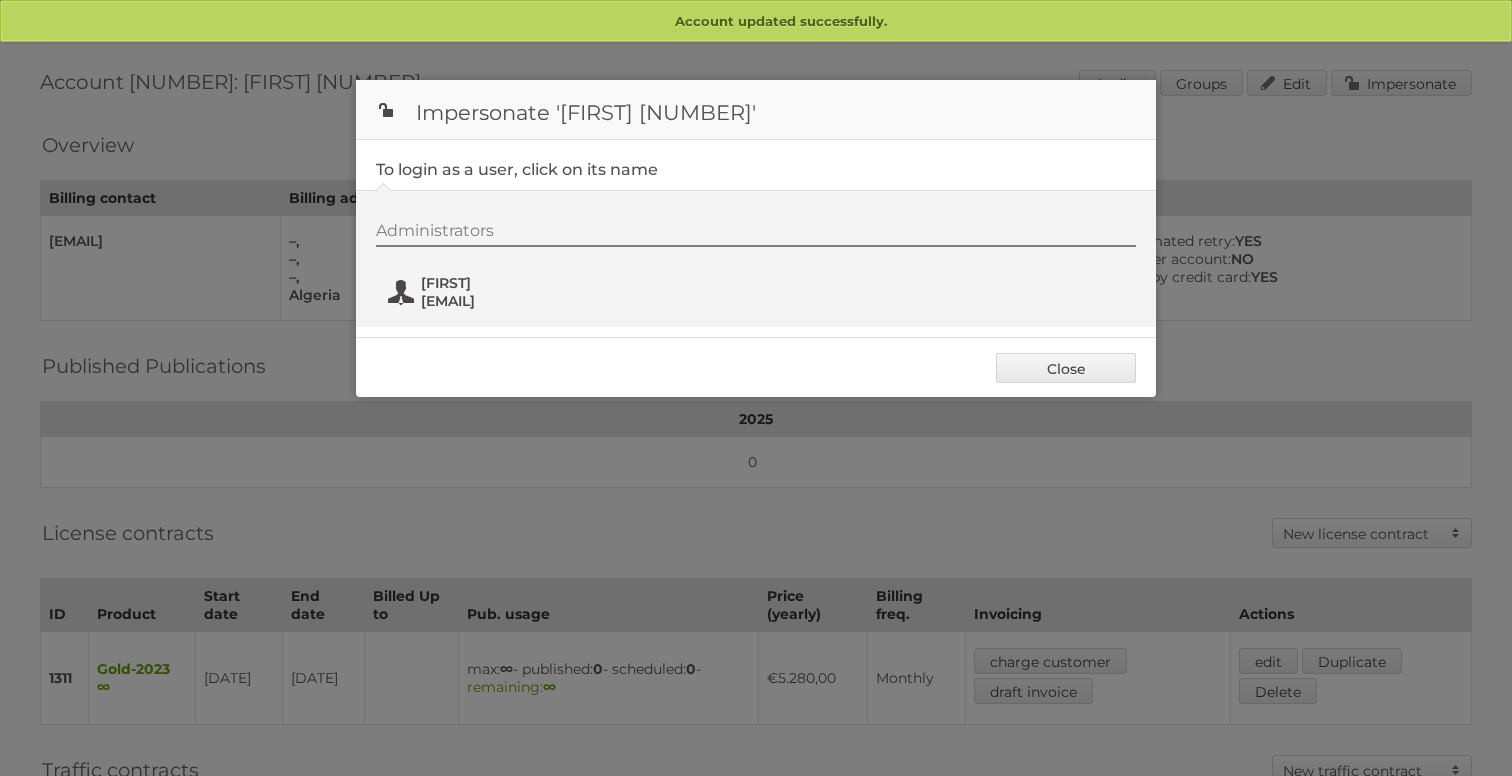 click on "[FIRST]" at bounding box center (518, 283) 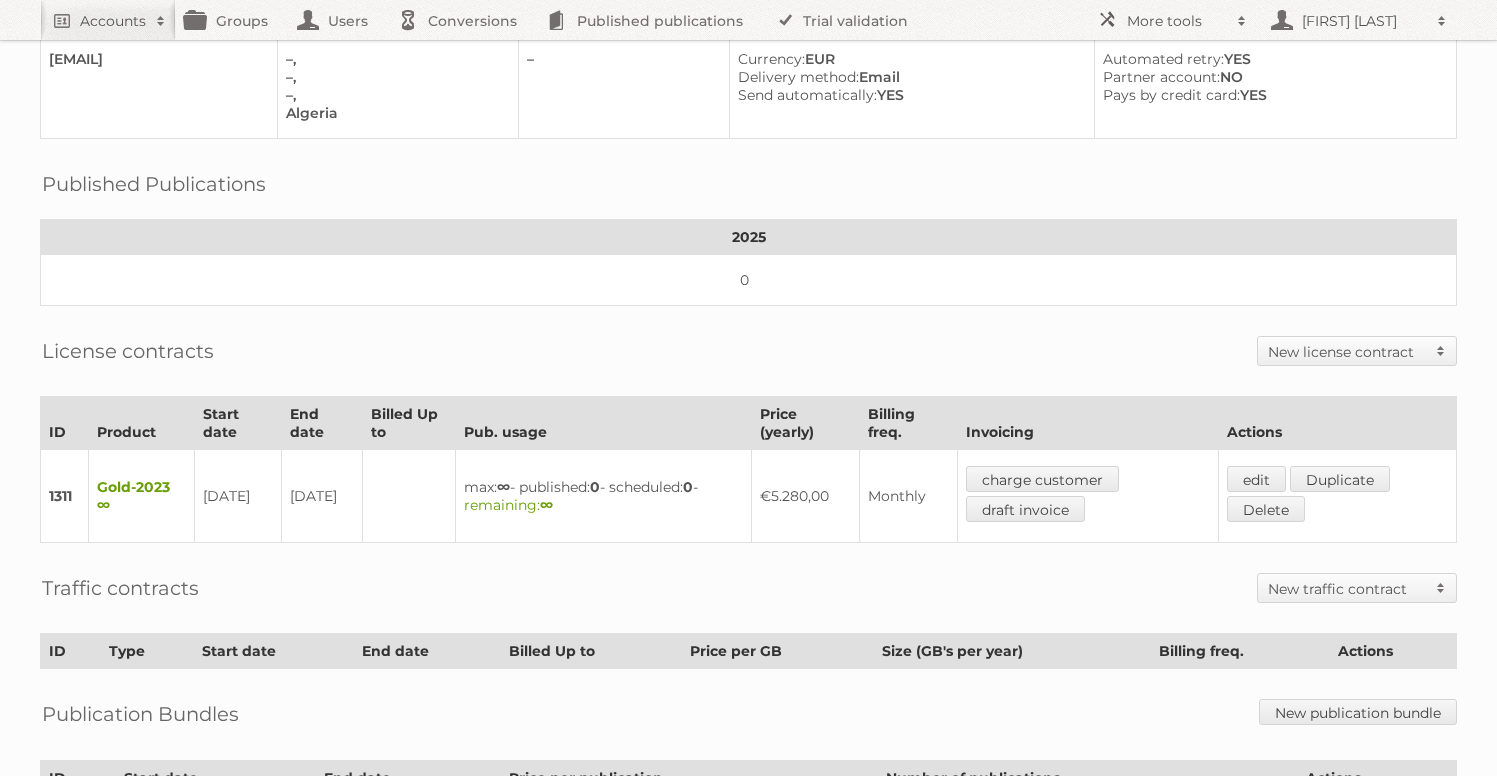 scroll, scrollTop: 0, scrollLeft: 0, axis: both 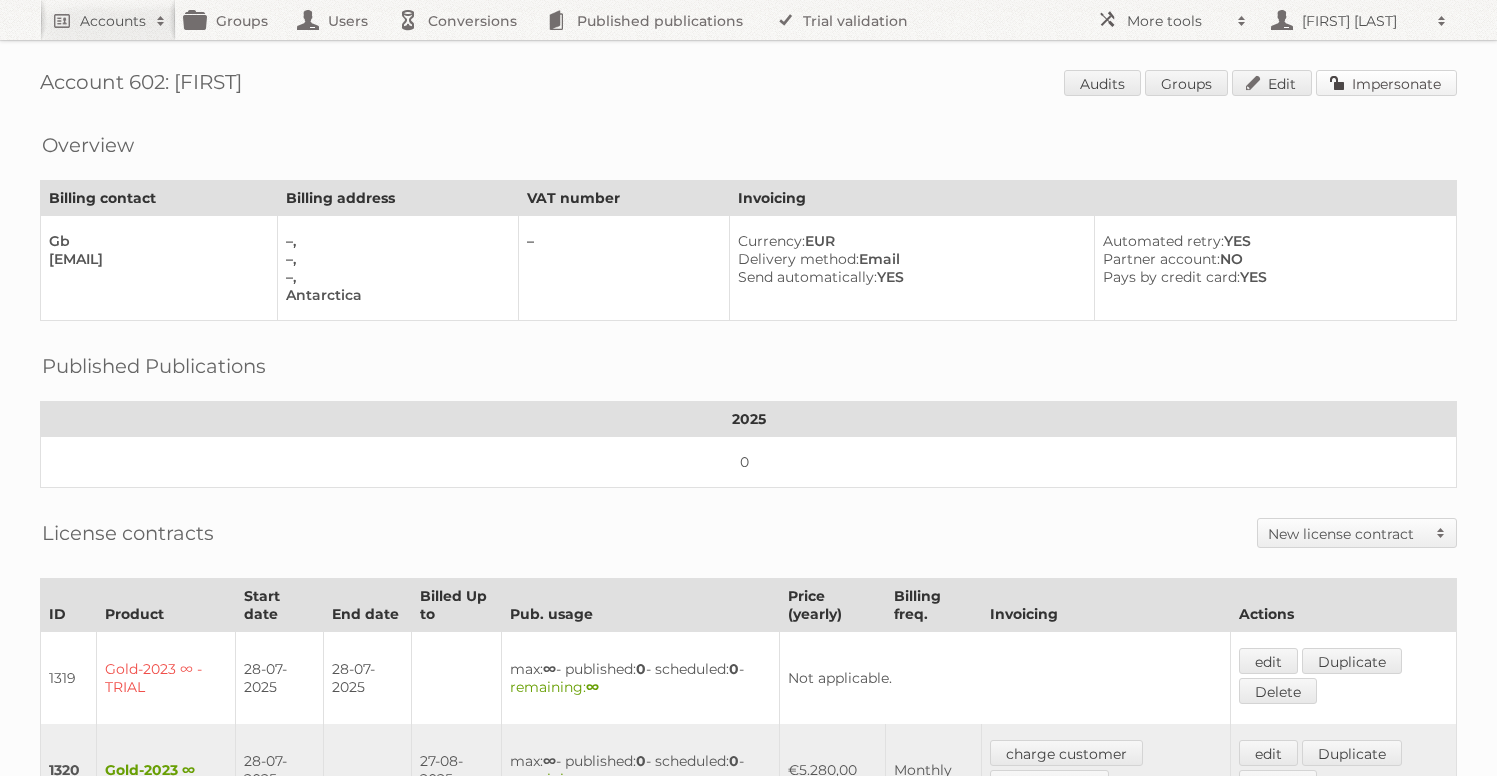 click on "Impersonate" at bounding box center [1386, 83] 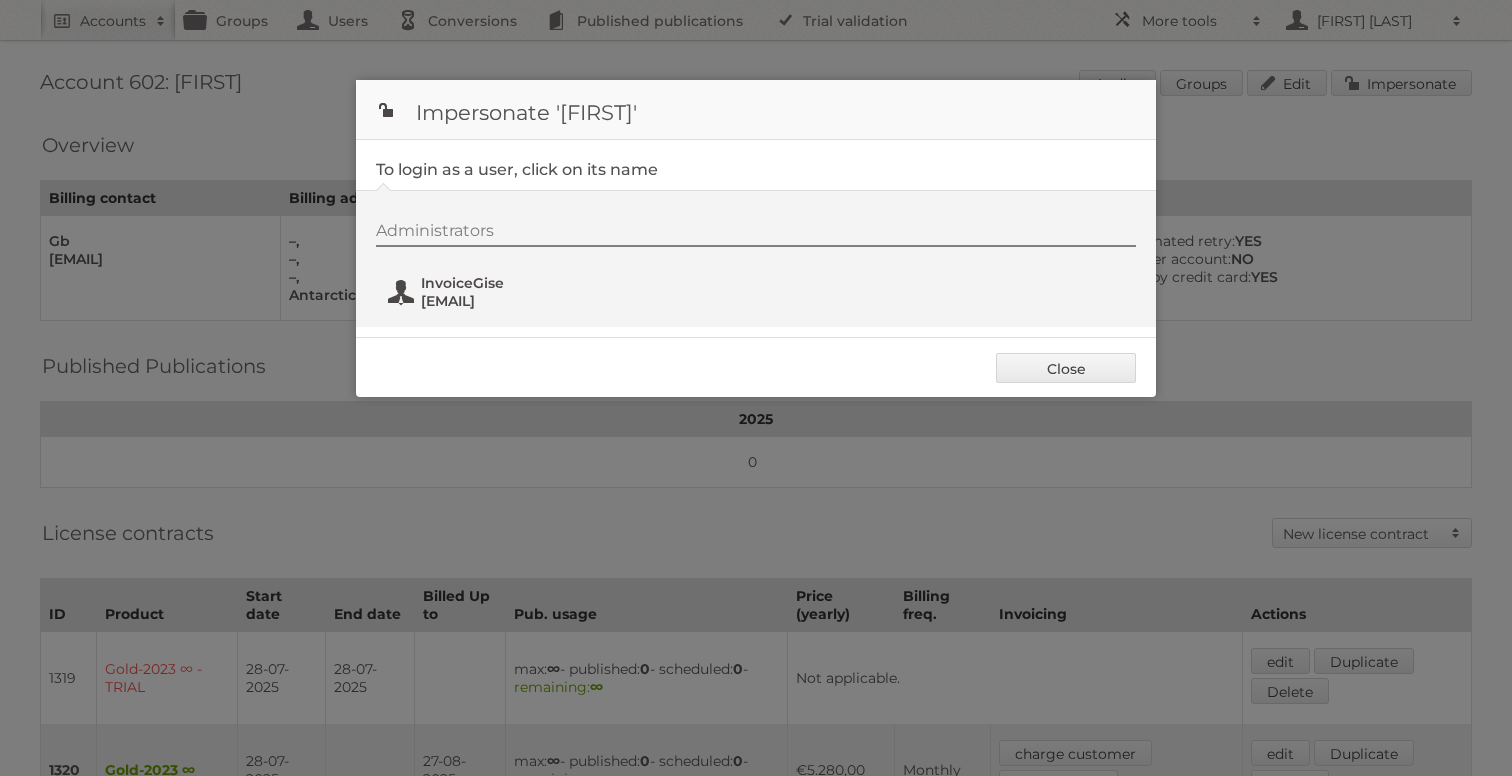 click on "InvoiceGise" at bounding box center [518, 283] 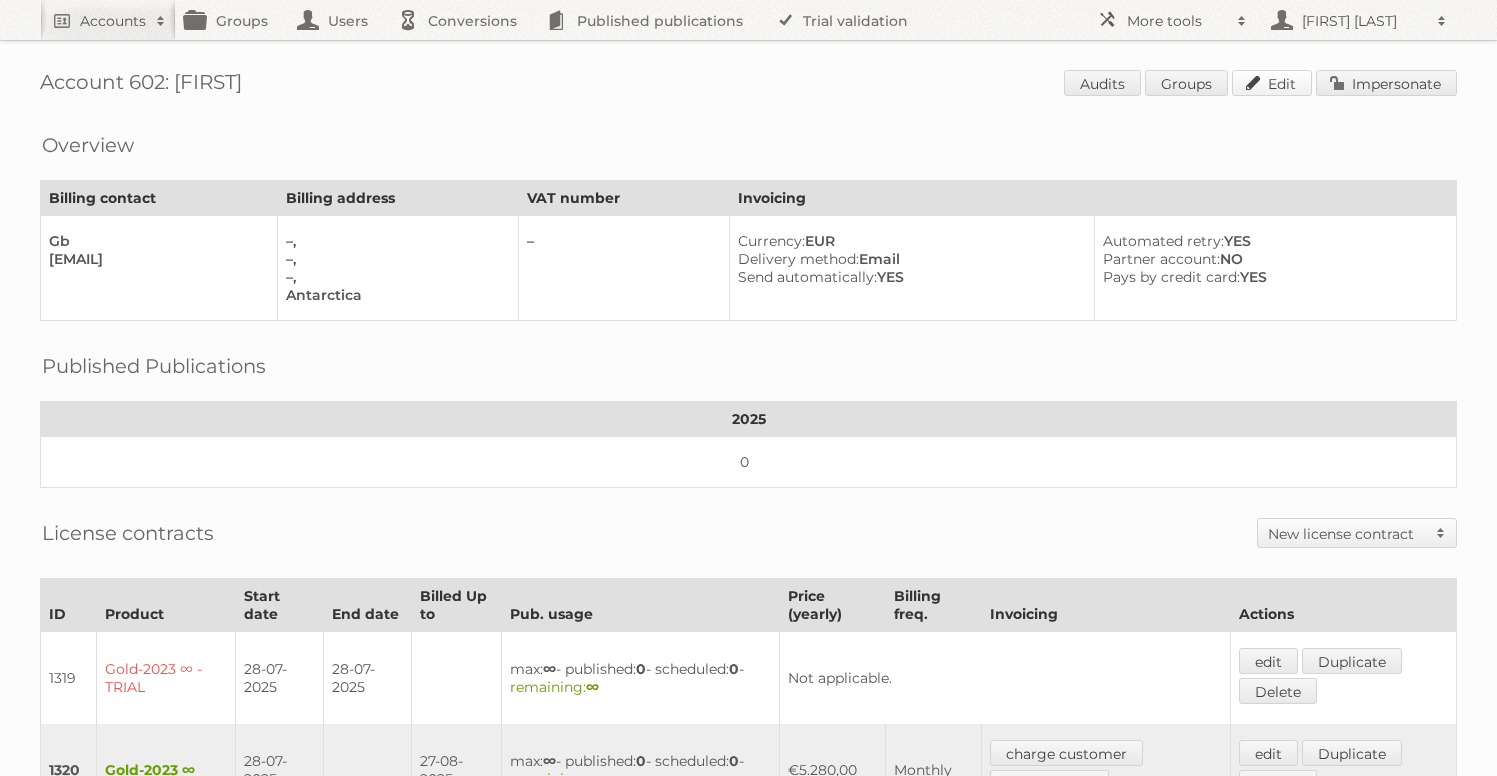 click on "Edit" at bounding box center (1272, 83) 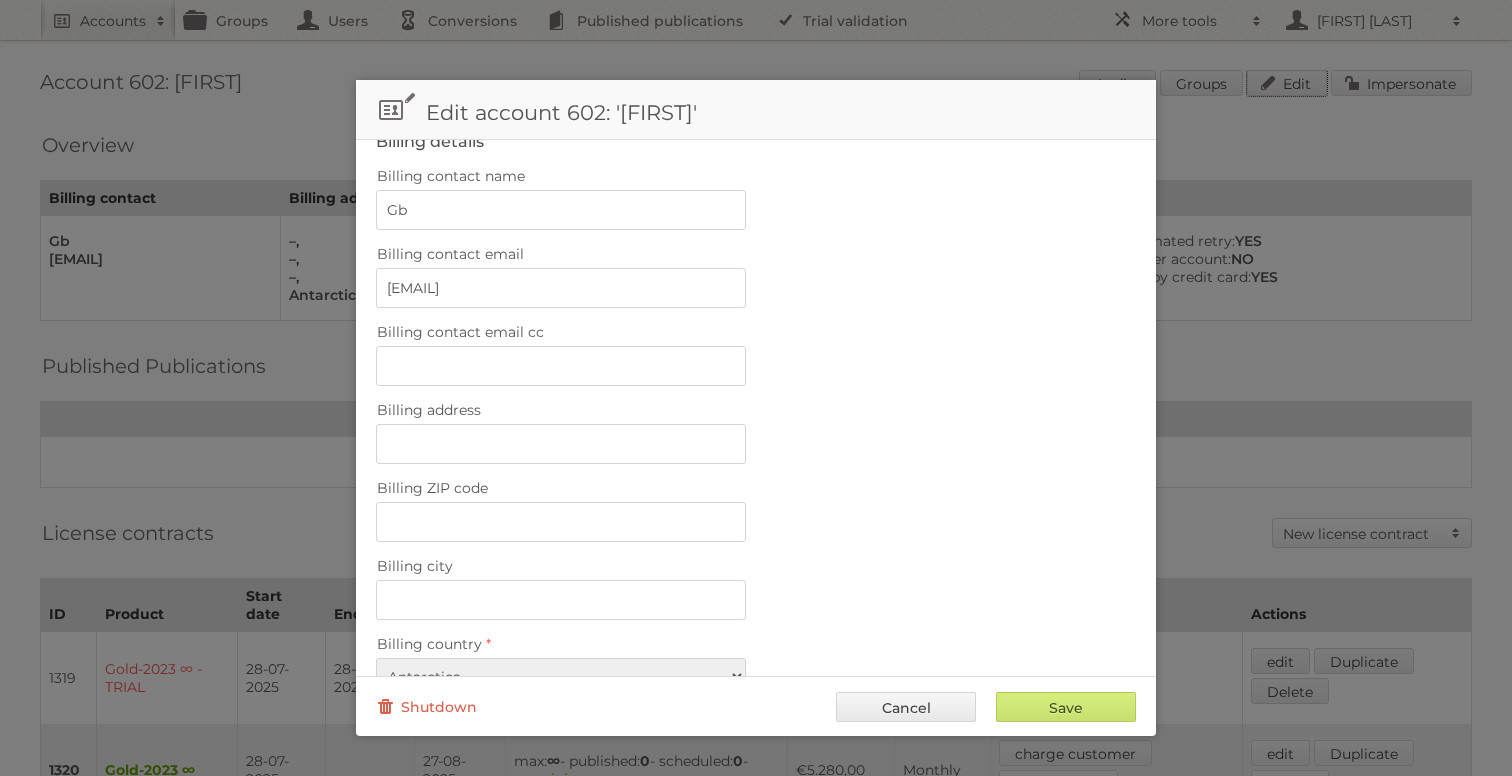 scroll, scrollTop: 817, scrollLeft: 0, axis: vertical 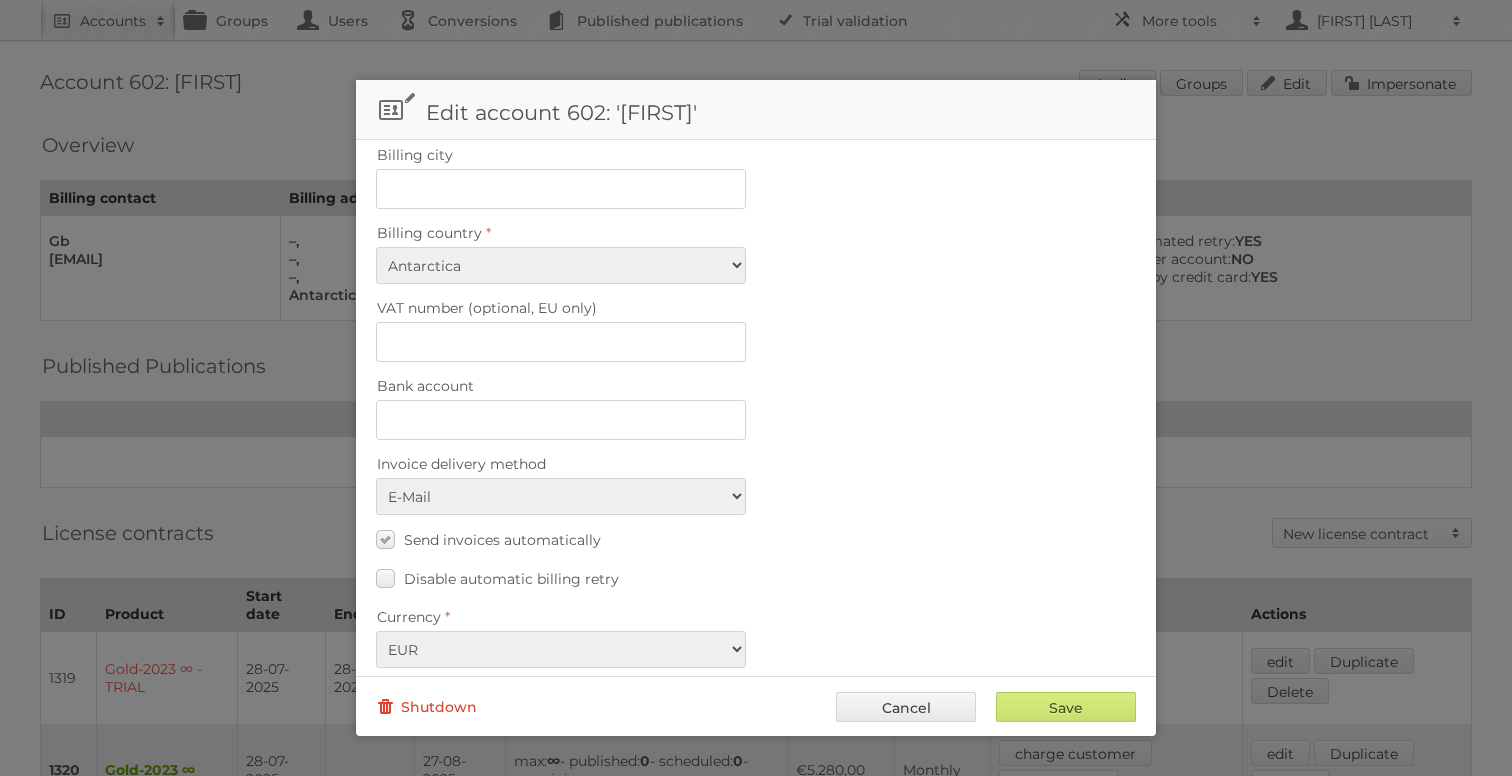 click on "Shutdown" at bounding box center (426, 707) 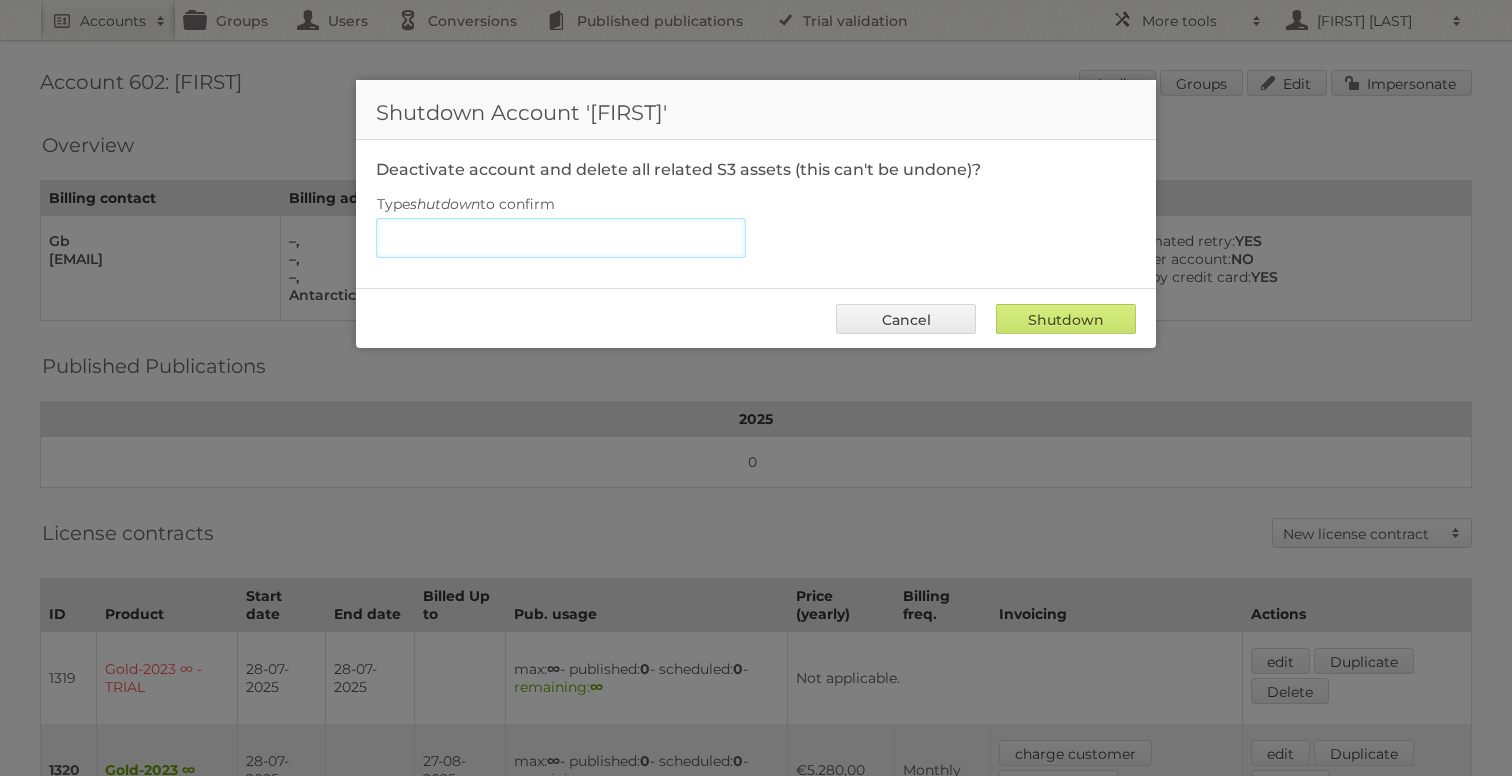click on "Type  shutdown  to confirm" at bounding box center (561, 238) 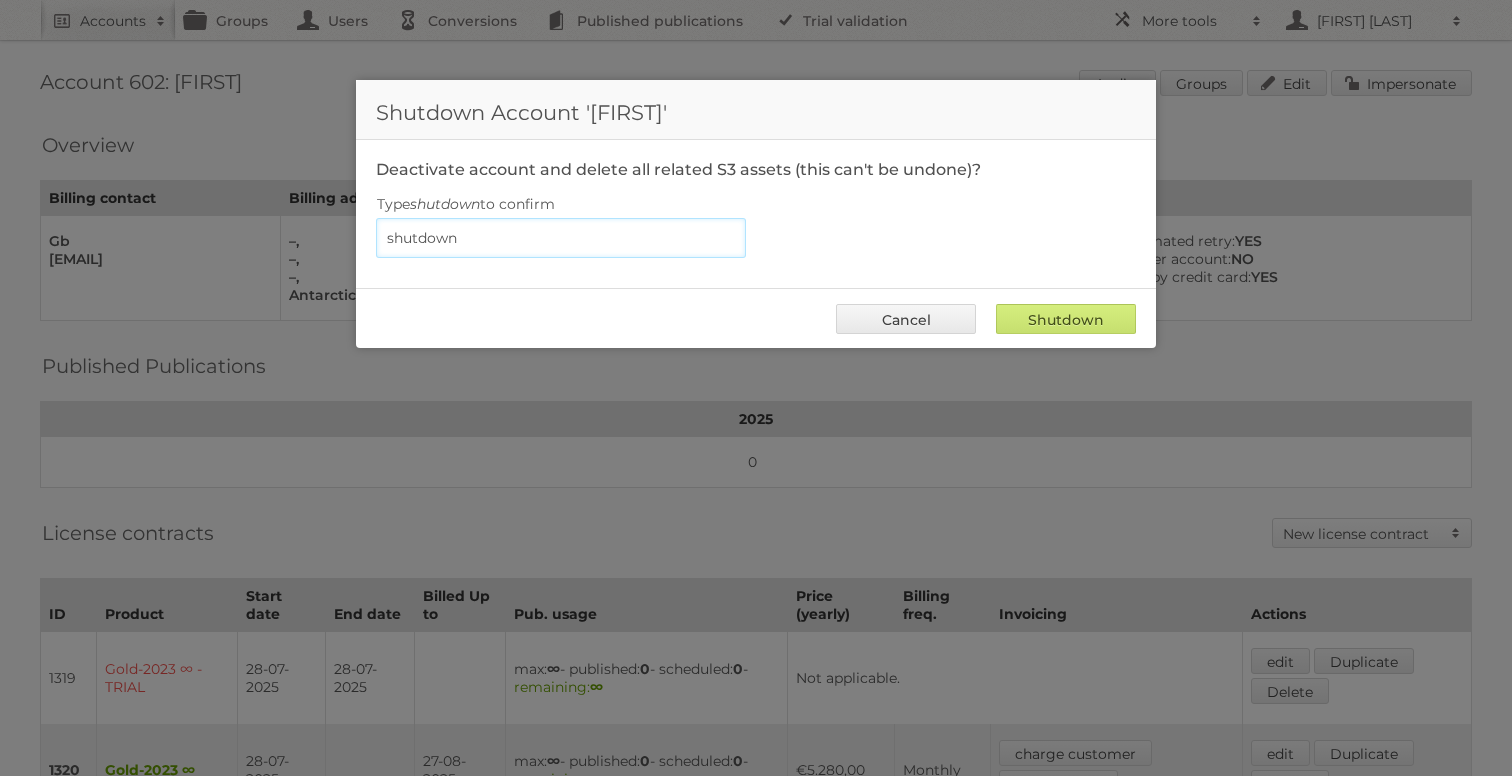 type on "shutdown" 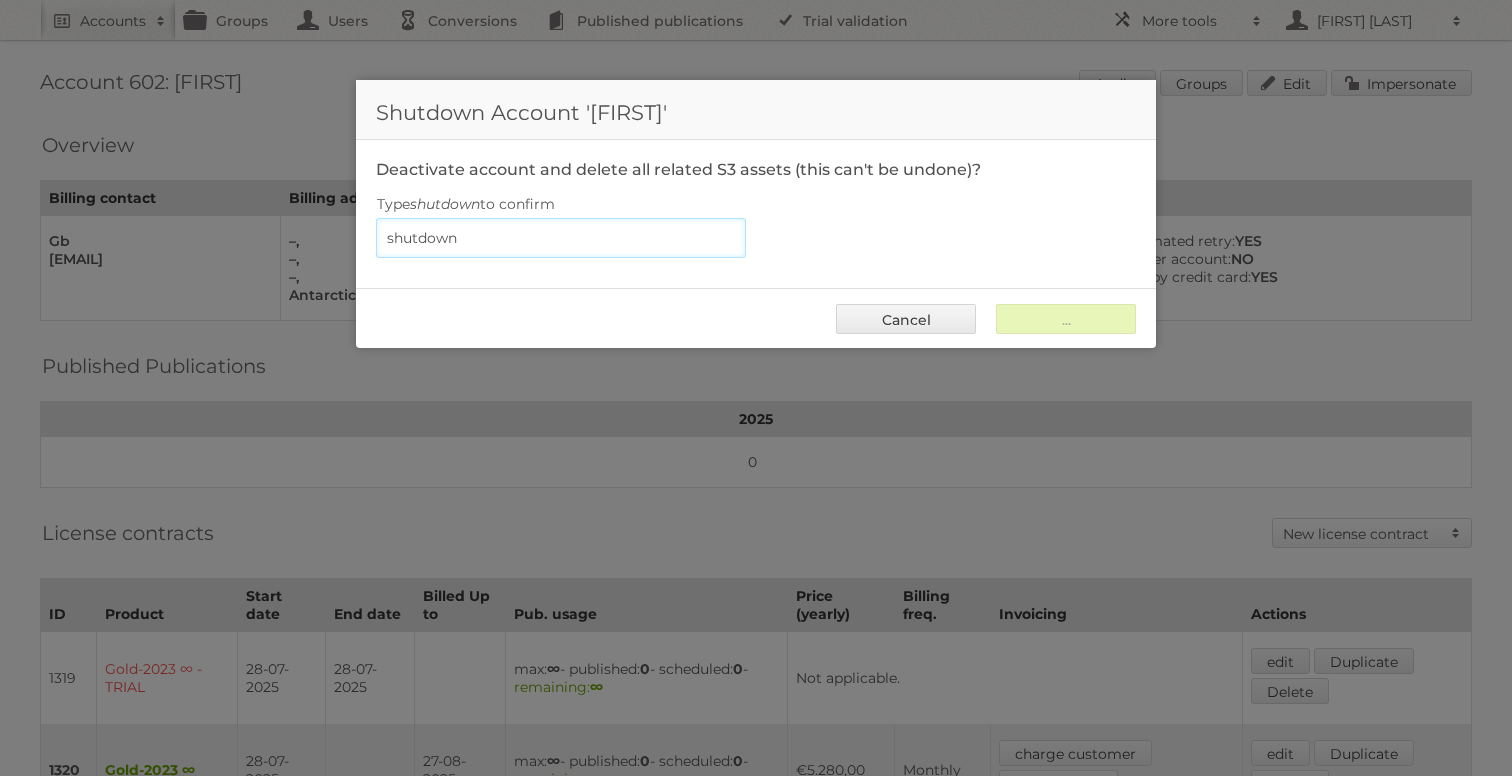 type on "Shutdown" 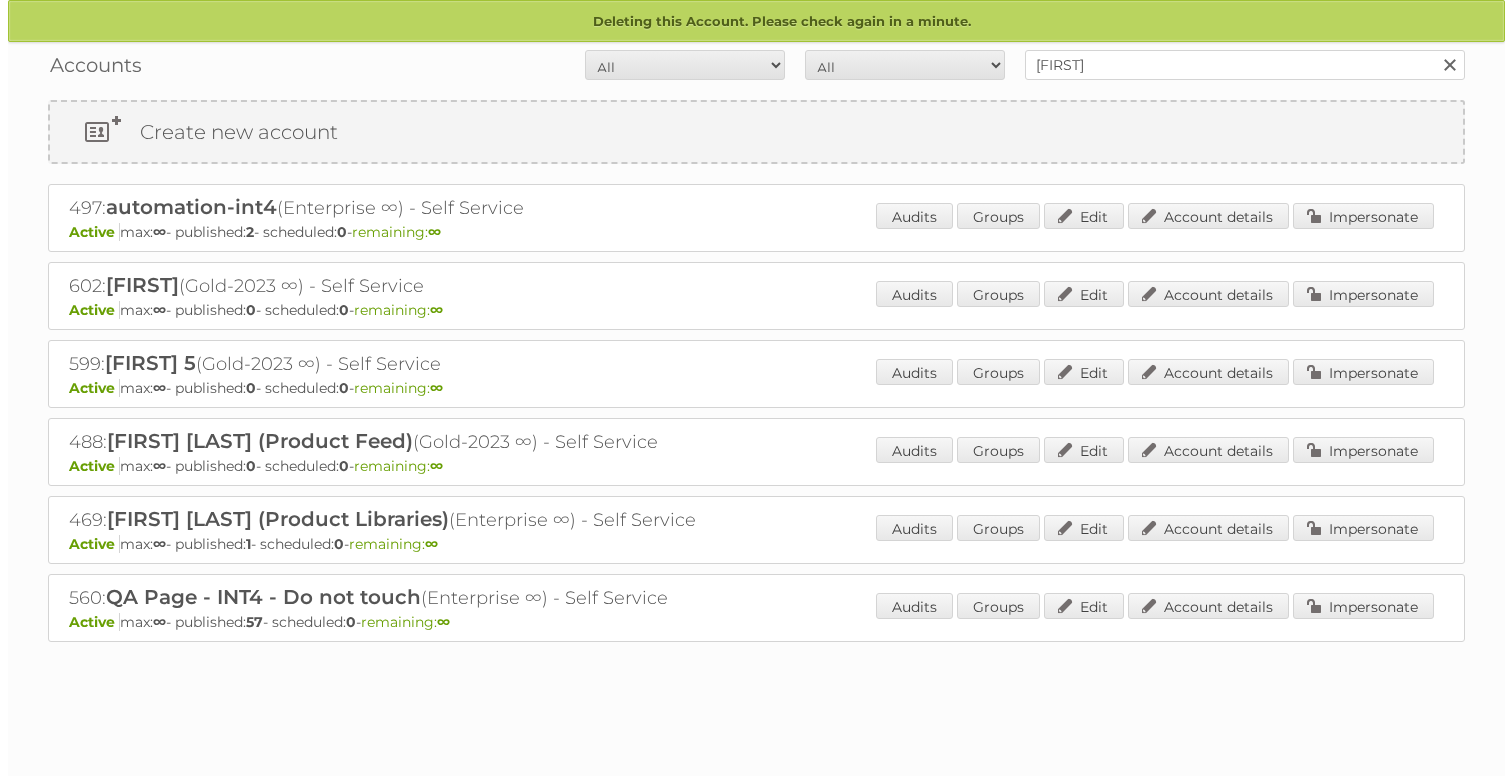 scroll, scrollTop: 0, scrollLeft: 0, axis: both 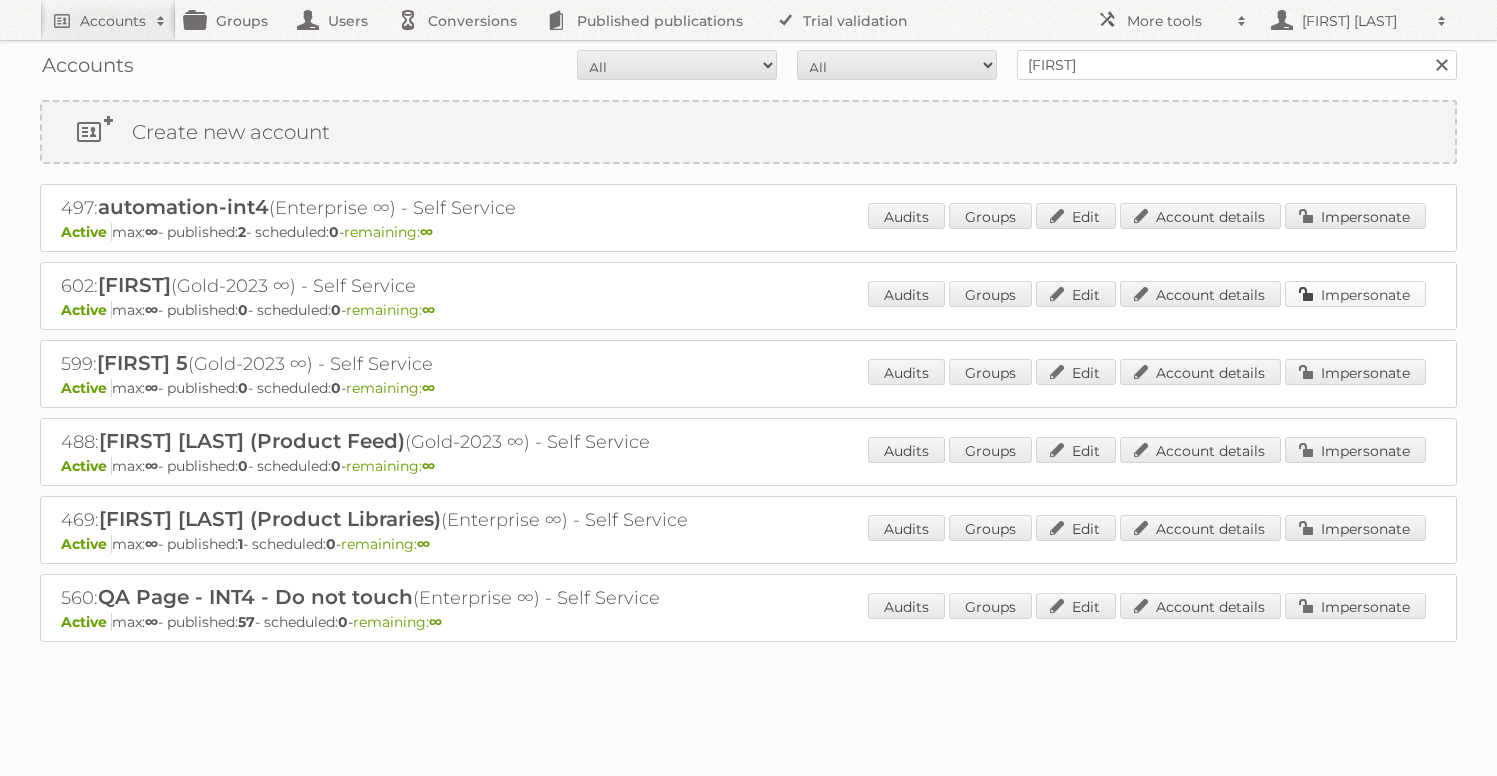 click on "Impersonate" at bounding box center (1355, 294) 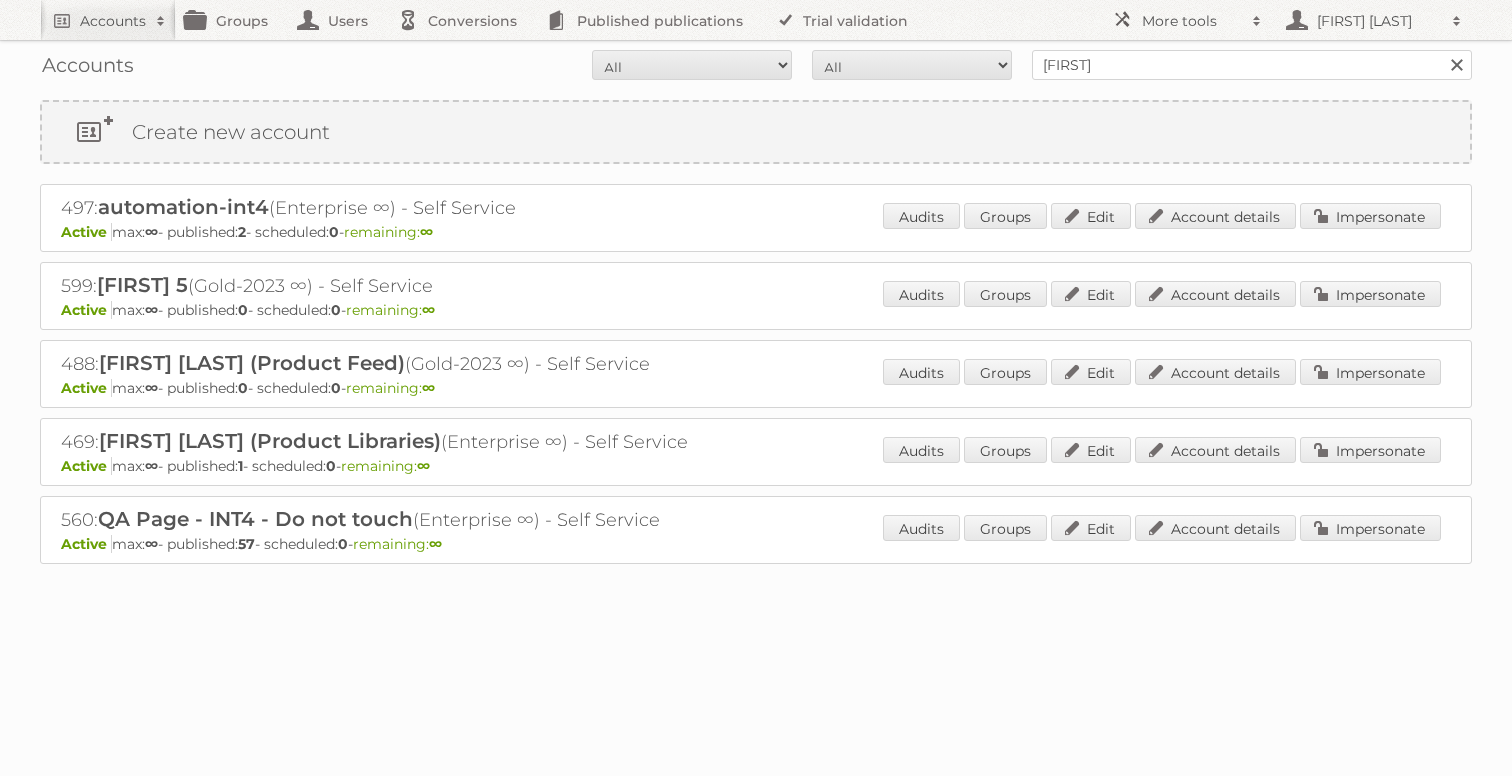 scroll, scrollTop: 0, scrollLeft: 0, axis: both 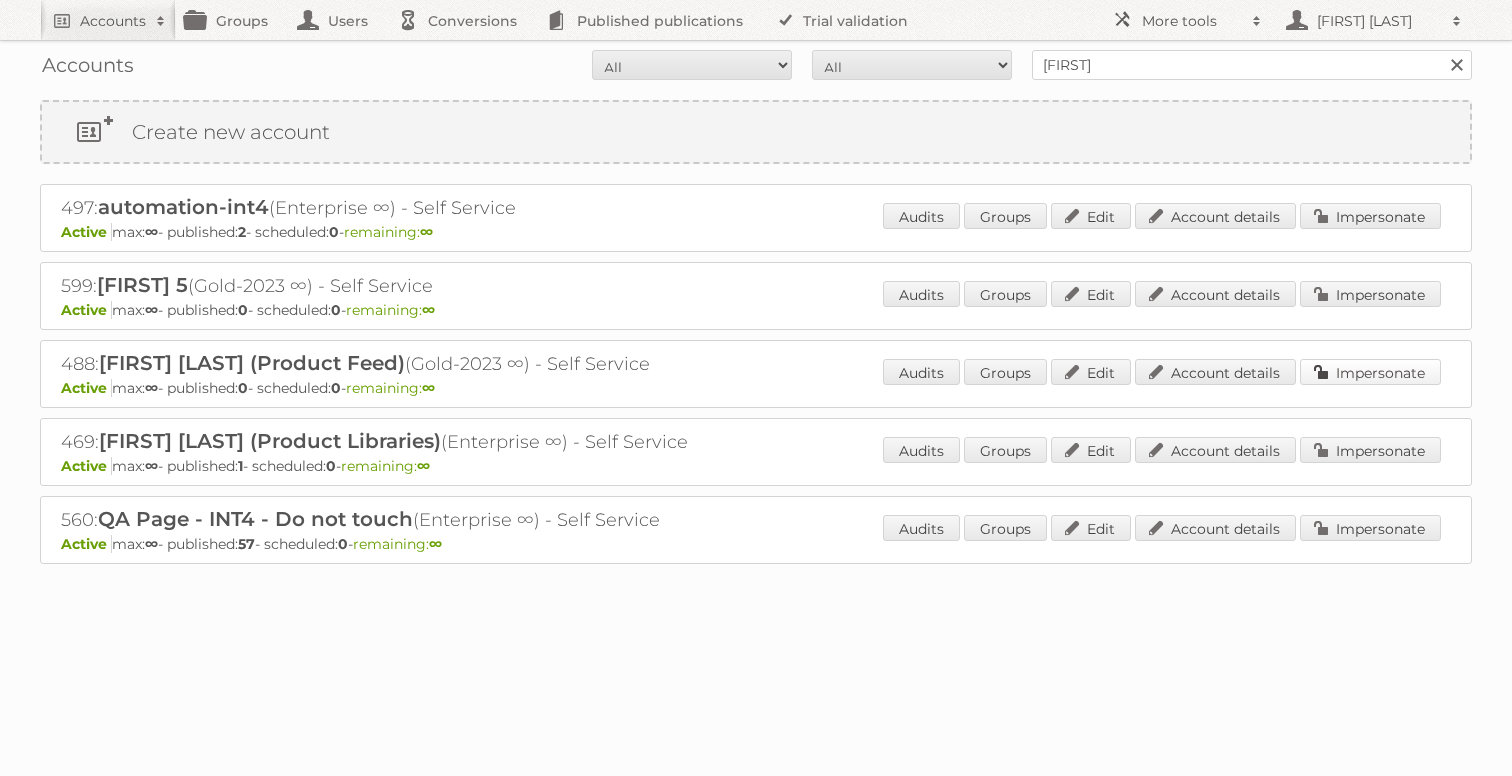 click on "Impersonate" at bounding box center (1370, 372) 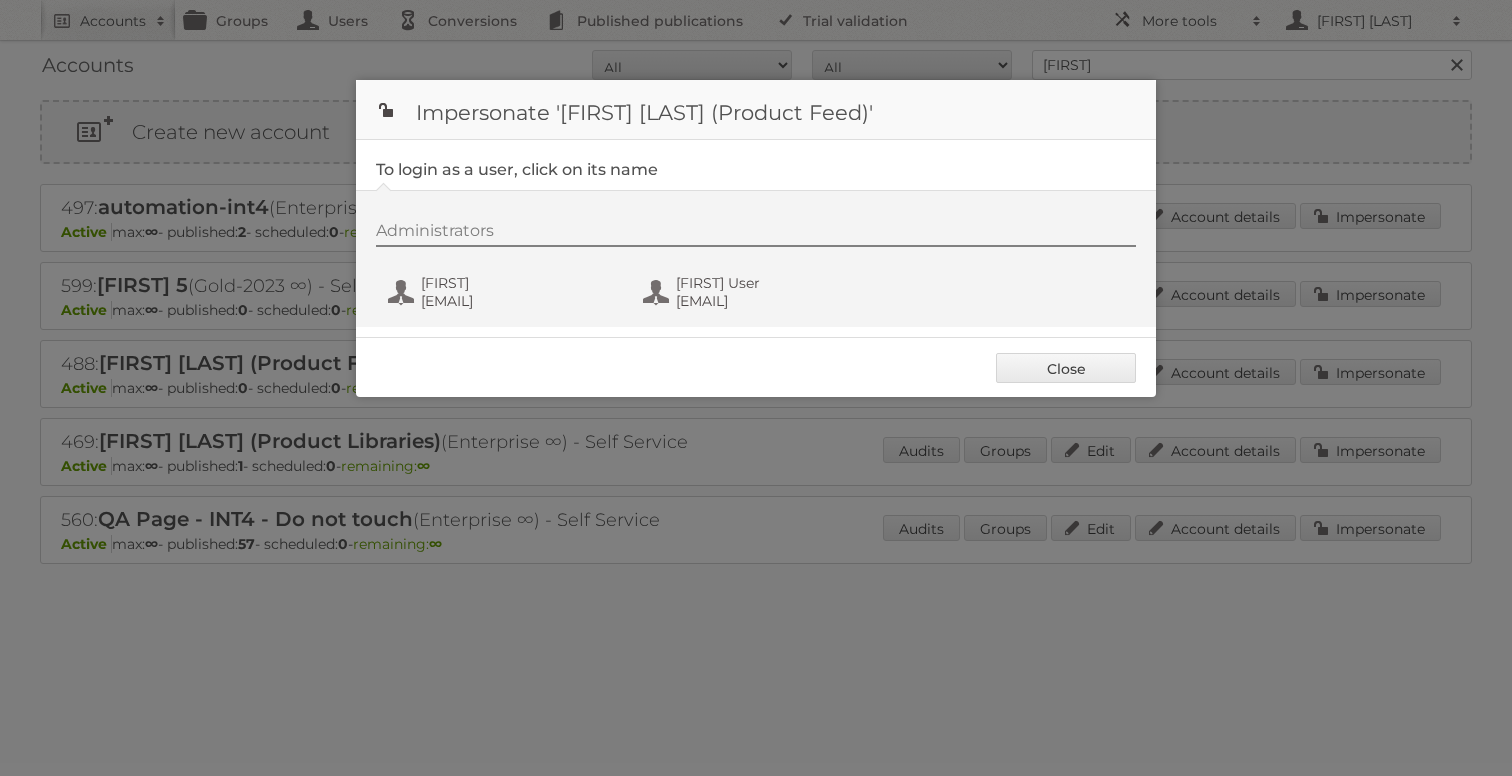click on "Close" at bounding box center [1066, 368] 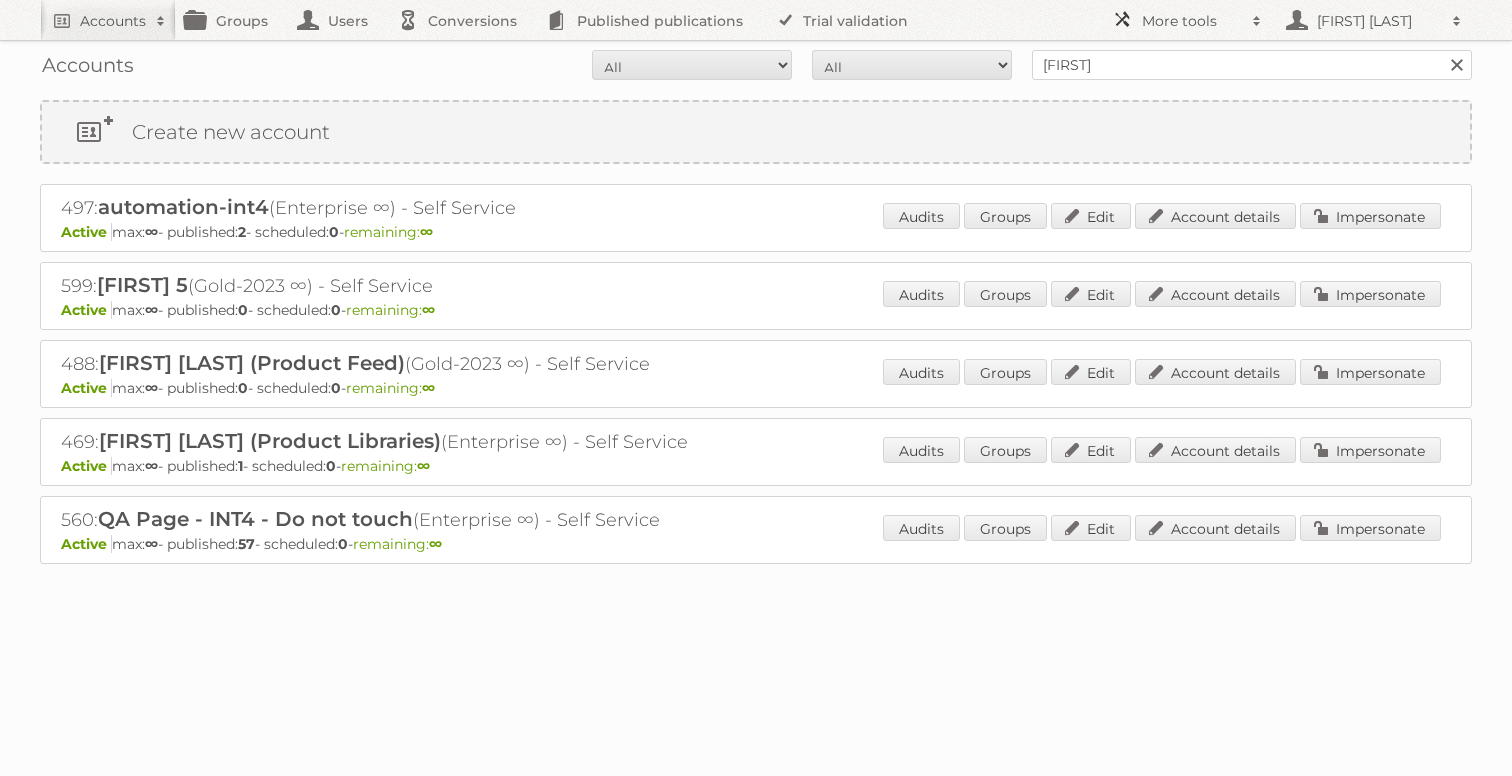 click on "More tools" at bounding box center (1187, 20) 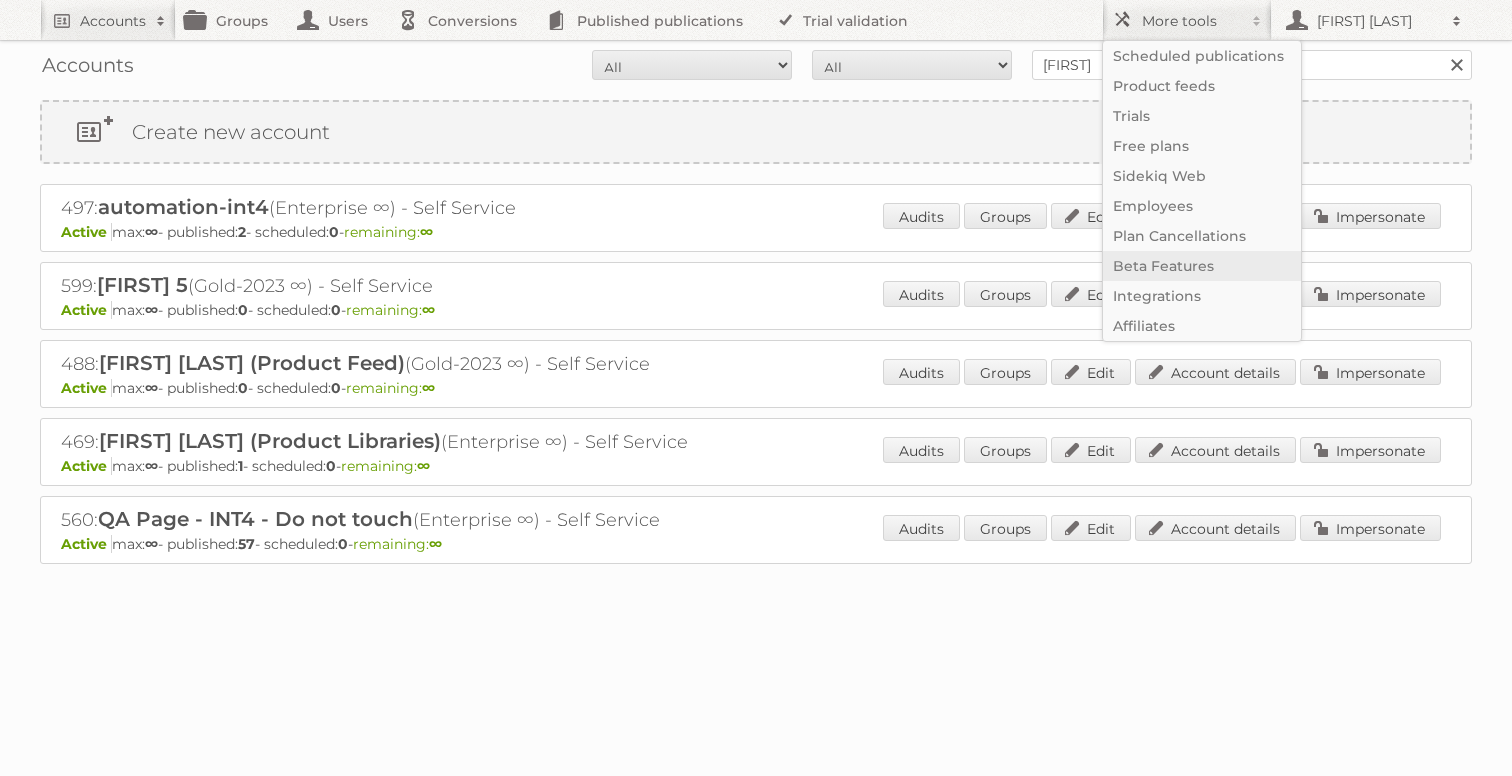 click on "Beta Features" at bounding box center [1202, 266] 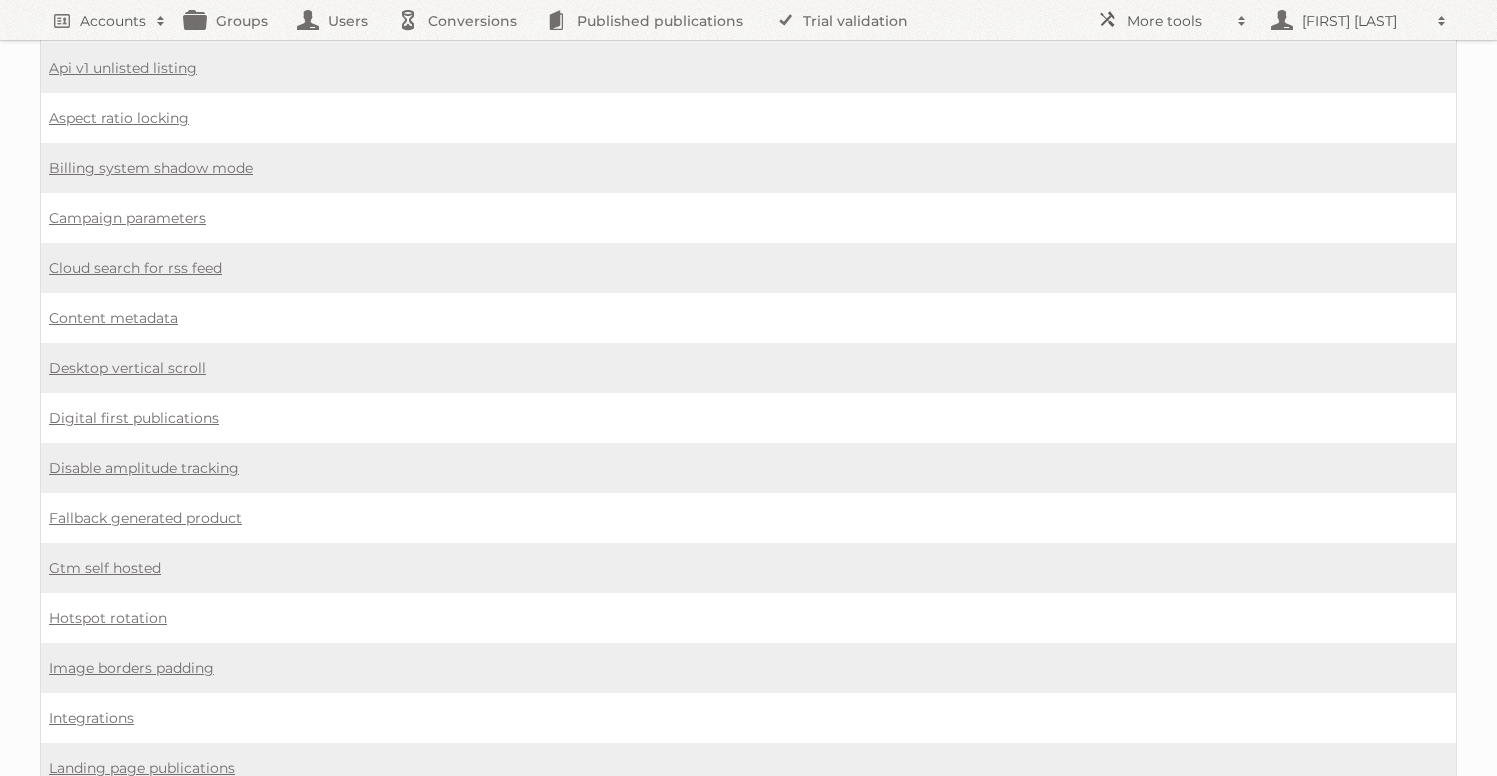 scroll, scrollTop: 673, scrollLeft: 0, axis: vertical 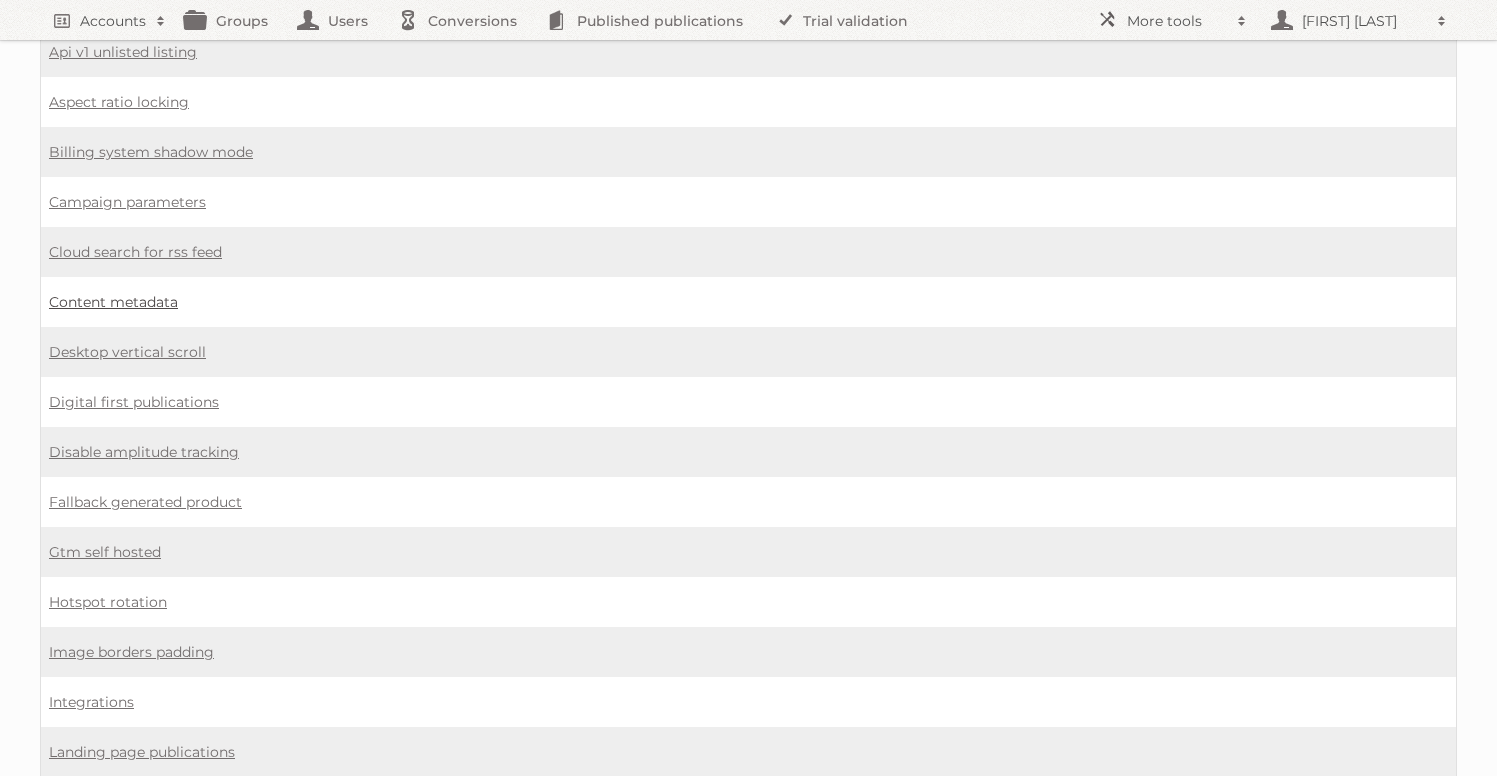 drag, startPoint x: 134, startPoint y: 279, endPoint x: 168, endPoint y: 278, distance: 34.0147 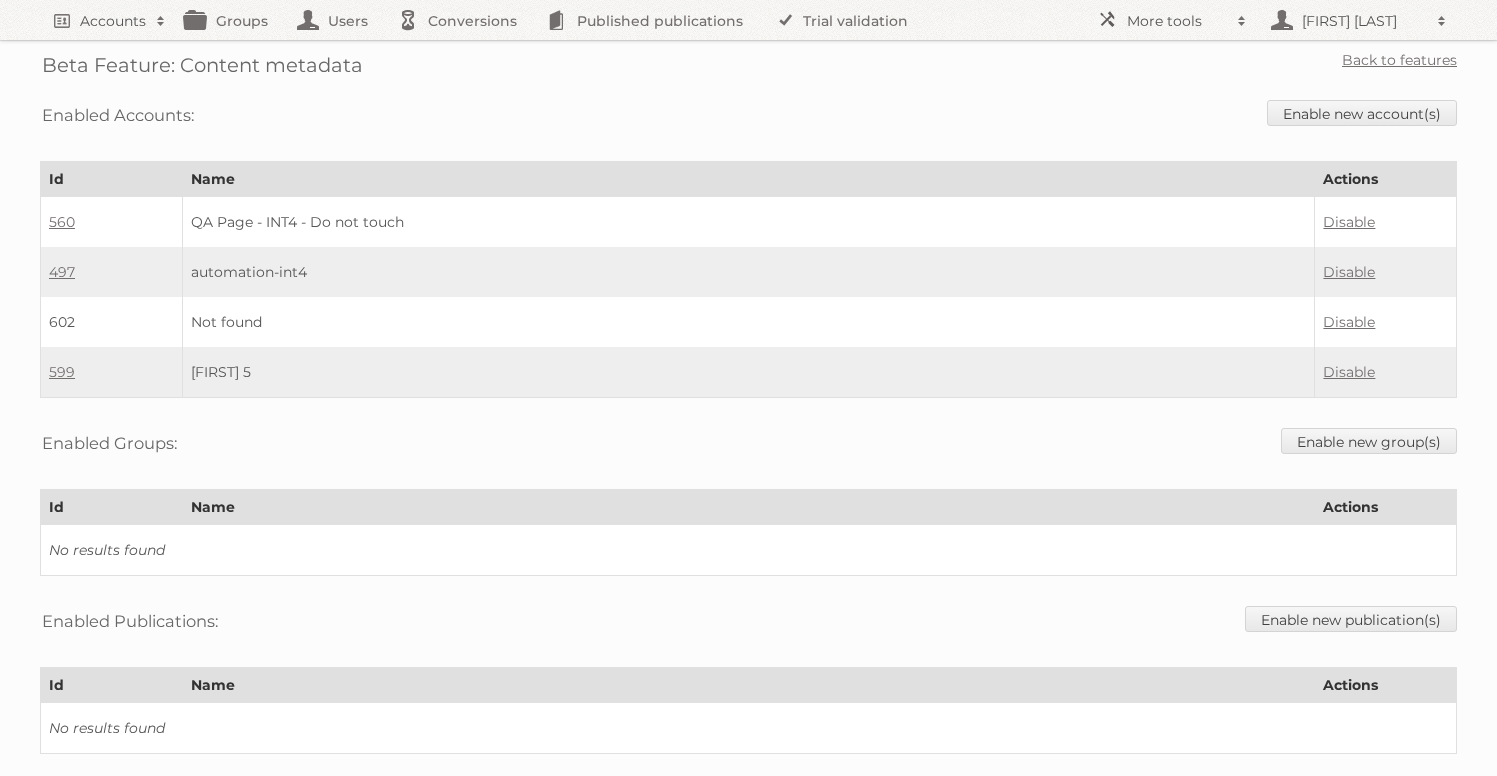 scroll, scrollTop: 0, scrollLeft: 0, axis: both 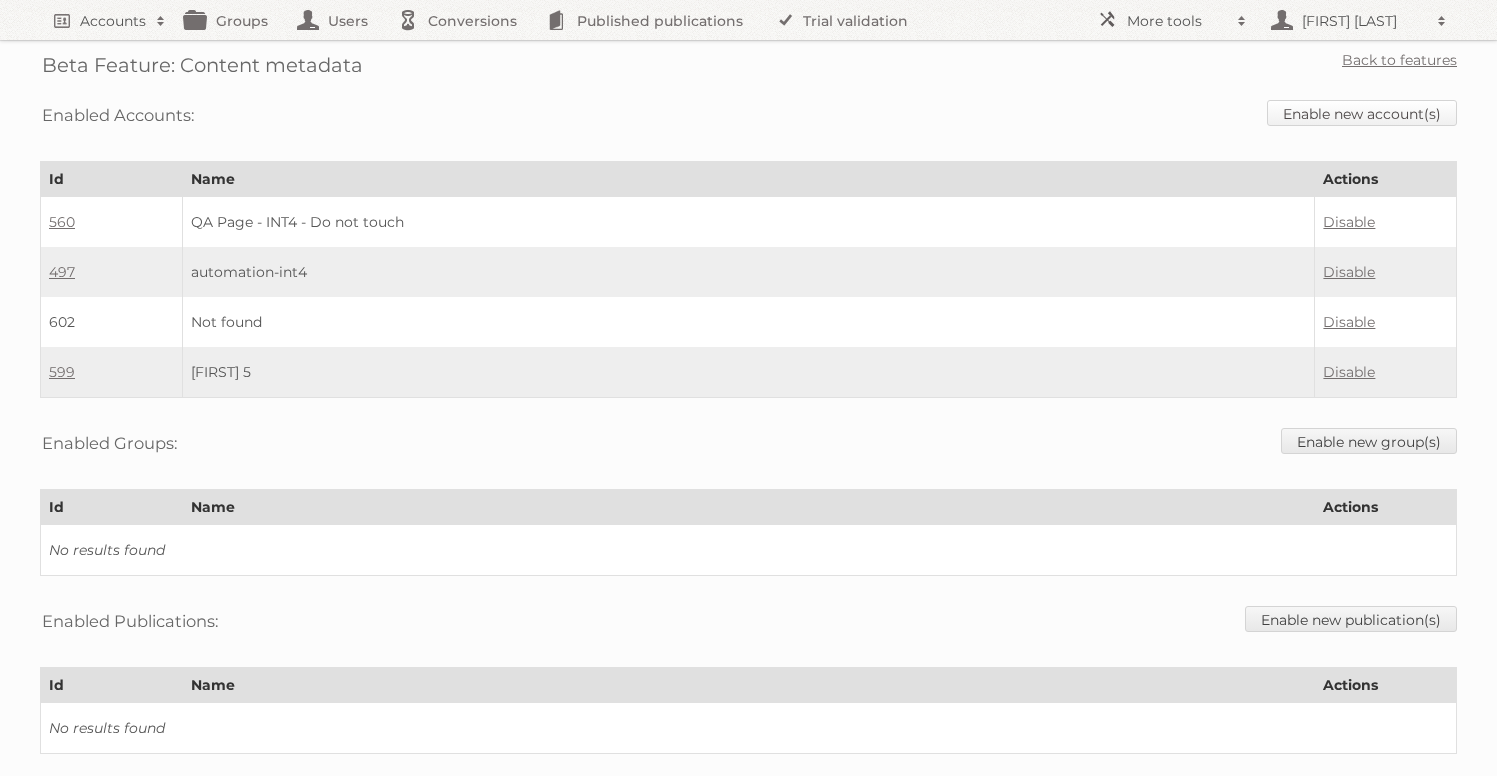 click on "Enable new account(s)" at bounding box center (1362, 113) 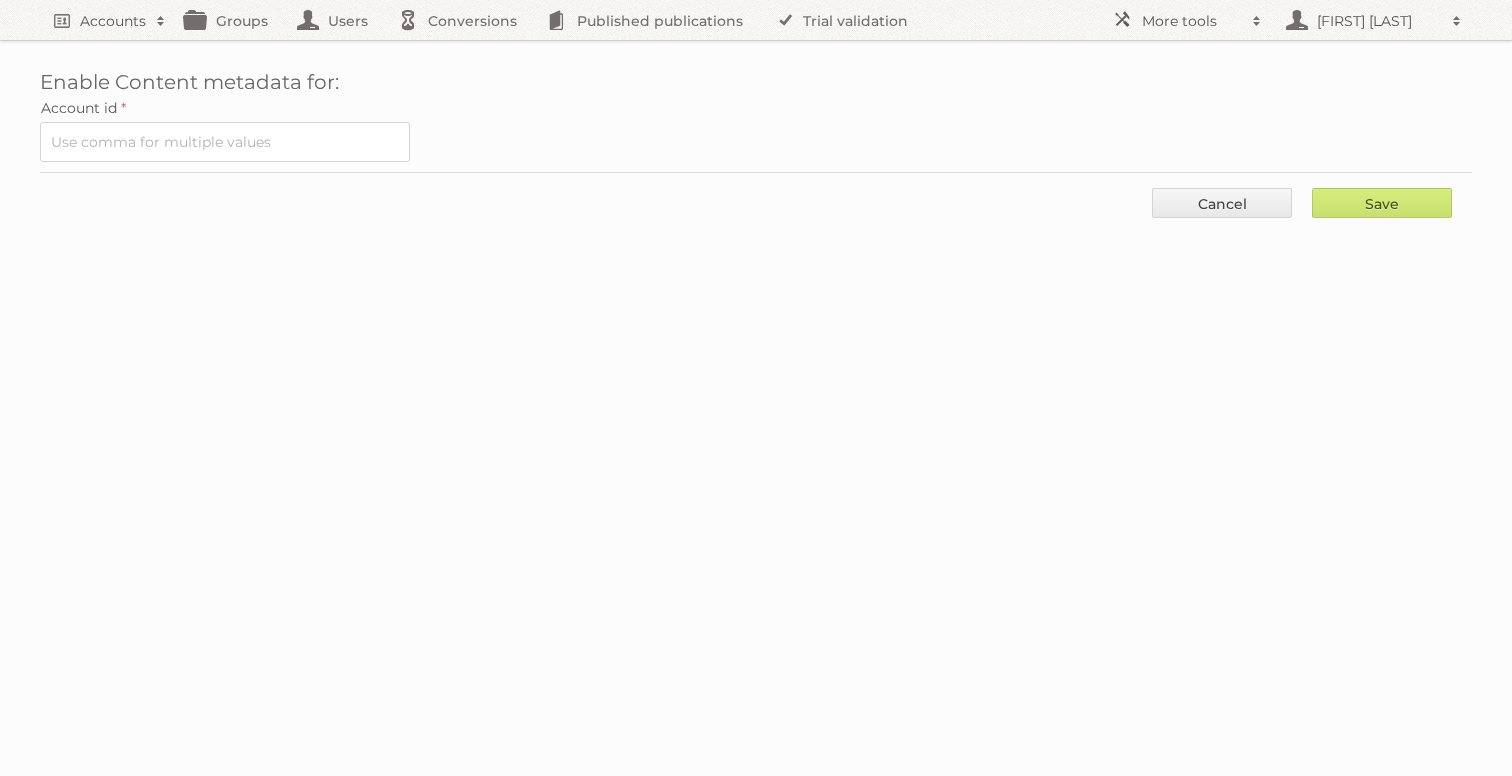 scroll, scrollTop: 0, scrollLeft: 0, axis: both 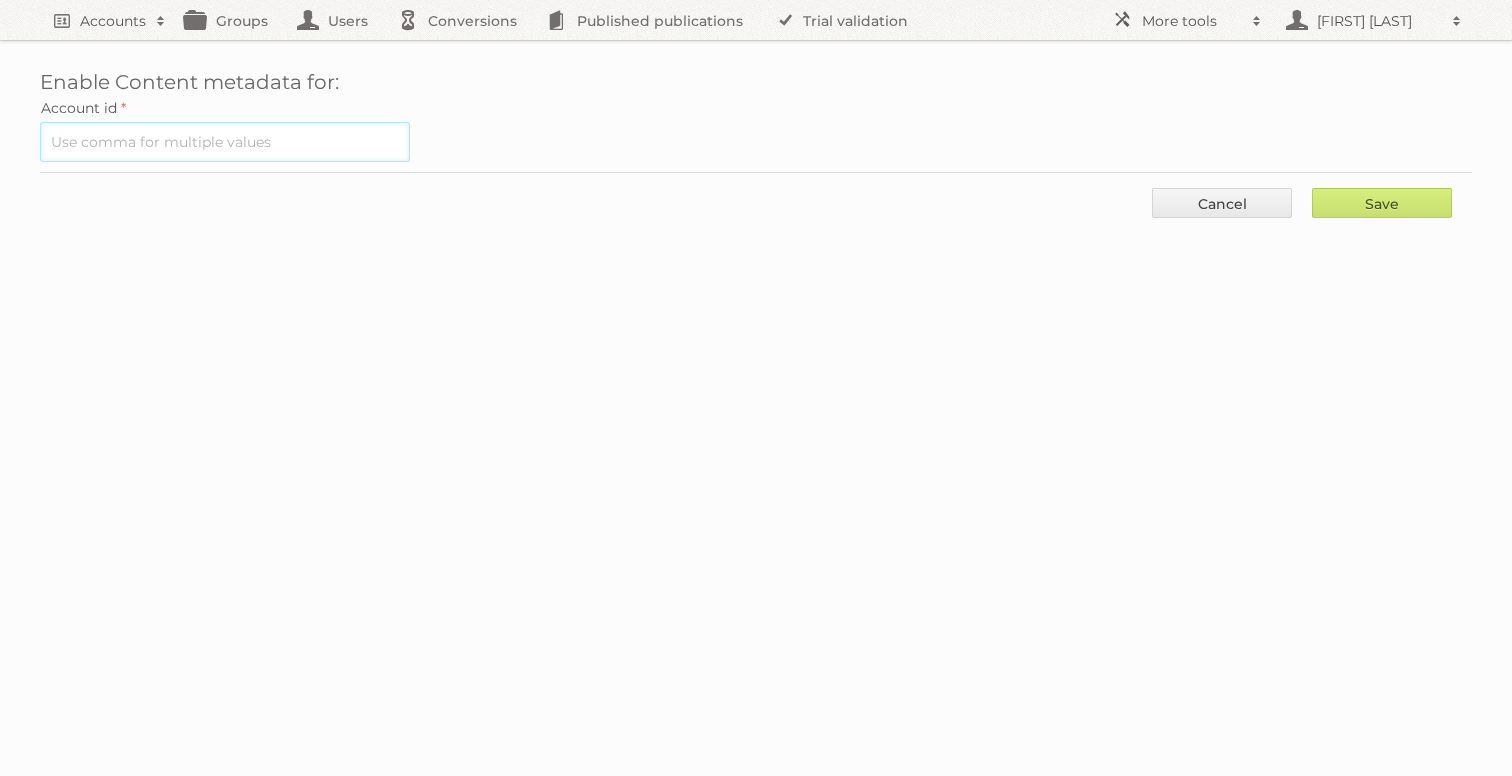 click at bounding box center (225, 142) 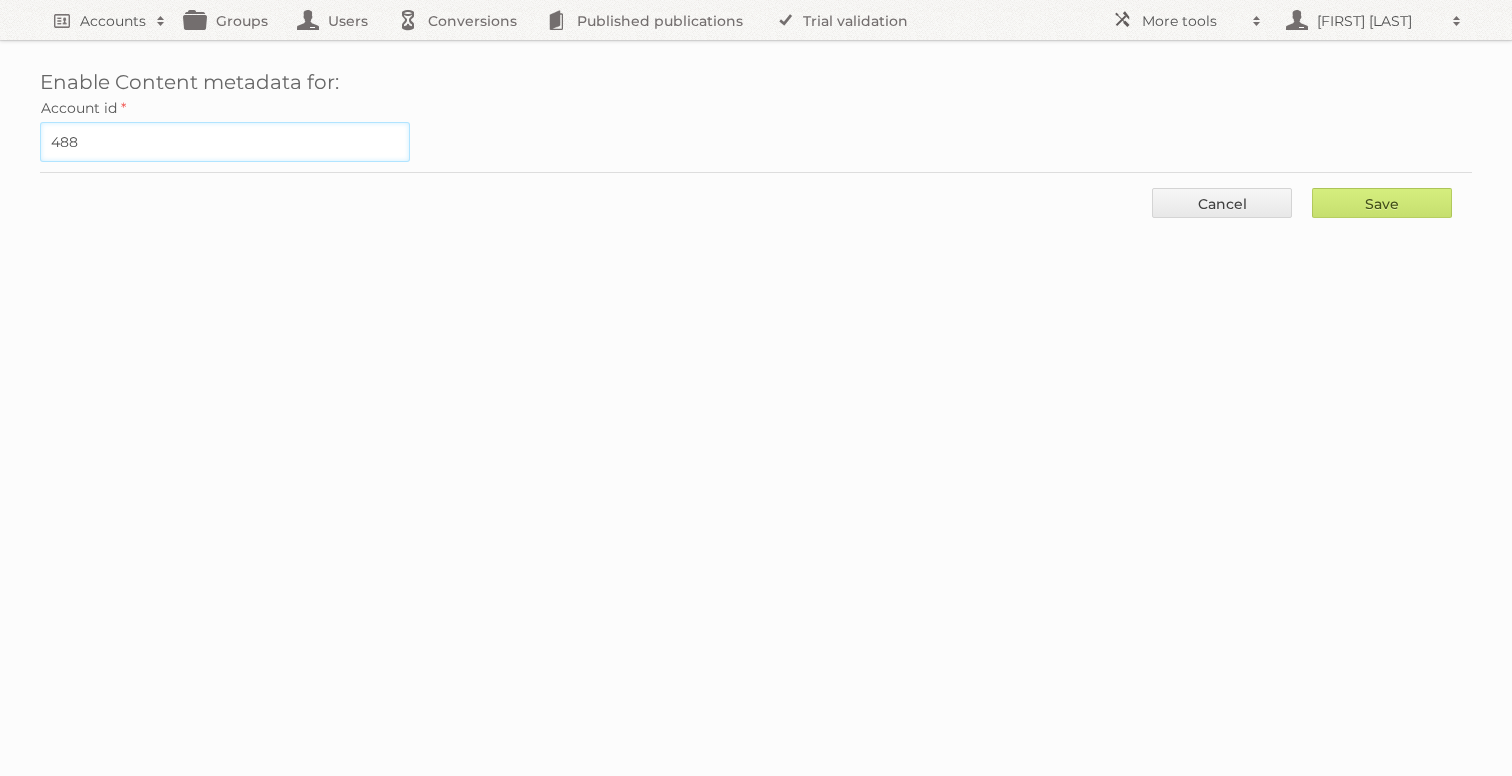 type on "488" 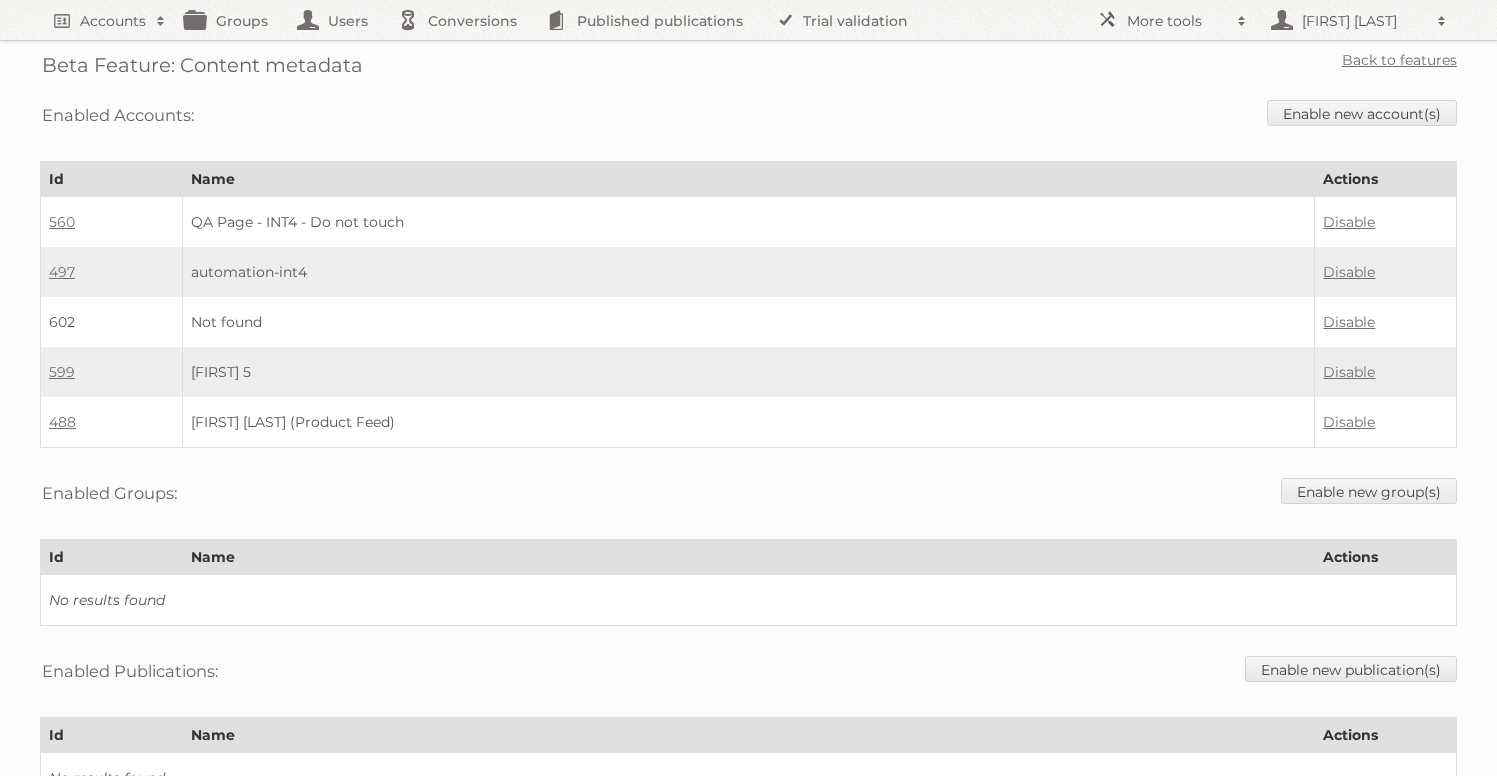 scroll, scrollTop: 0, scrollLeft: 0, axis: both 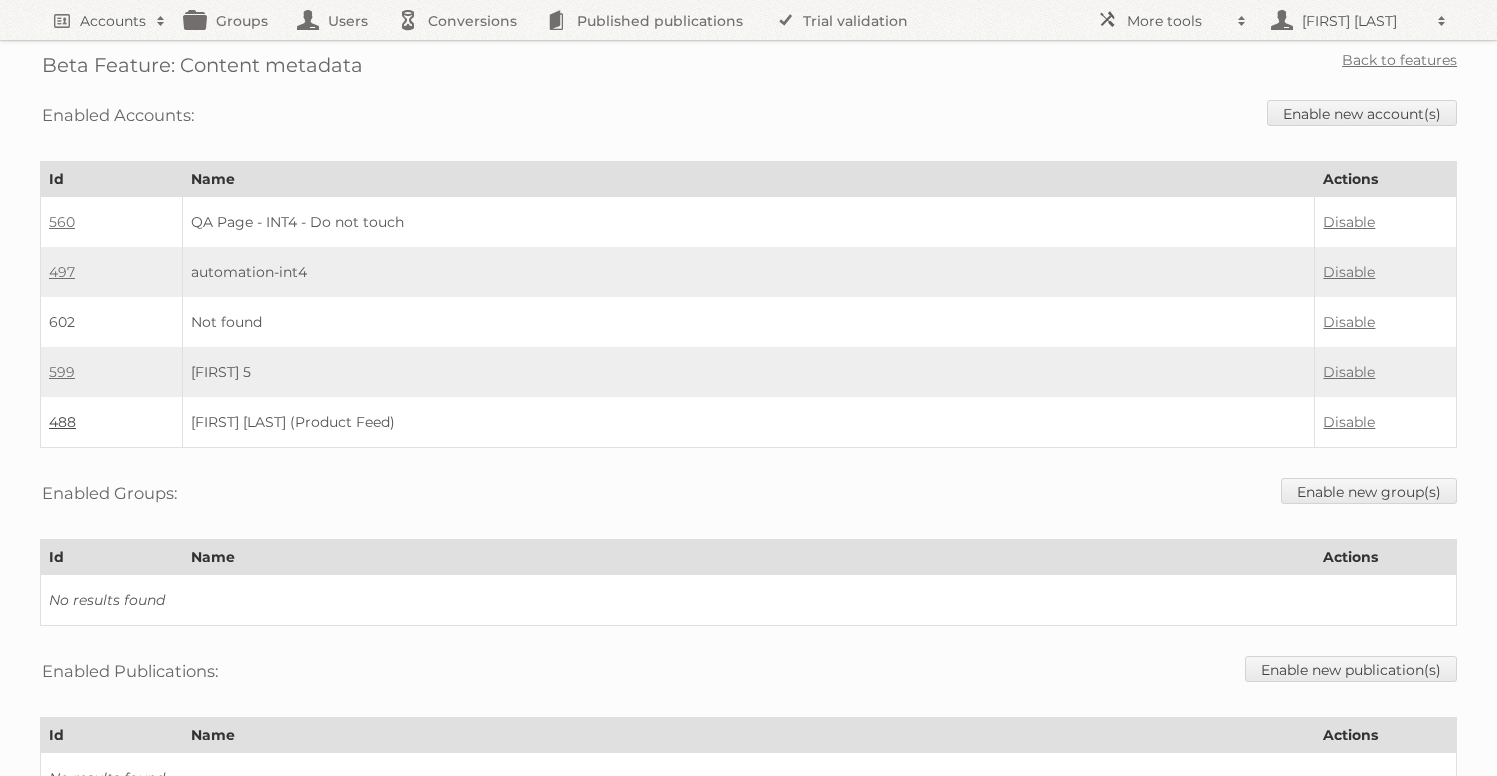 click on "488" at bounding box center [62, 422] 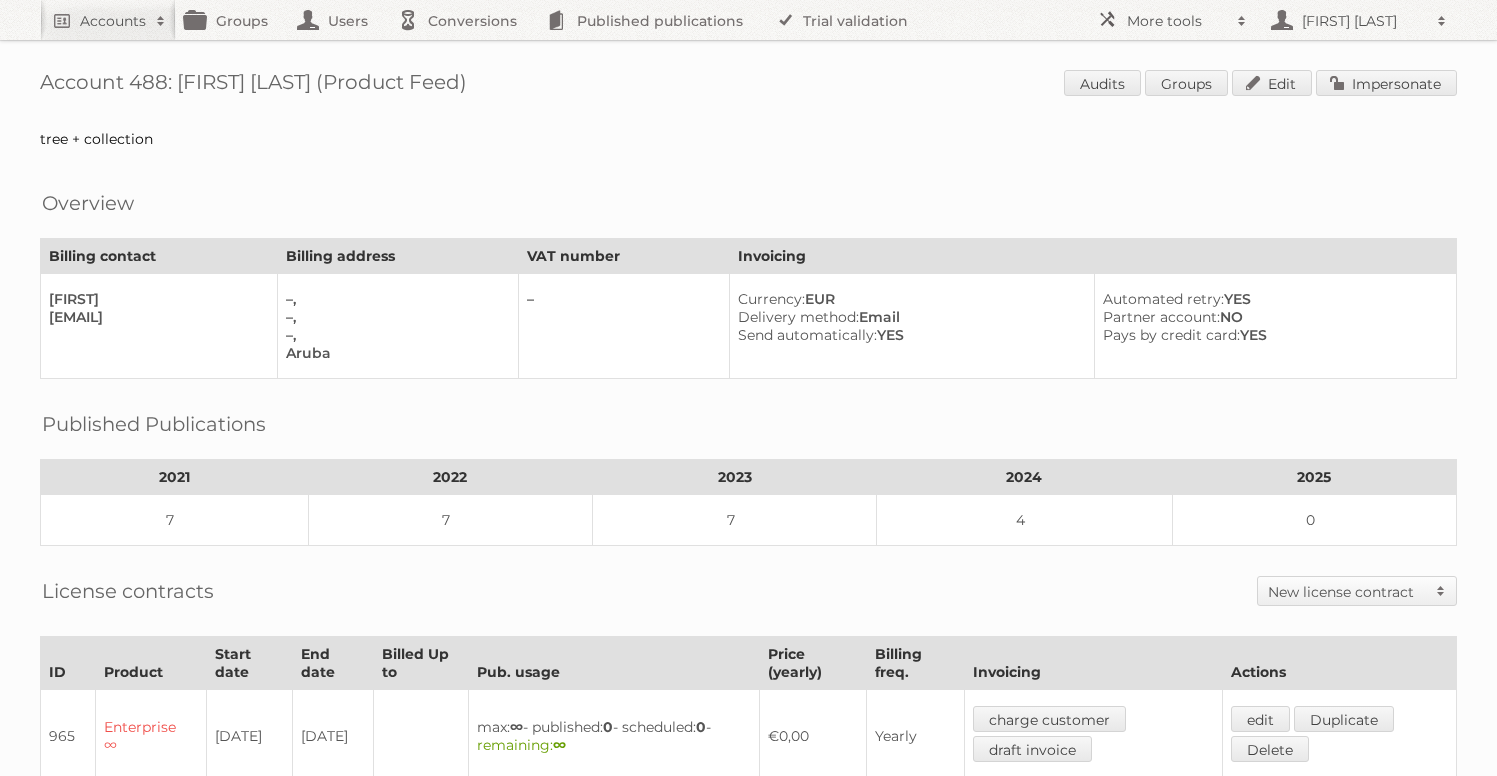 scroll, scrollTop: 0, scrollLeft: 0, axis: both 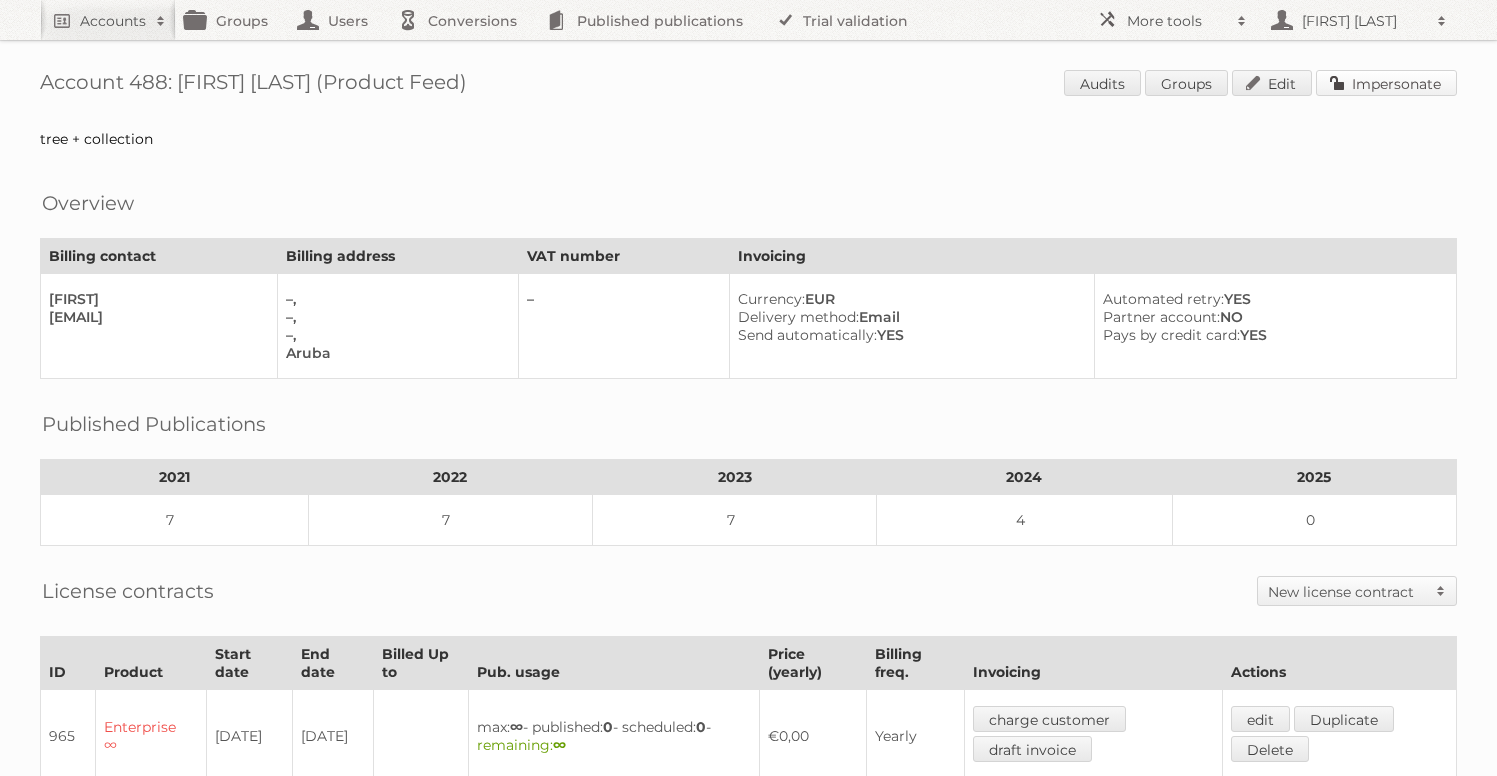 click on "Impersonate" at bounding box center (1386, 83) 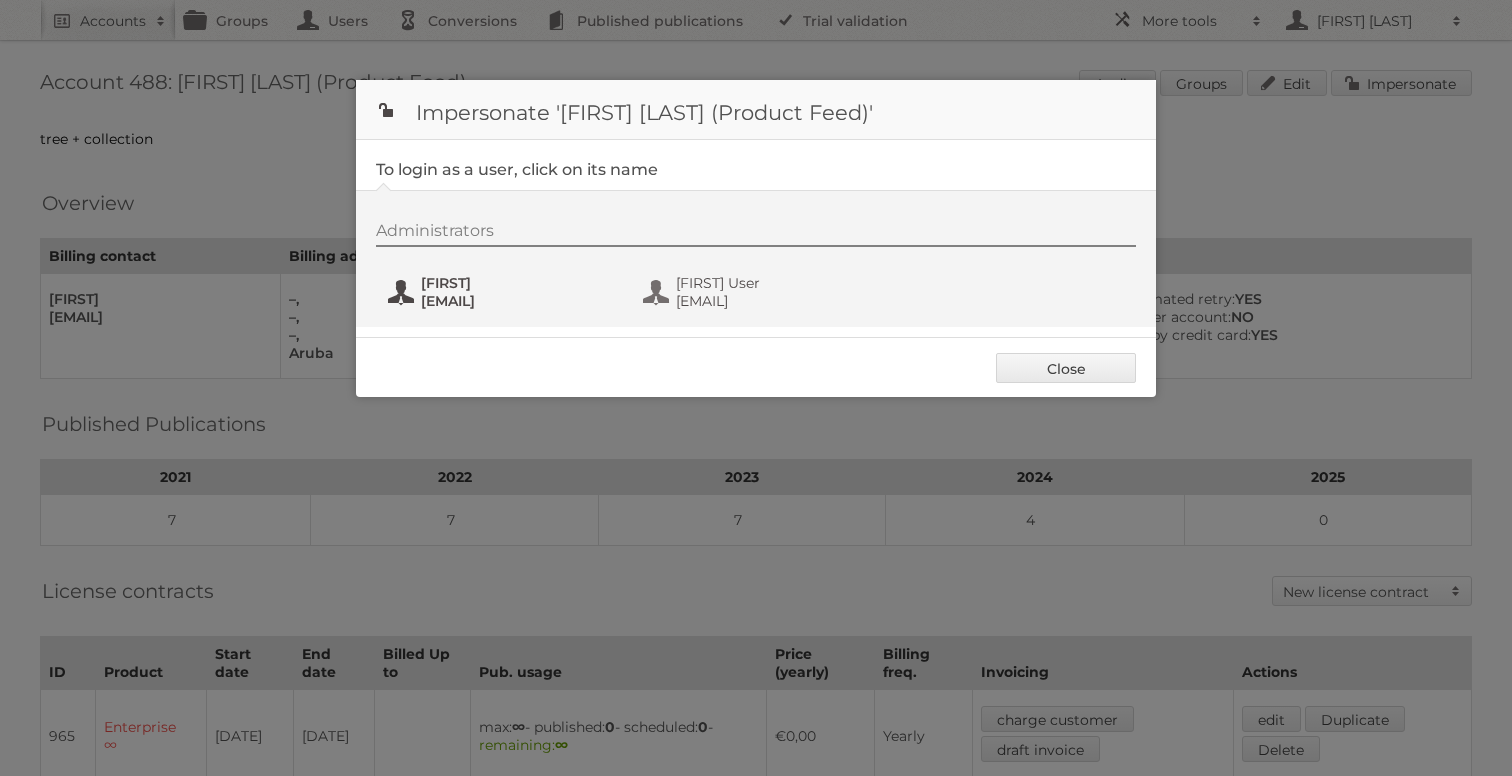click on "[FIRST]" at bounding box center (518, 283) 